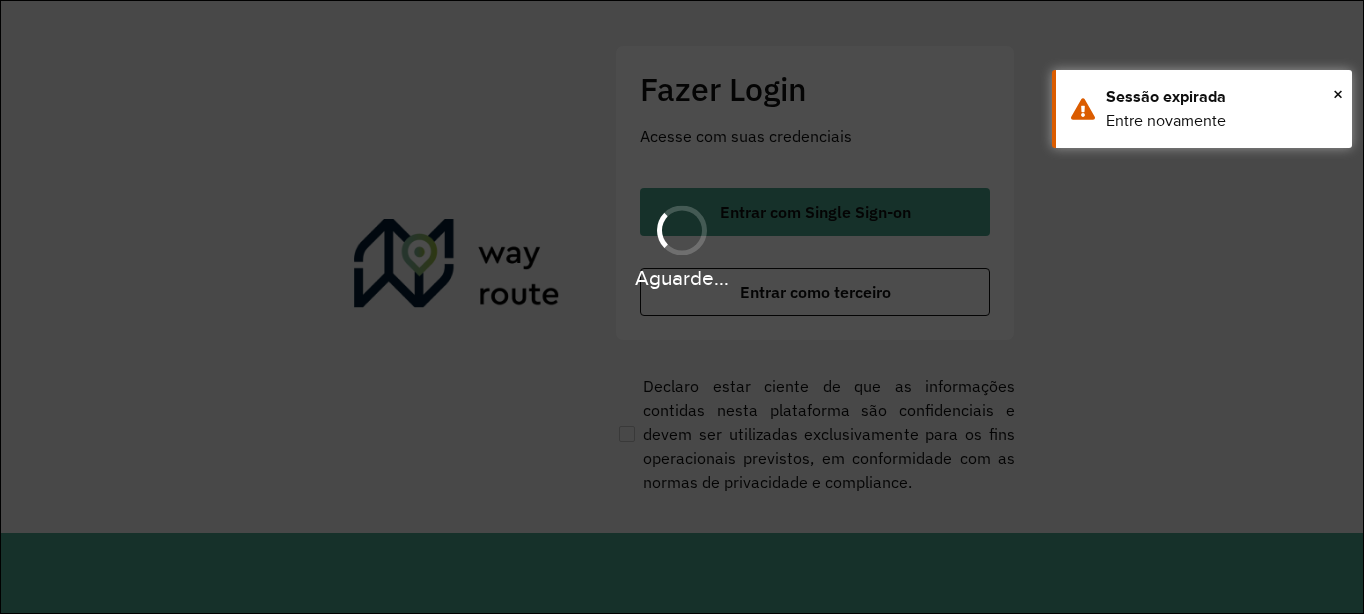 scroll, scrollTop: 0, scrollLeft: 0, axis: both 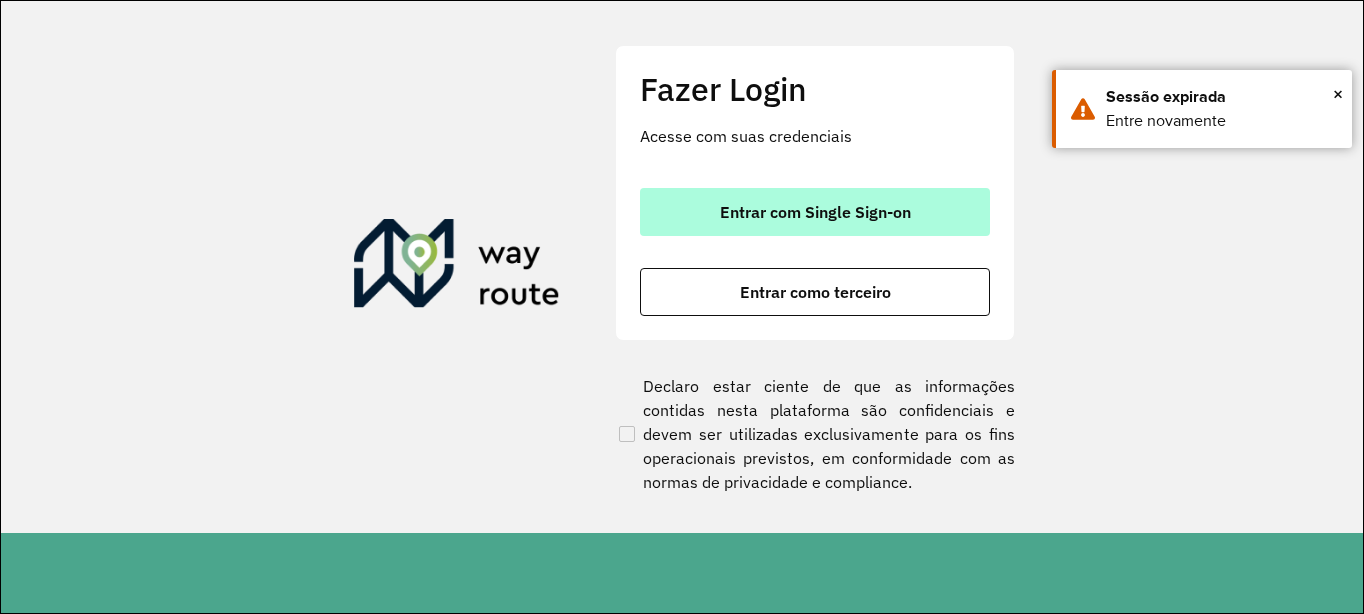 click on "Entrar com Single Sign-on" at bounding box center (815, 212) 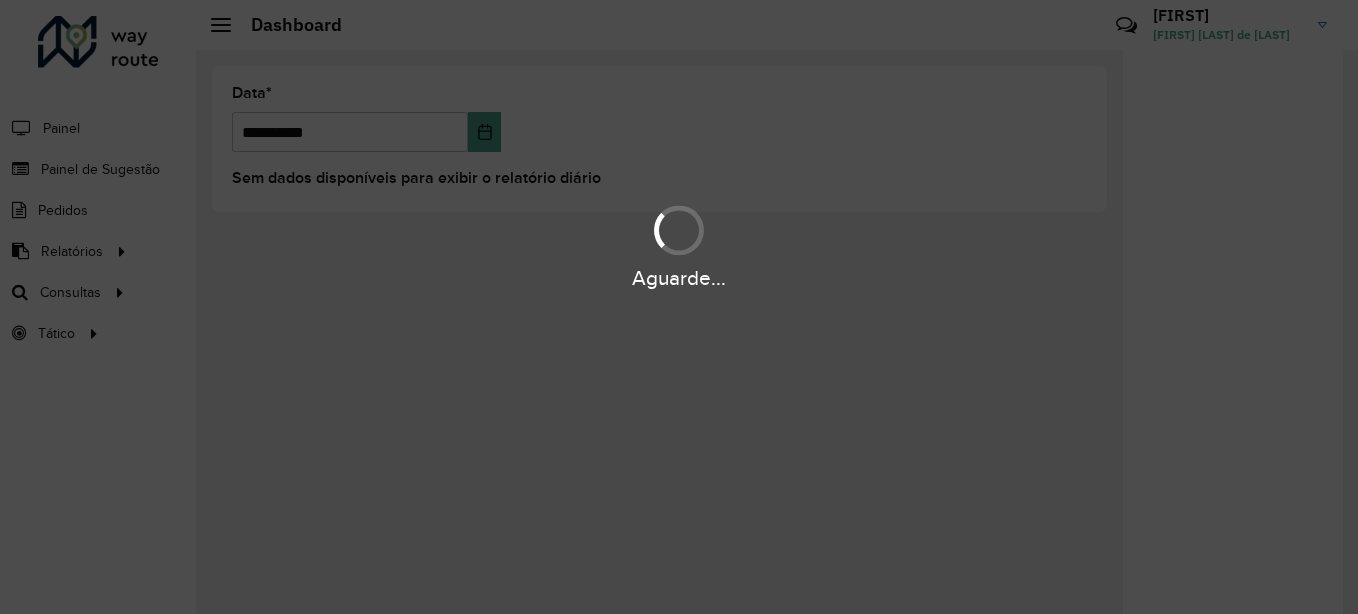 scroll, scrollTop: 0, scrollLeft: 0, axis: both 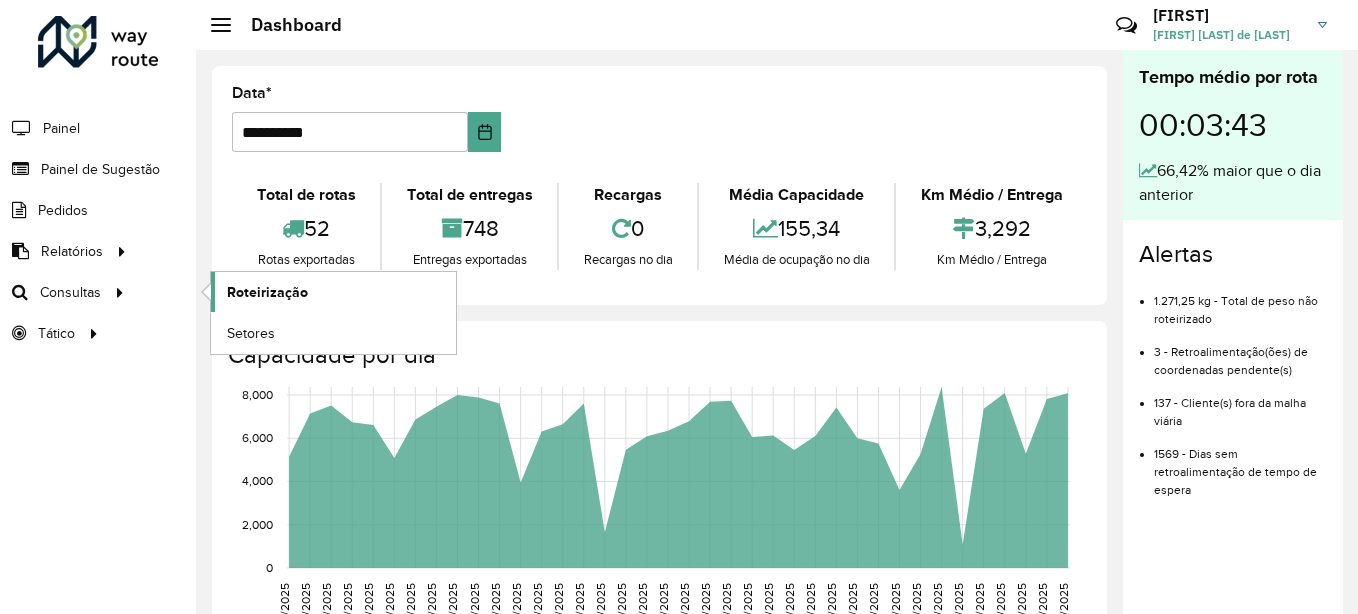 click on "Roteirização Setores" 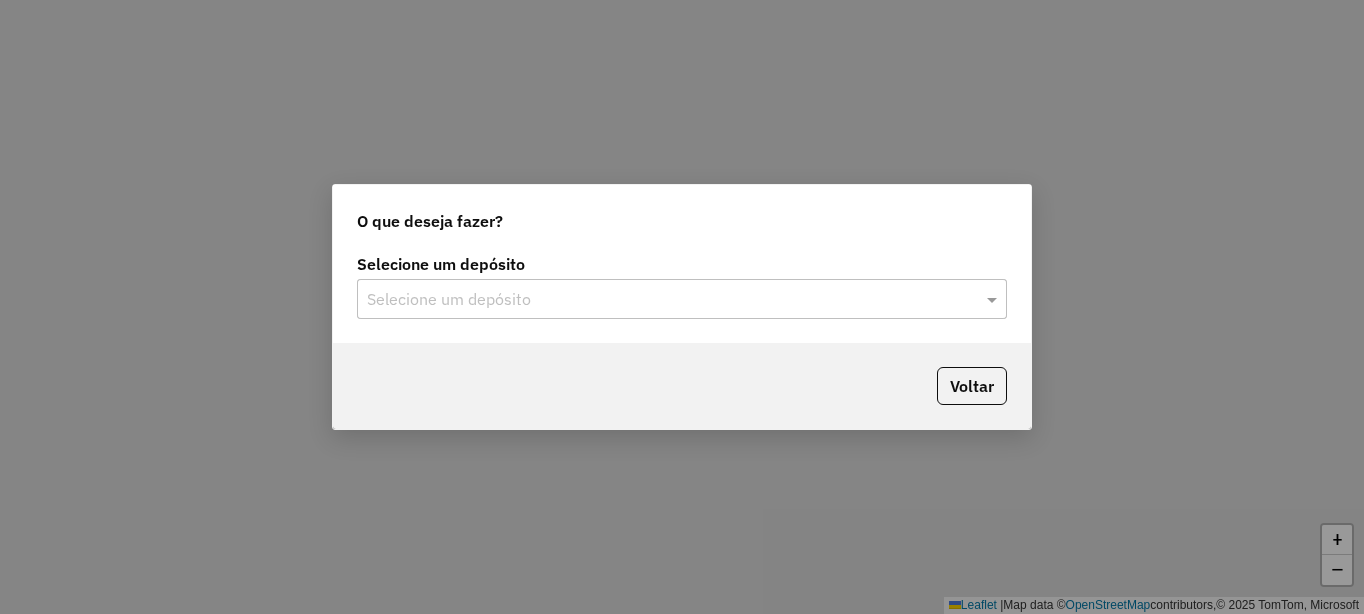 scroll, scrollTop: 0, scrollLeft: 0, axis: both 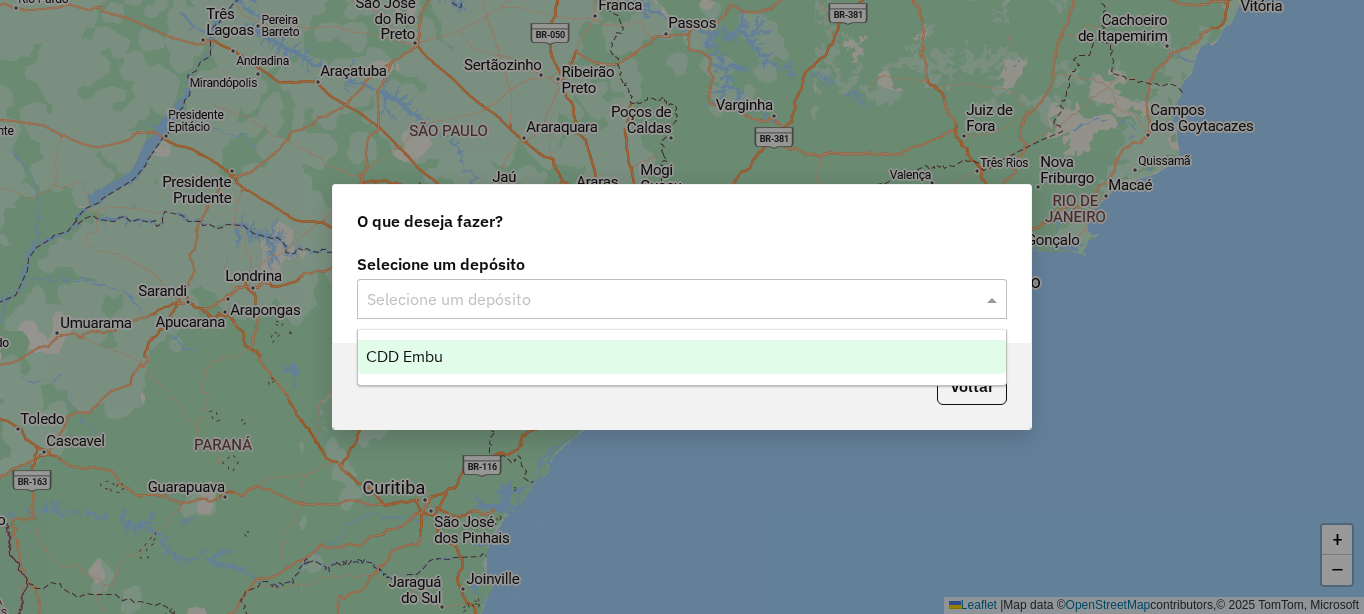 click 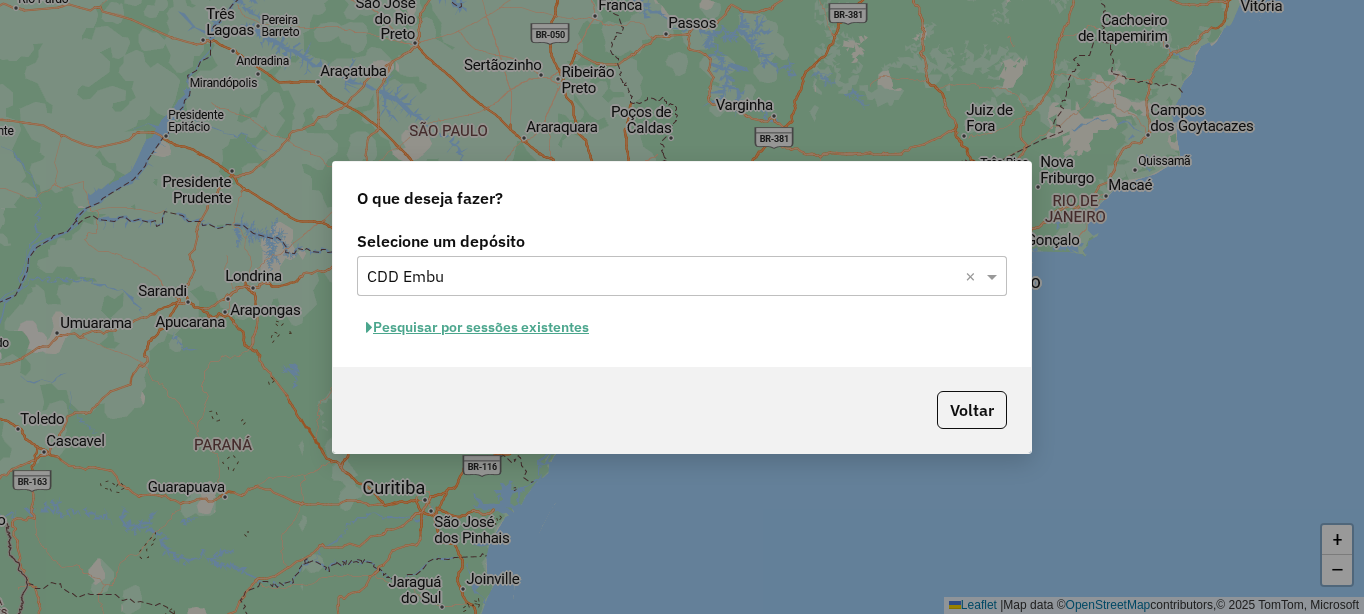 click on "Pesquisar por sessões existentes" 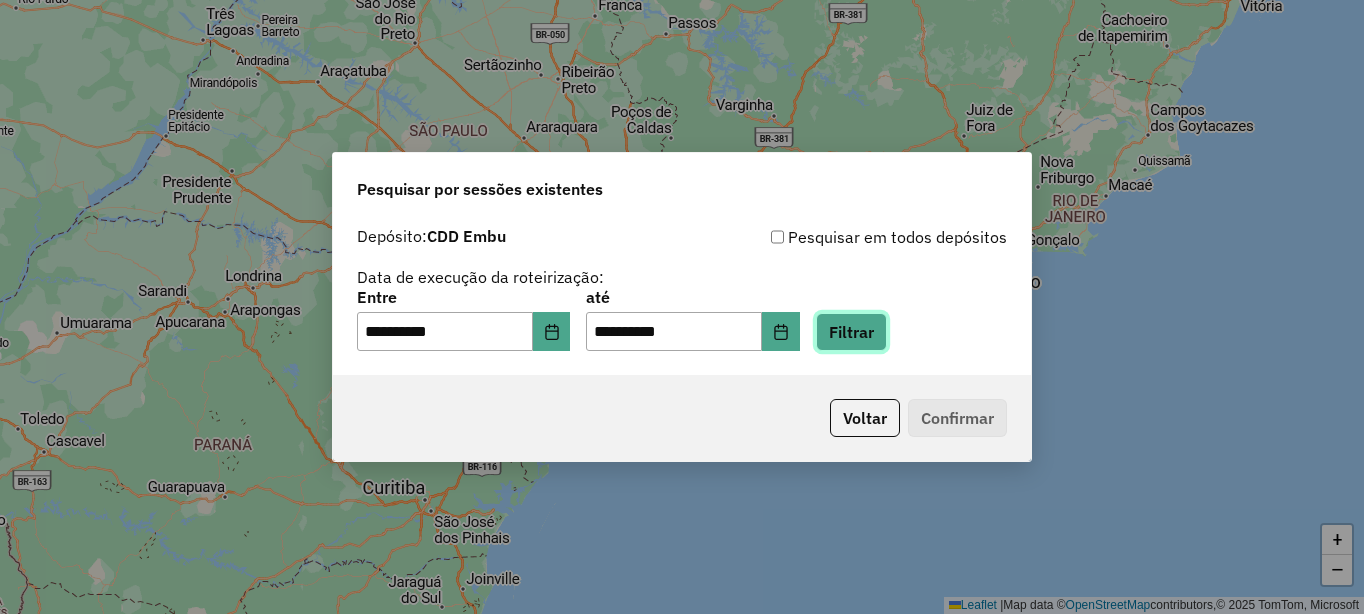 click on "Filtrar" 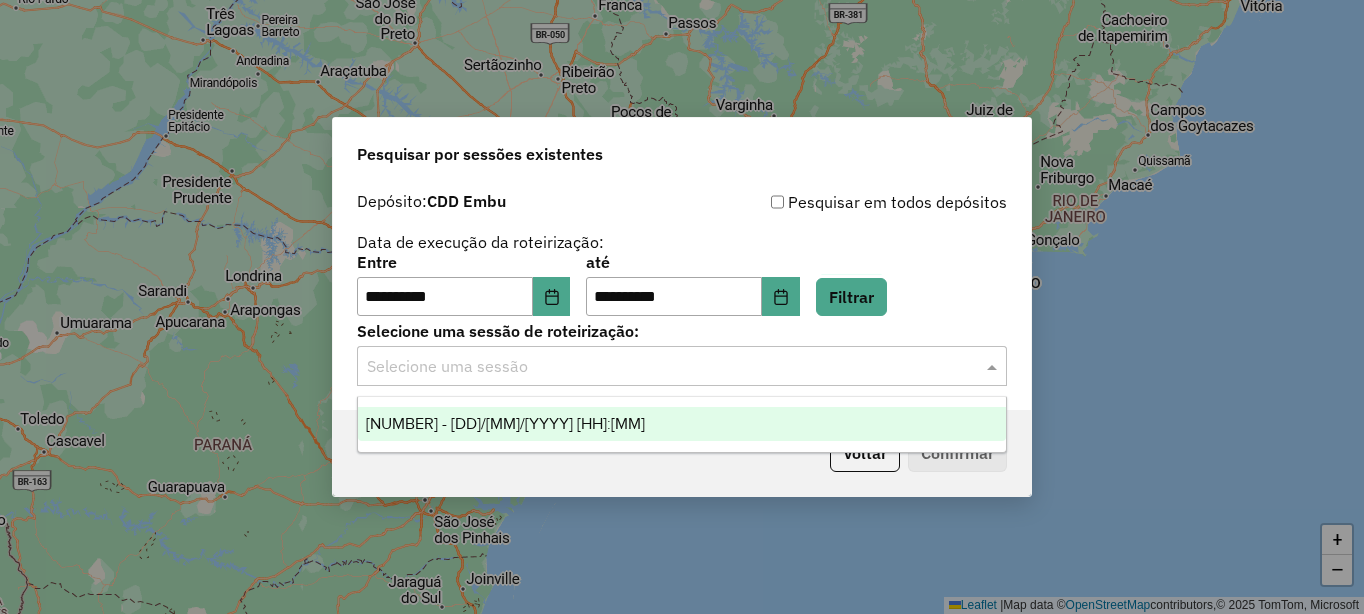 click 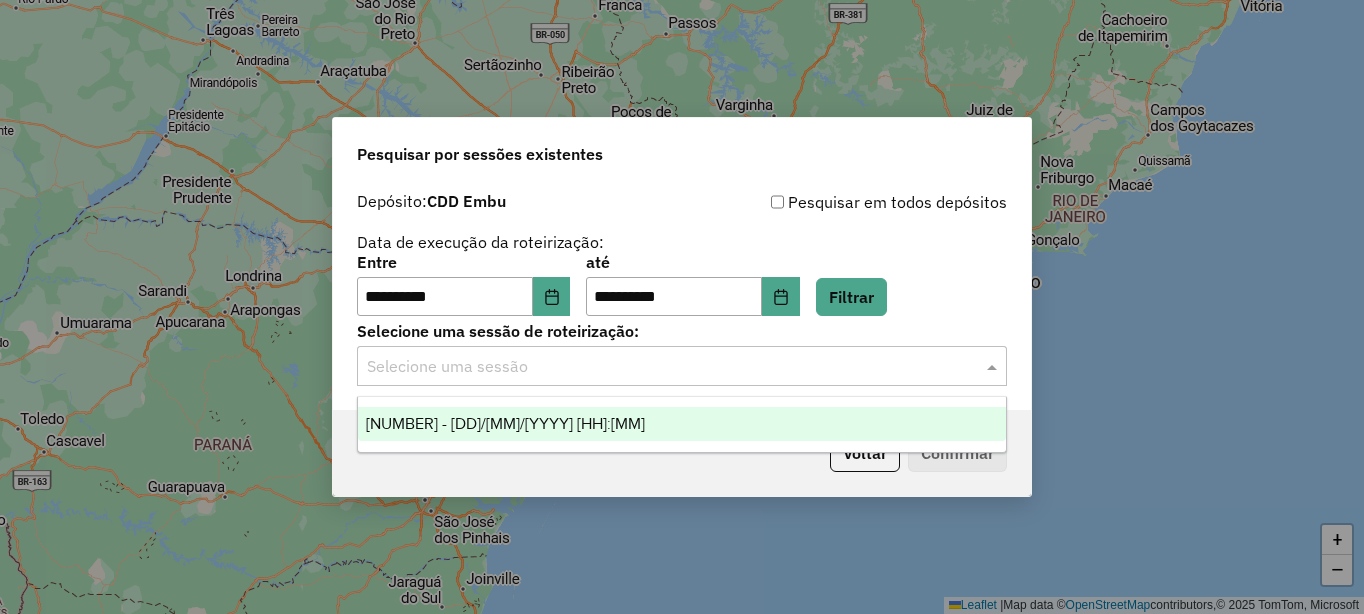 drag, startPoint x: 429, startPoint y: 435, endPoint x: 471, endPoint y: 430, distance: 42.296574 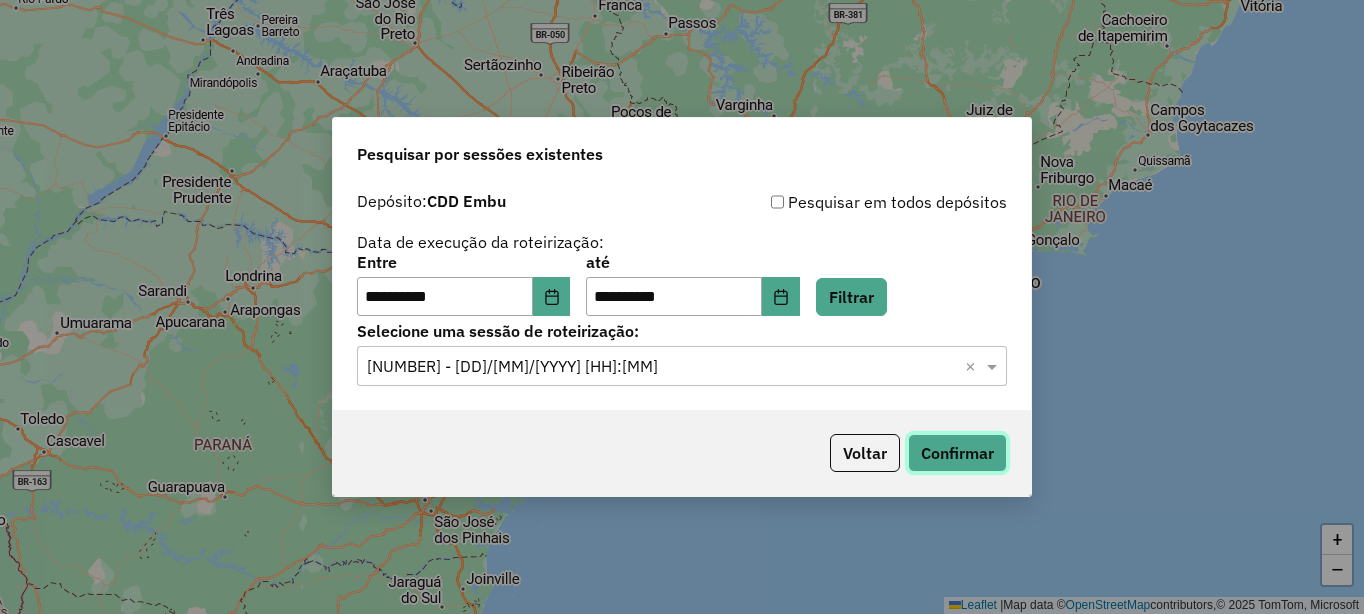 click on "Confirmar" 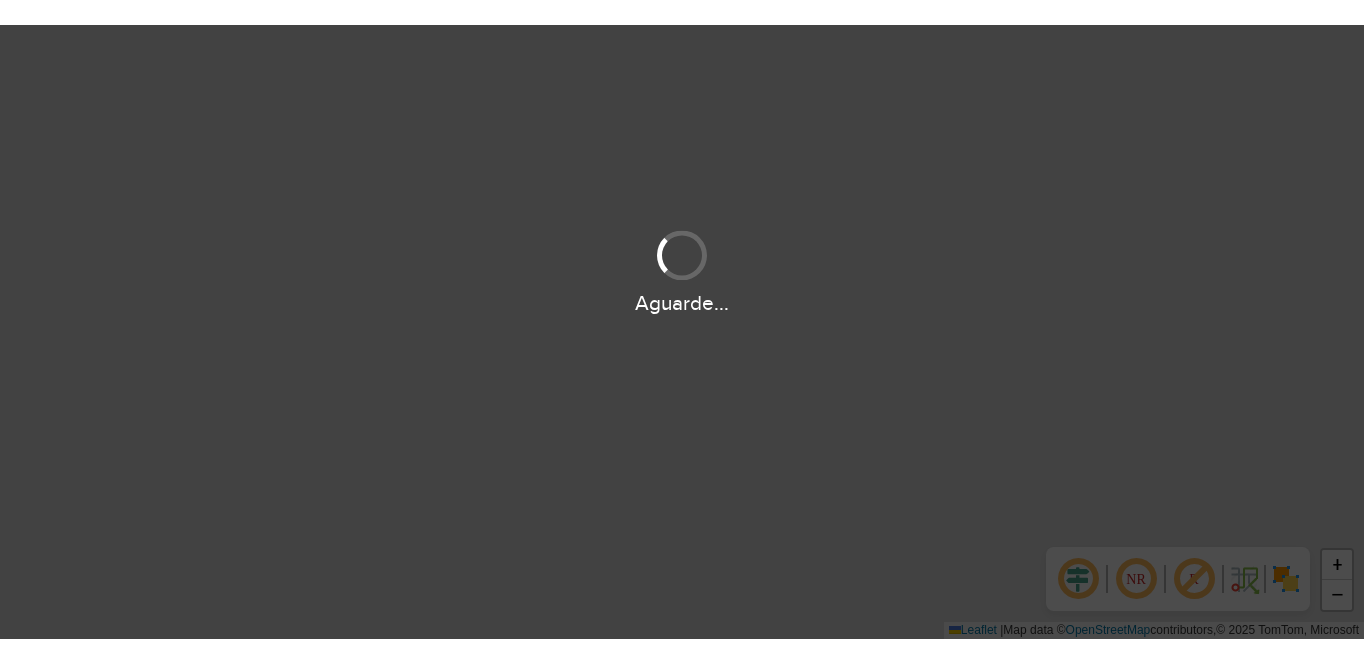 scroll, scrollTop: 0, scrollLeft: 0, axis: both 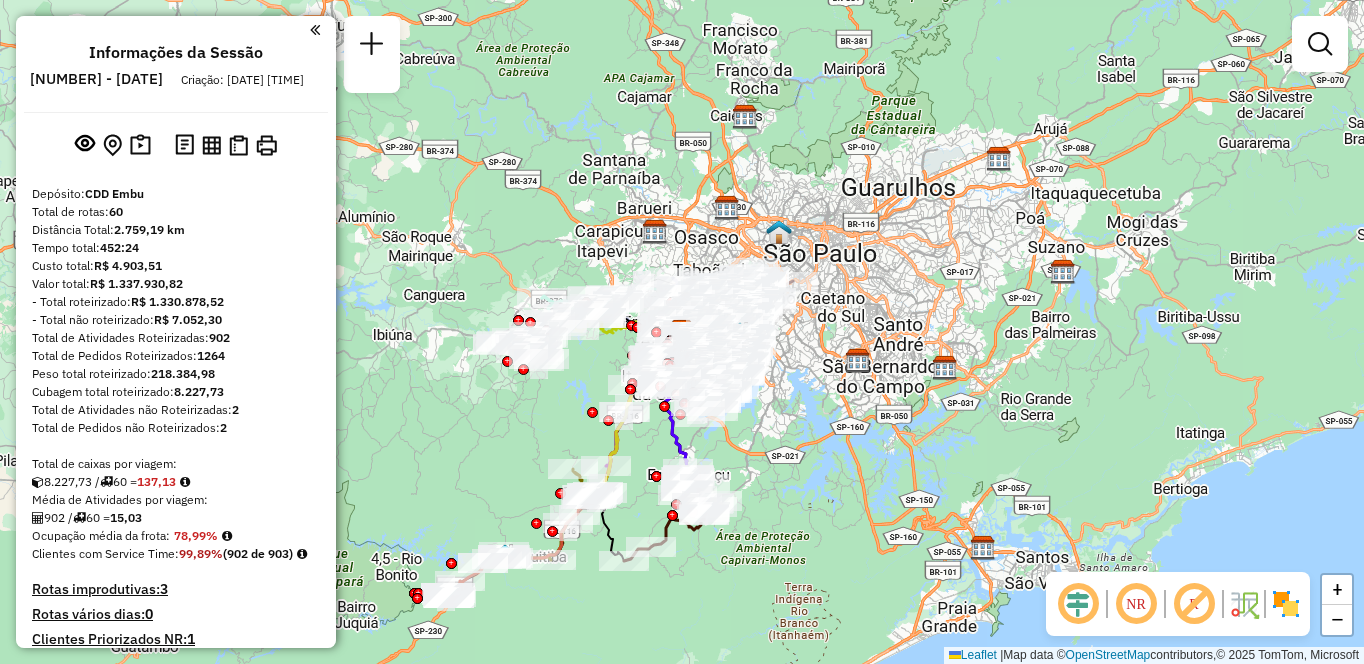 click 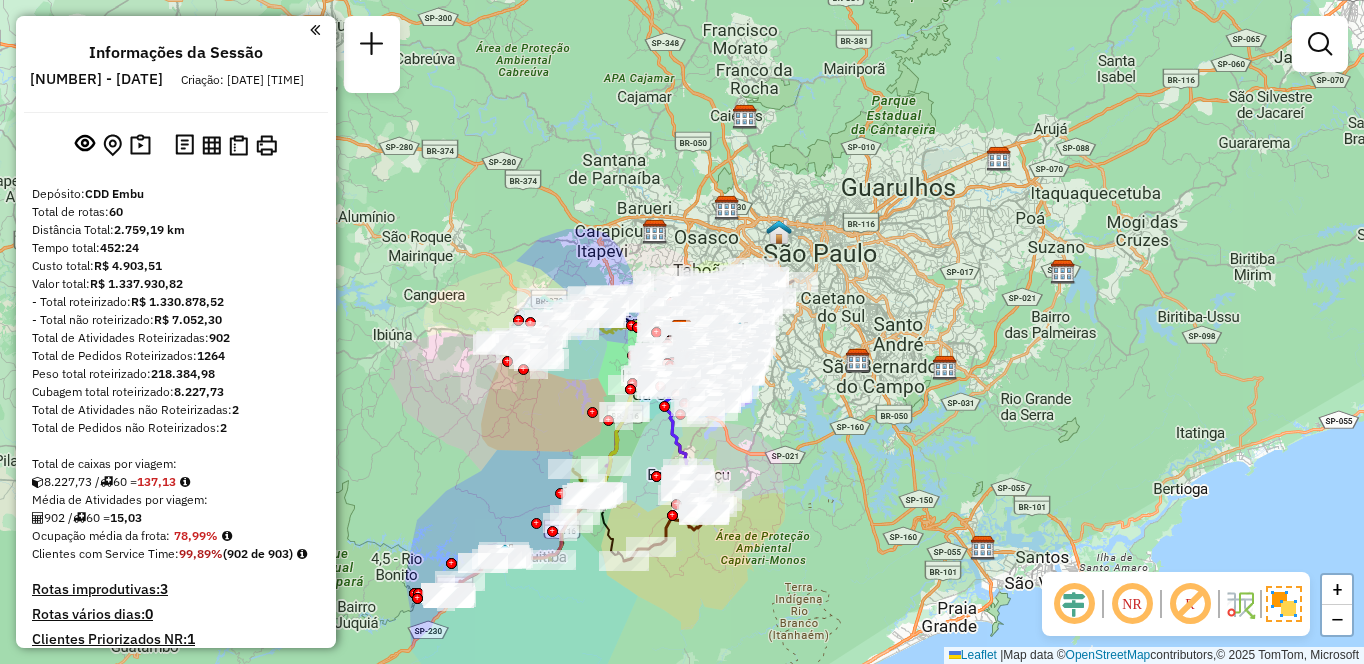 click 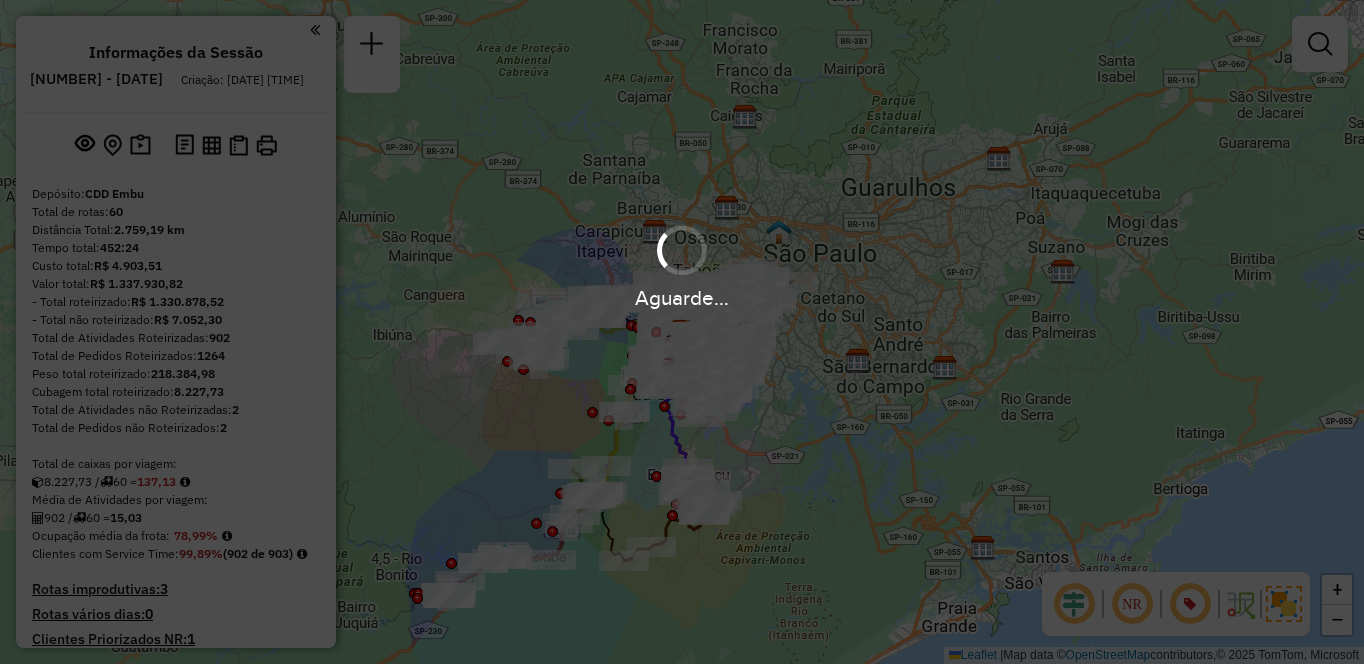 click on "Aguarde..." at bounding box center (682, 332) 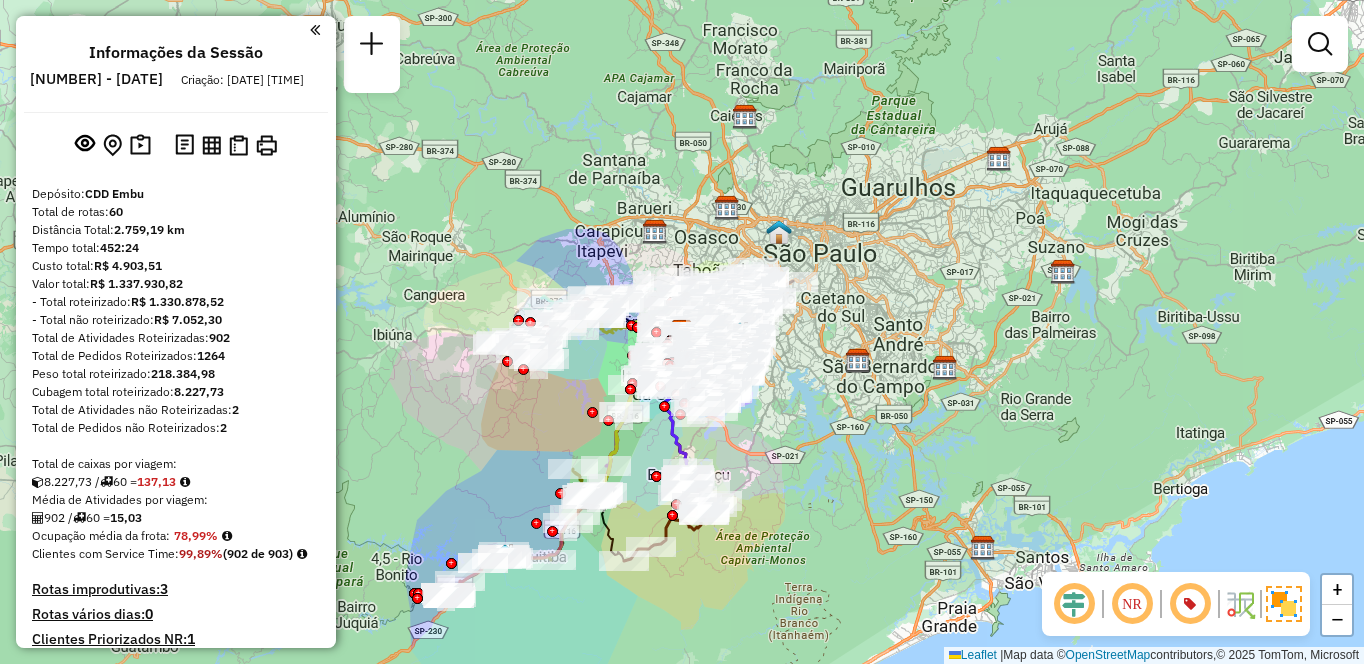 scroll, scrollTop: 1500, scrollLeft: 0, axis: vertical 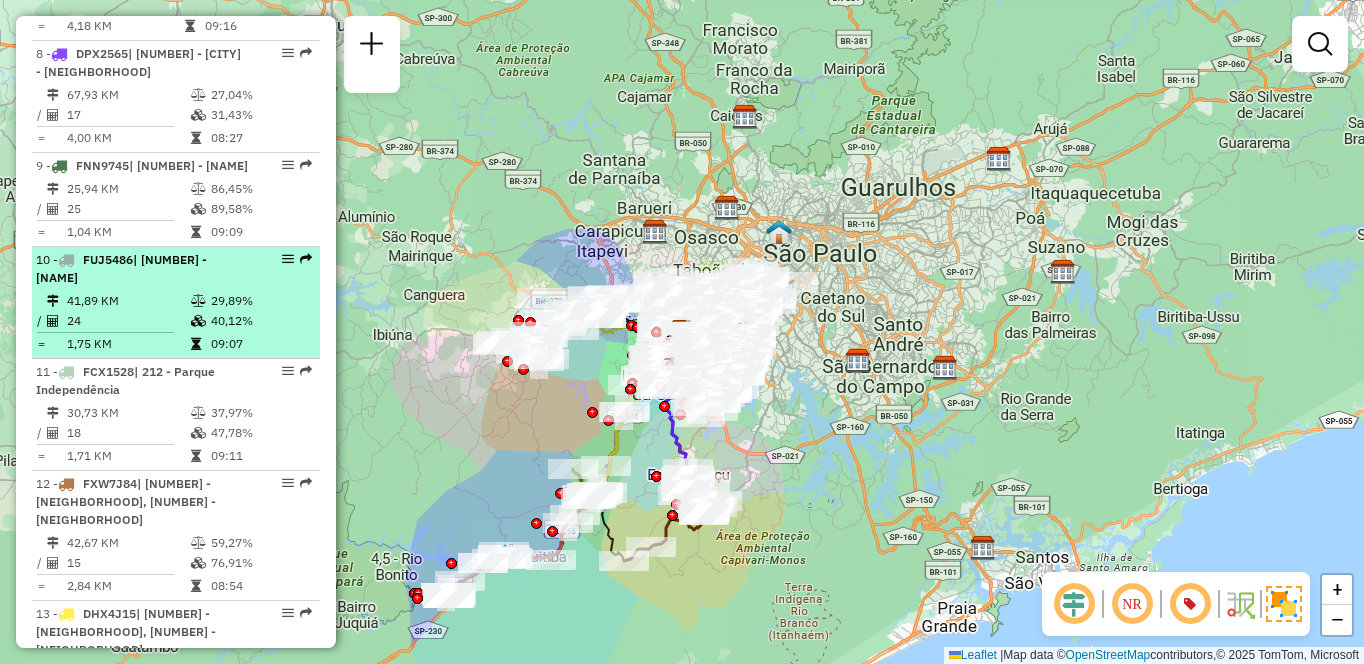 click on "[NUMBER] - [PLATE] | [NUMBER] - [STREET]" at bounding box center [142, 269] 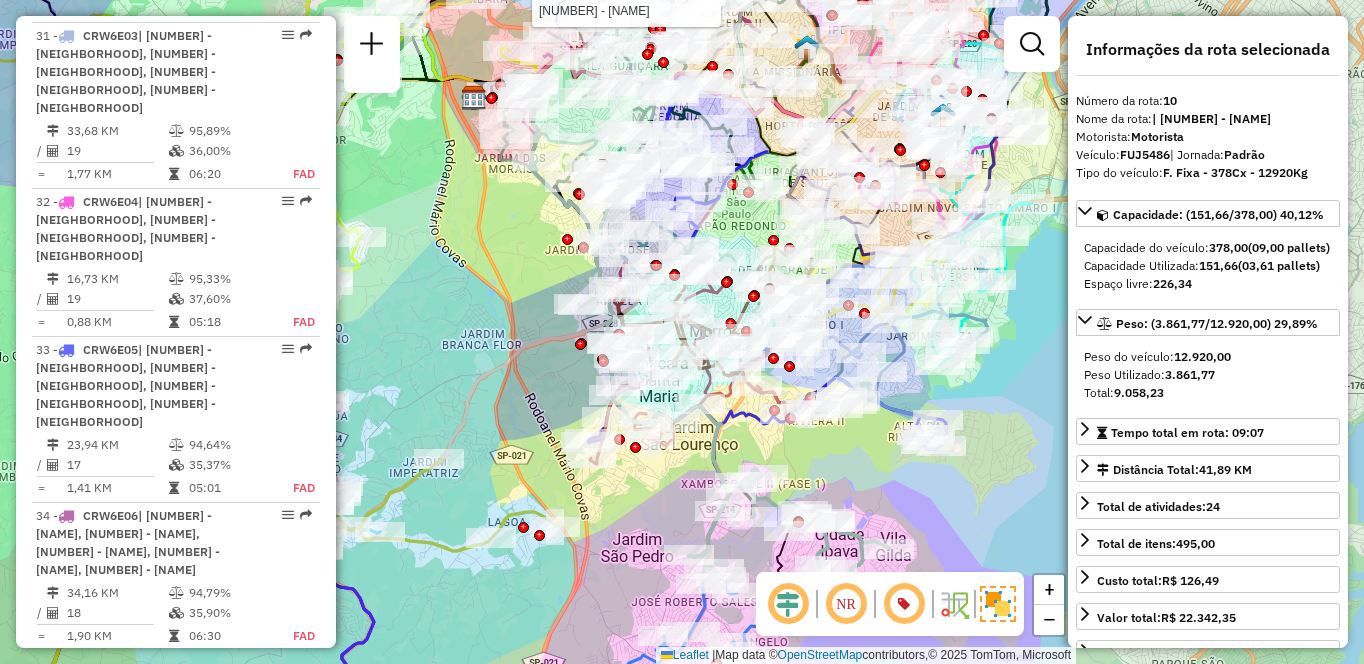 scroll, scrollTop: 7200, scrollLeft: 0, axis: vertical 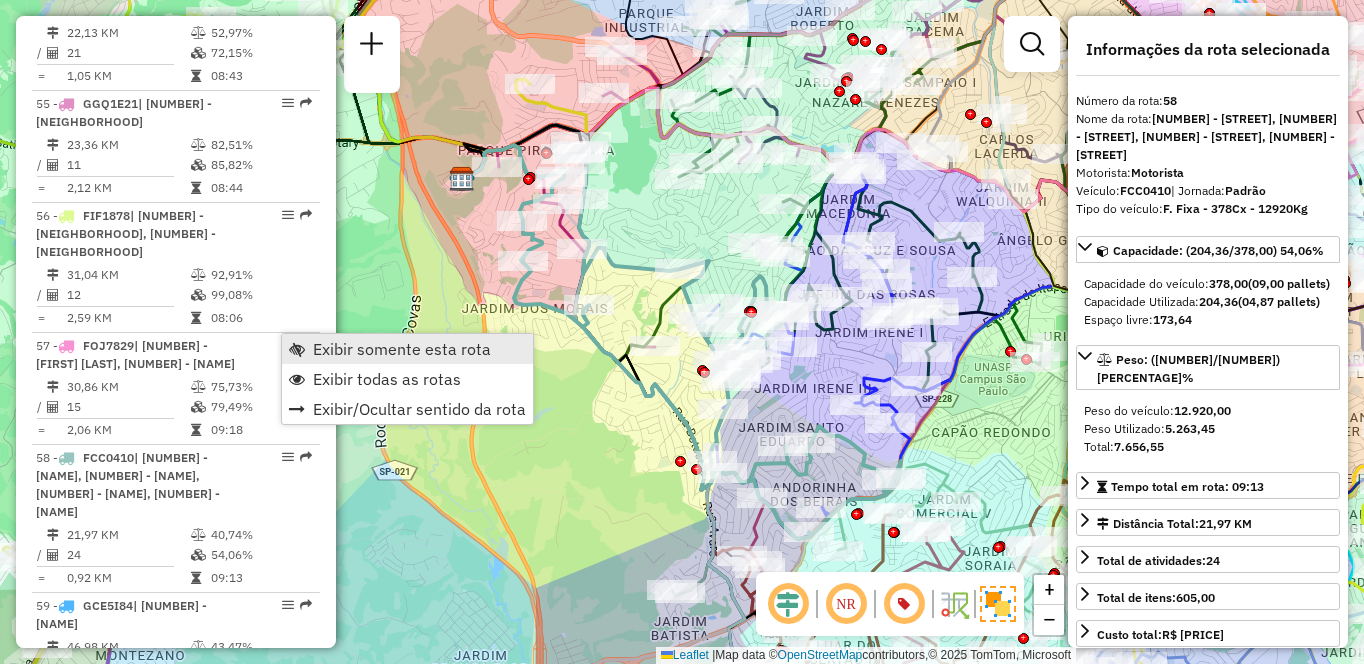 click on "Exibir somente esta rota" at bounding box center (402, 349) 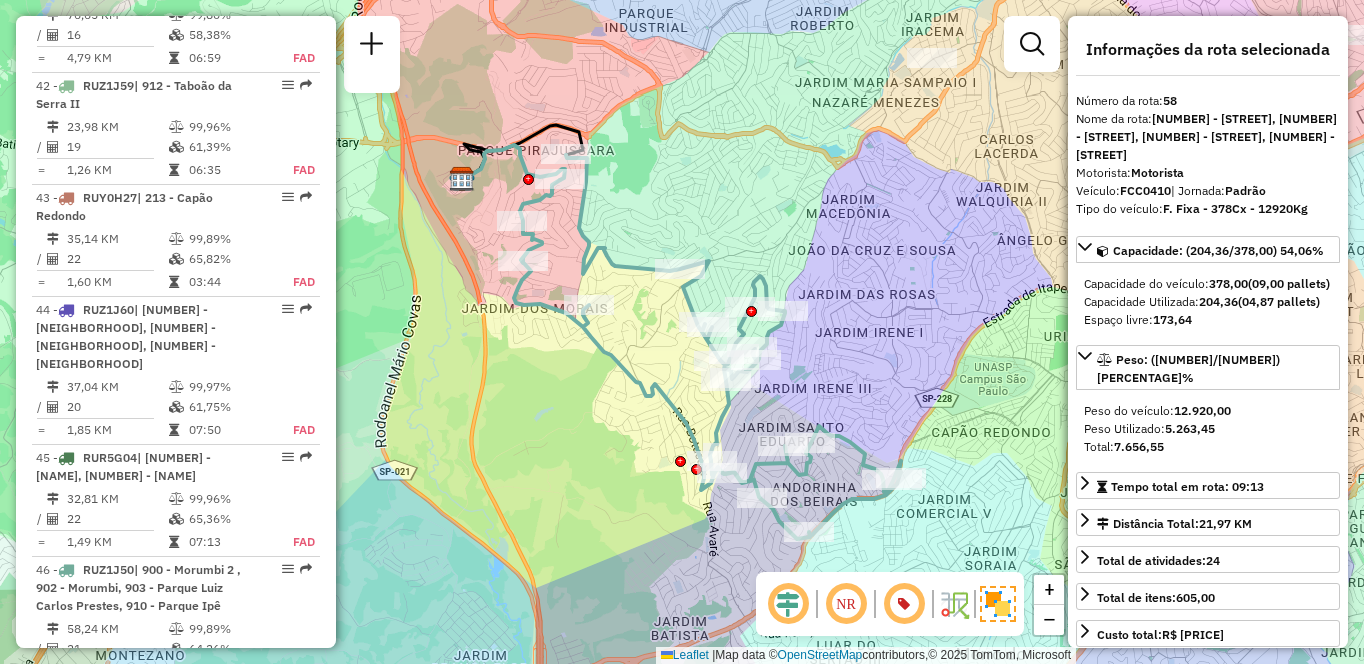 scroll, scrollTop: 6640, scrollLeft: 0, axis: vertical 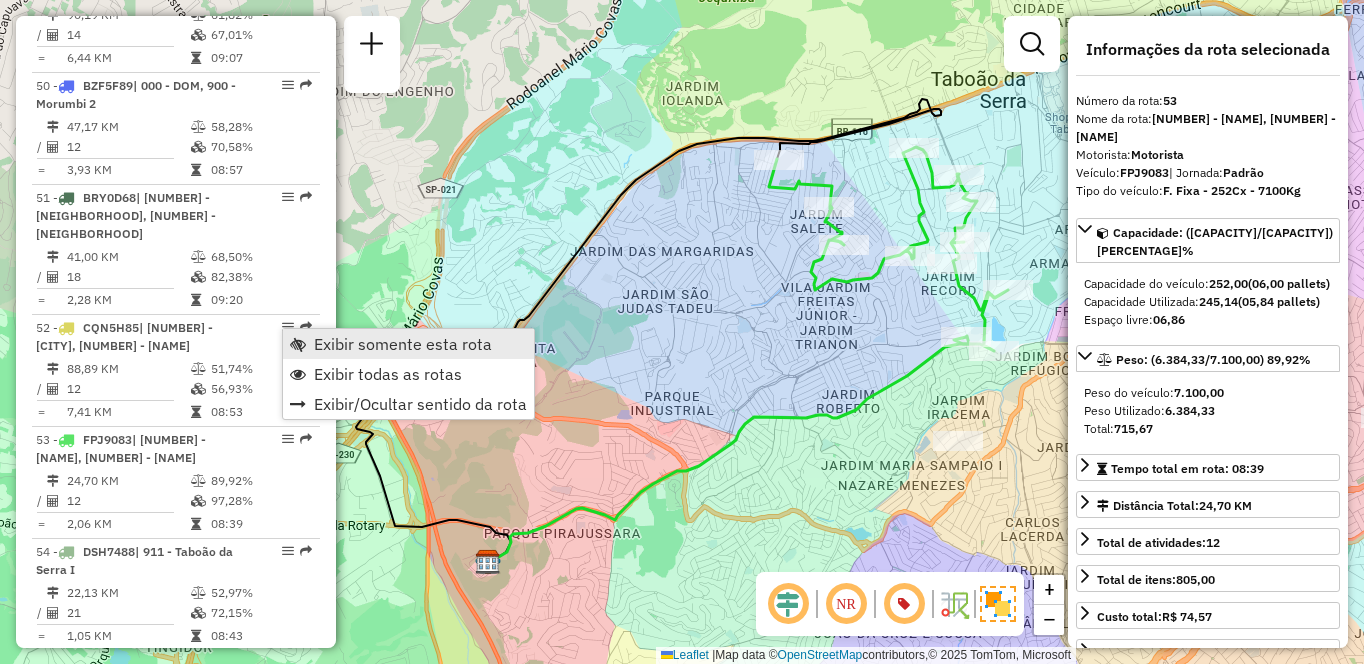 click on "Exibir somente esta rota" at bounding box center (408, 344) 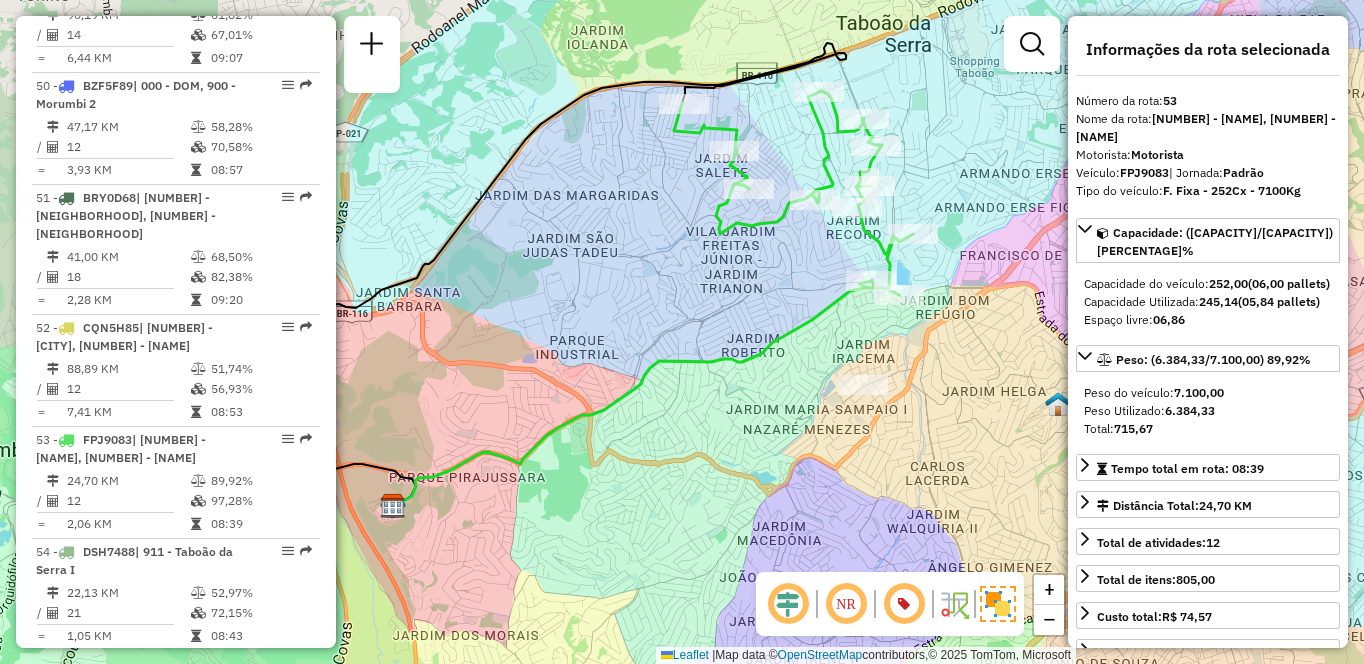 drag, startPoint x: 588, startPoint y: 301, endPoint x: 522, endPoint y: 251, distance: 82.800964 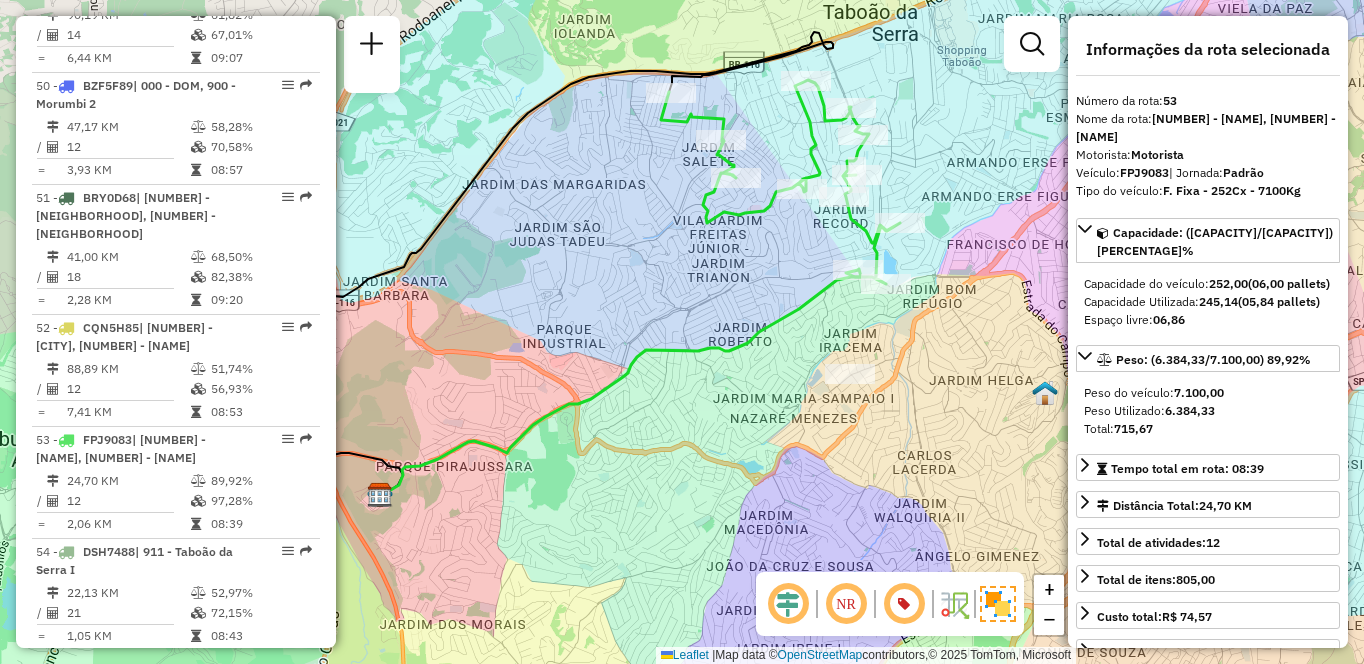 click 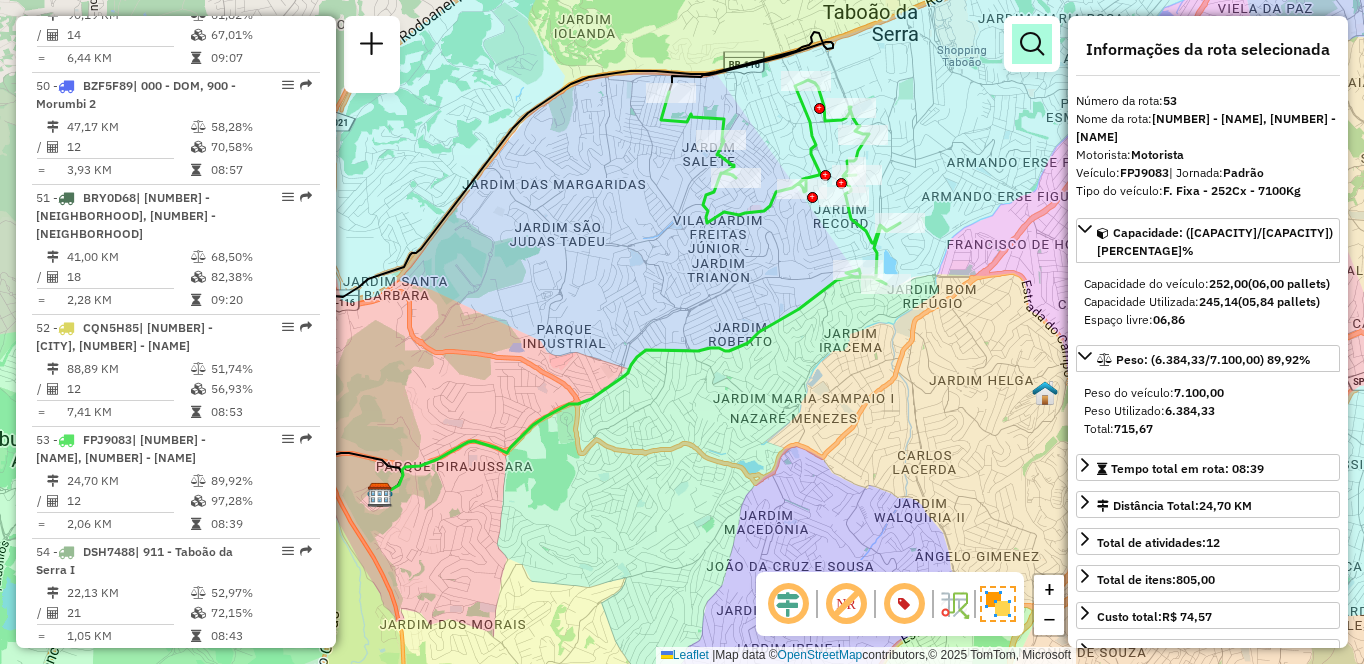 scroll, scrollTop: 7236, scrollLeft: 0, axis: vertical 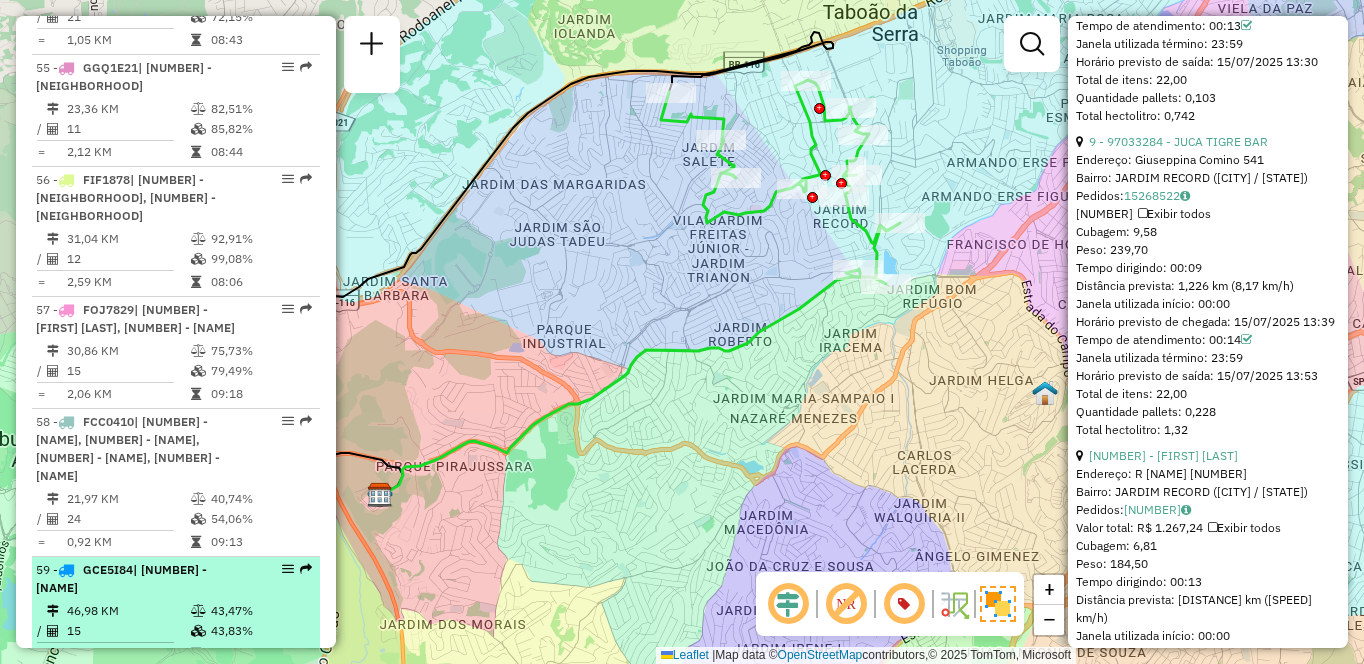 click on "59 - GCE5I84 | 202 - [NAME]" at bounding box center [142, 579] 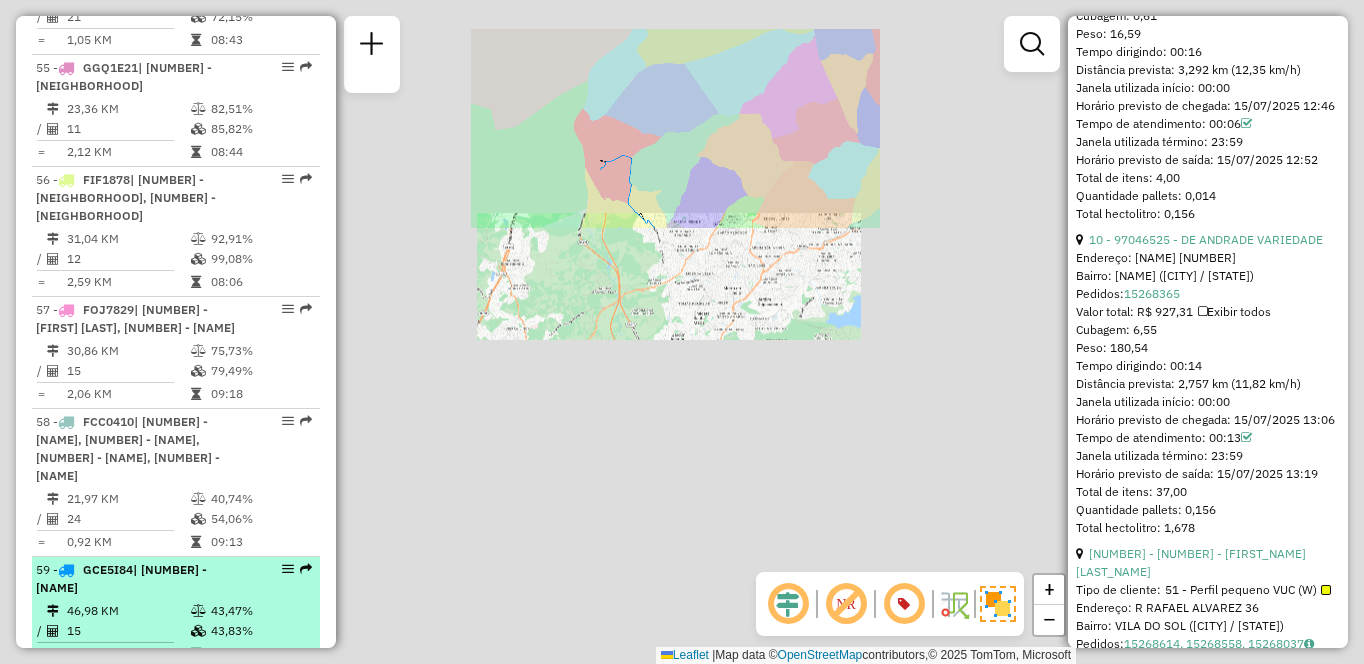 scroll, scrollTop: 3500, scrollLeft: 0, axis: vertical 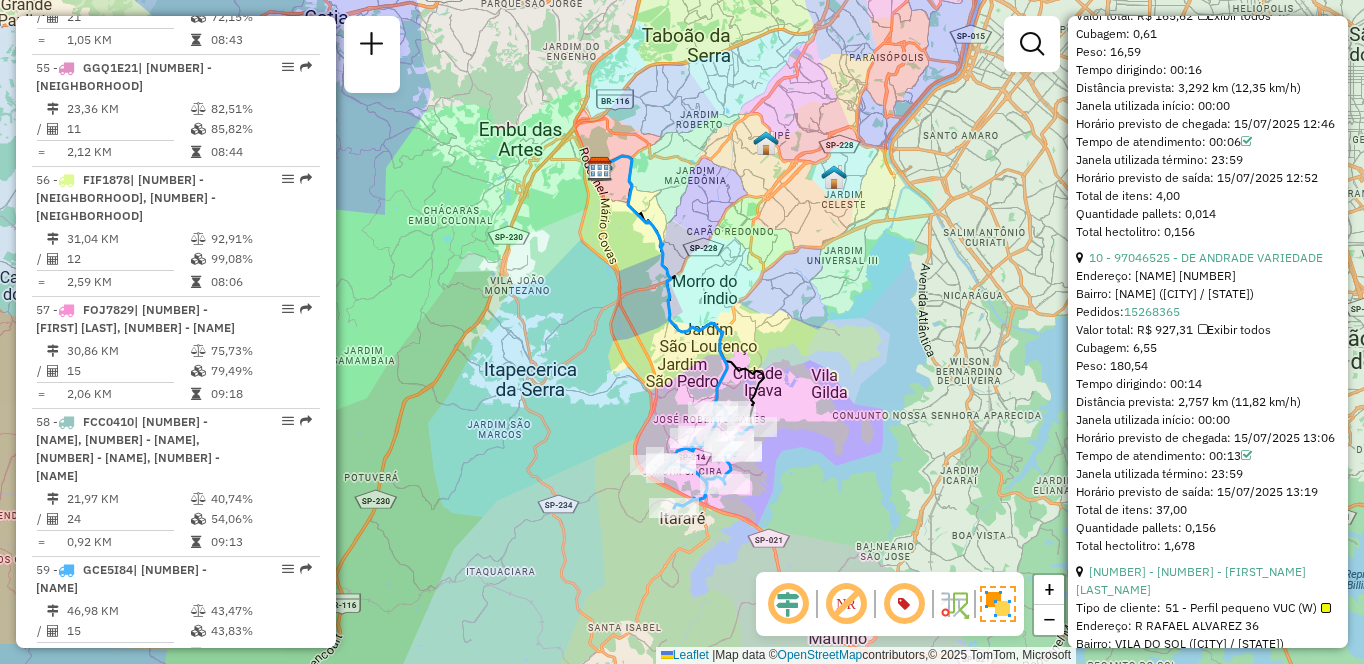 click on "| [NUMBER] - [NEIGHBORHOOD], [NUMBER] - [NEIGHBORHOOD]" at bounding box center [126, 699] 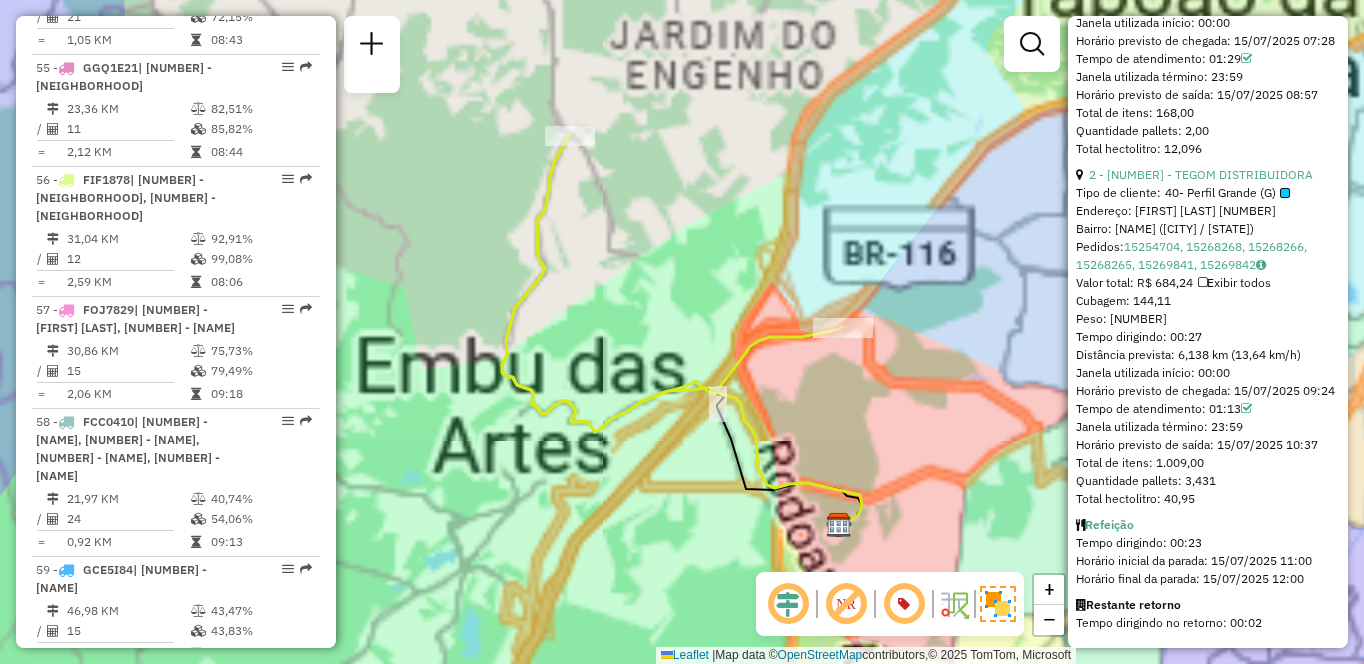 scroll, scrollTop: 1098, scrollLeft: 0, axis: vertical 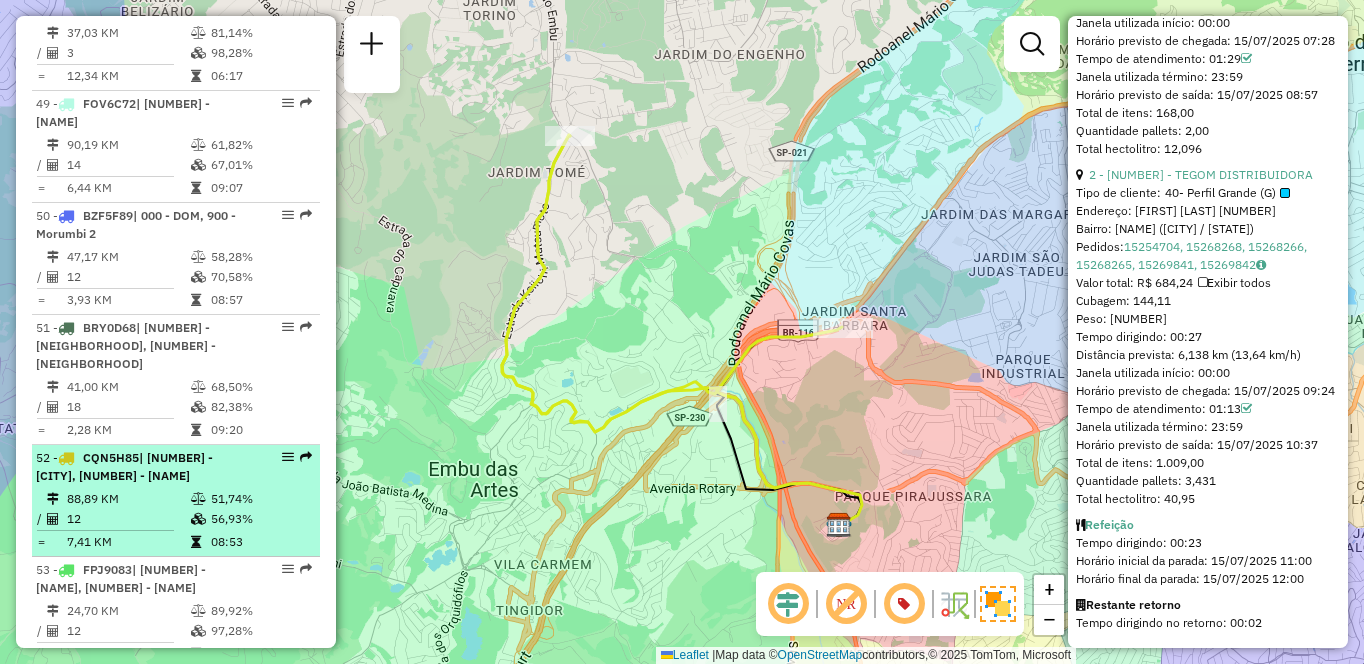 click on "| [NUMBER] - [NAME] [NUMBER] - [NAME]" at bounding box center (142, 467) 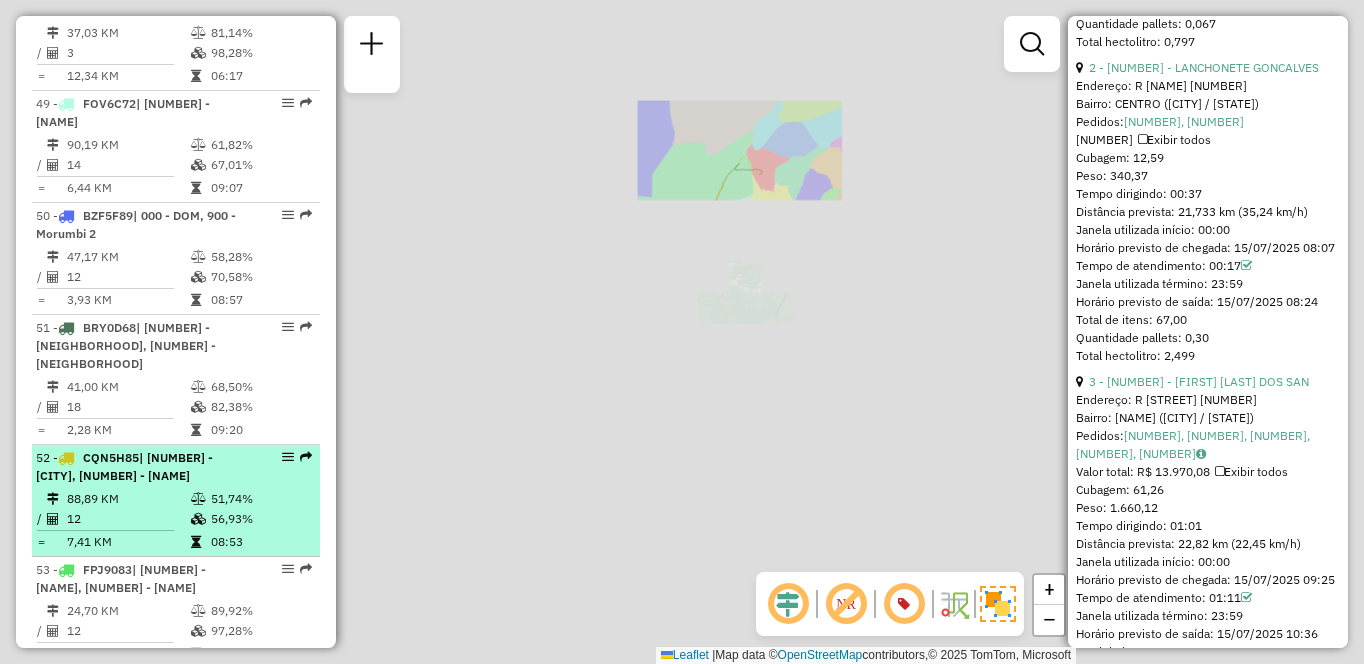 scroll, scrollTop: 3518, scrollLeft: 0, axis: vertical 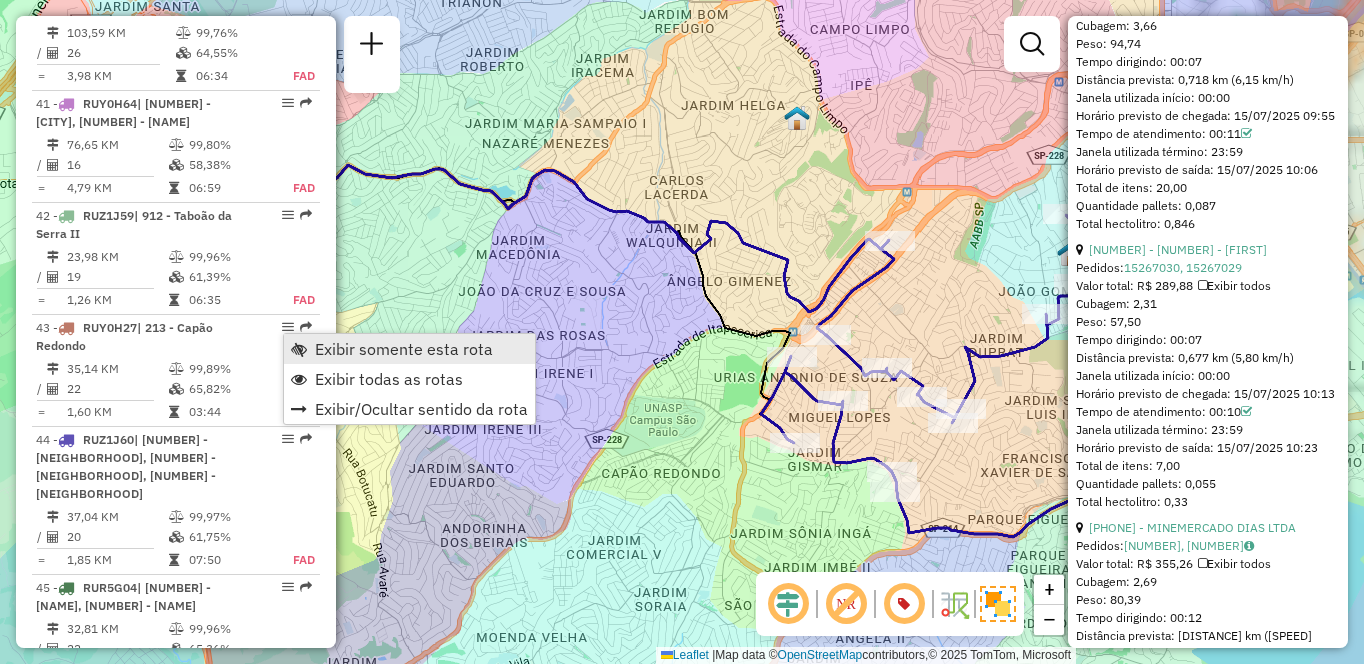 click on "Exibir somente esta rota" at bounding box center [404, 349] 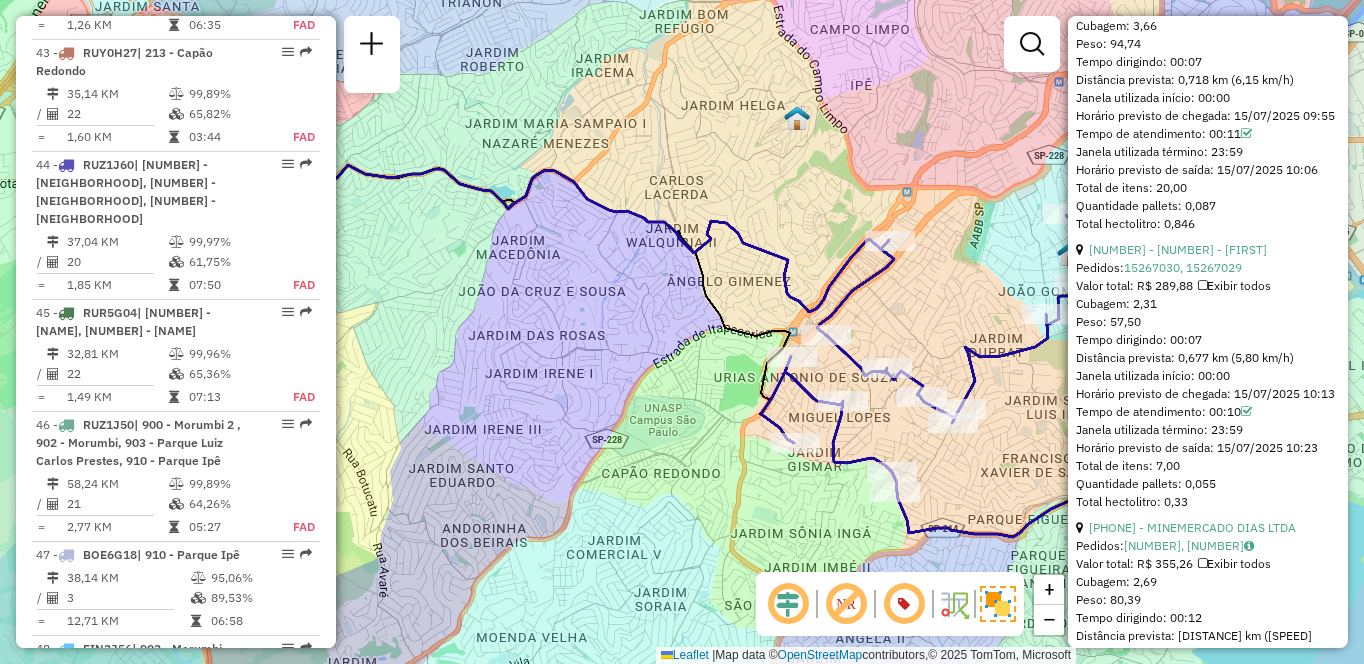scroll, scrollTop: 5881, scrollLeft: 0, axis: vertical 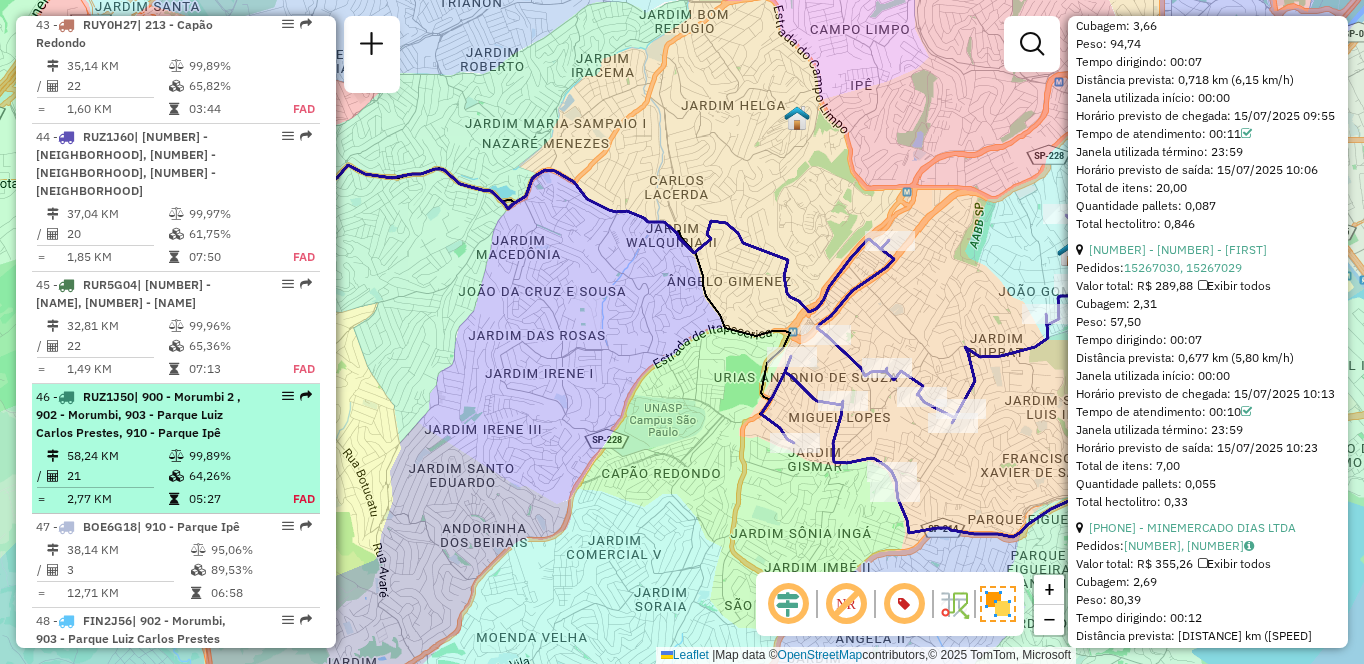 click on "64,26%" at bounding box center [229, 476] 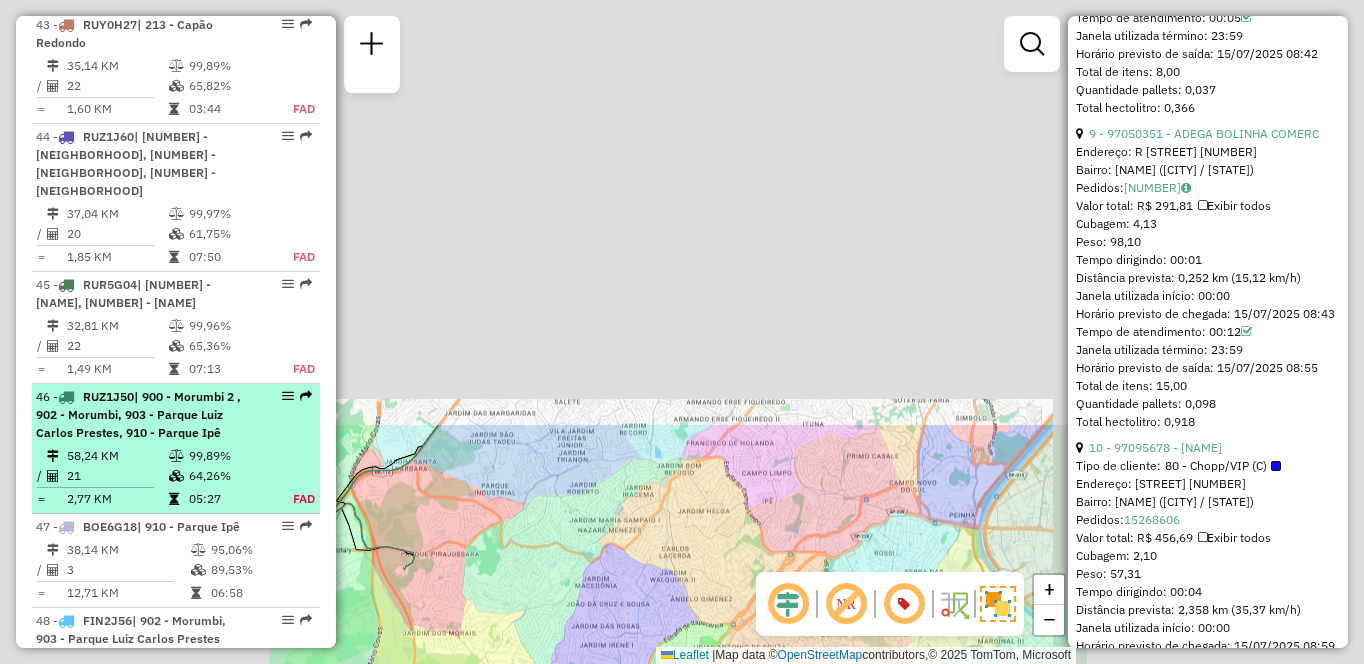 scroll, scrollTop: 3517, scrollLeft: 0, axis: vertical 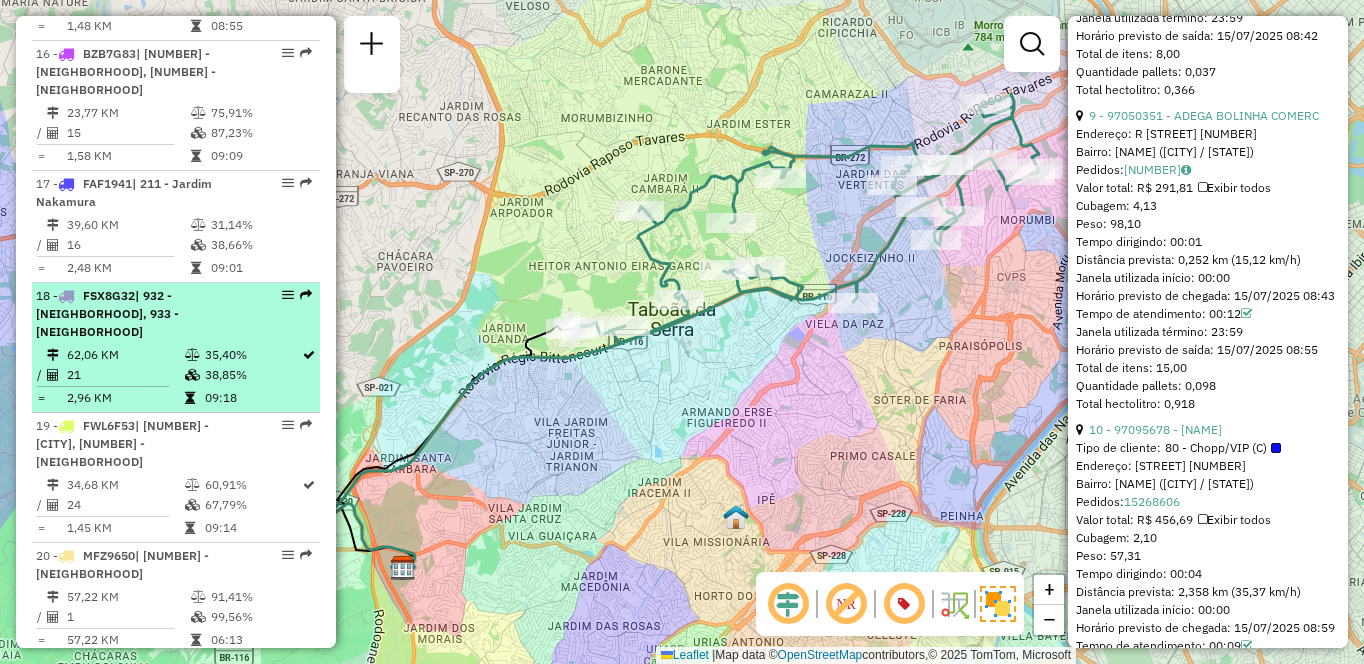 click on "38,85%" at bounding box center [252, 375] 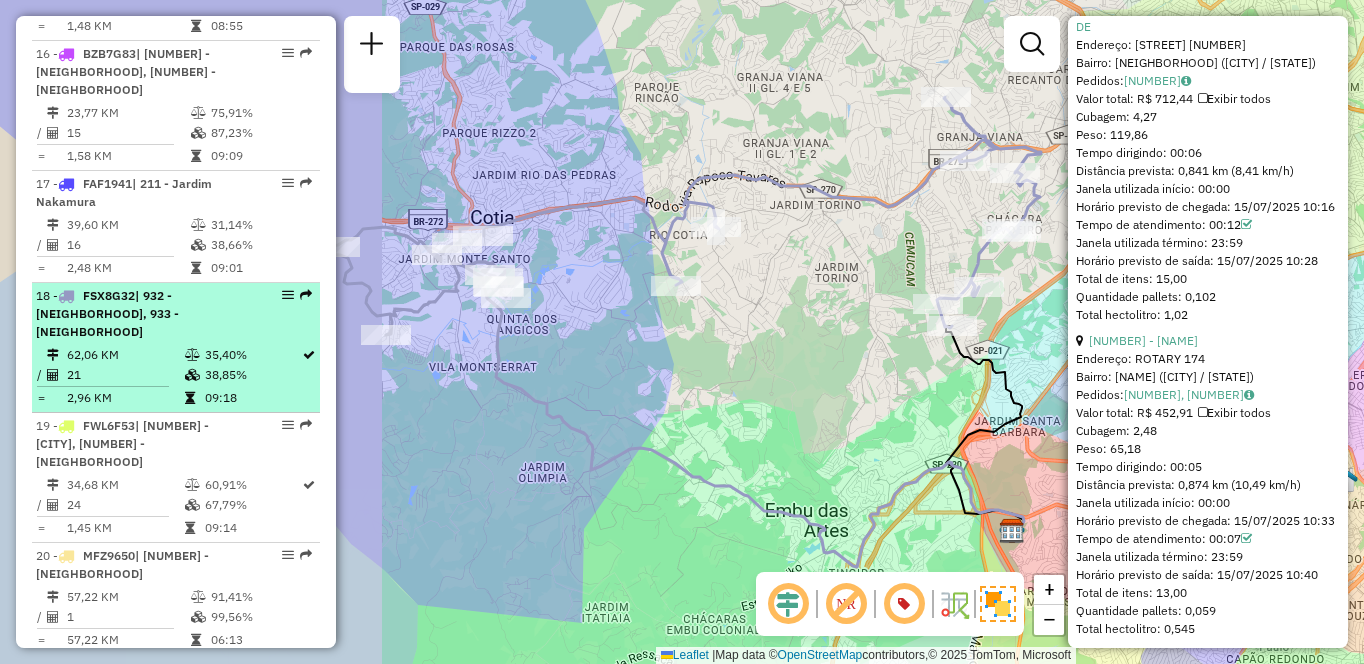 scroll, scrollTop: 3518, scrollLeft: 0, axis: vertical 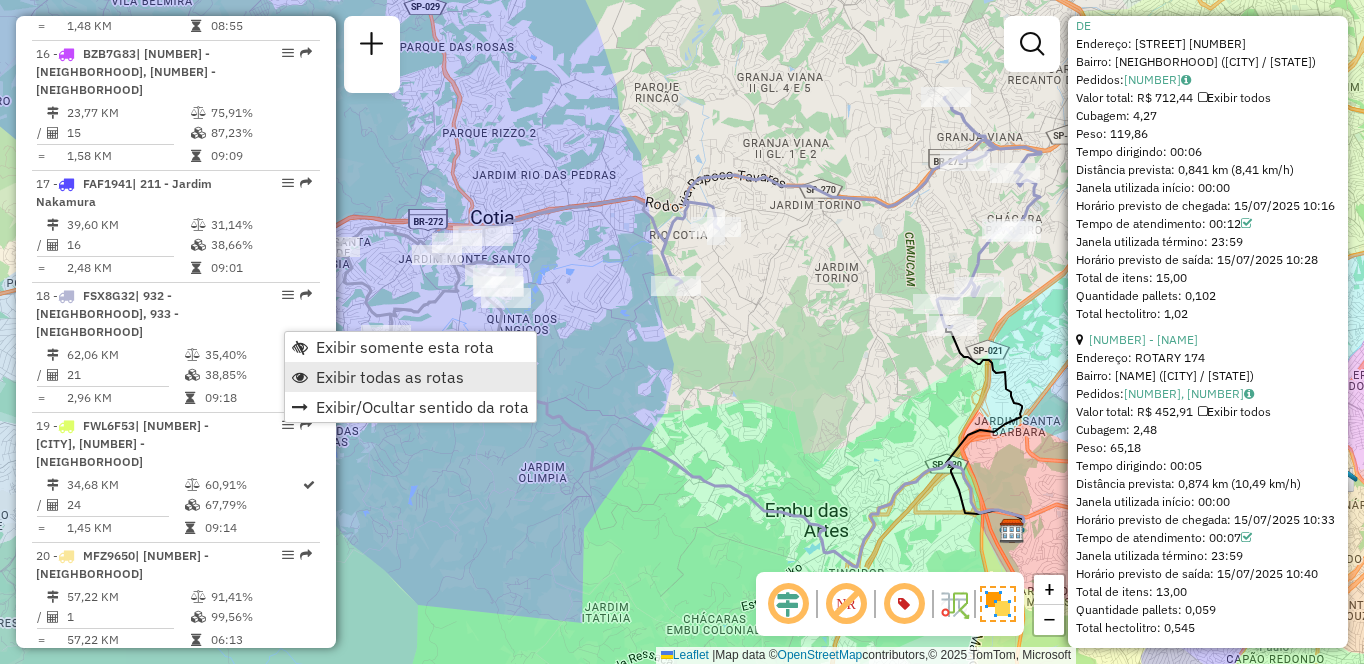 click on "Exibir todas as rotas" at bounding box center (390, 377) 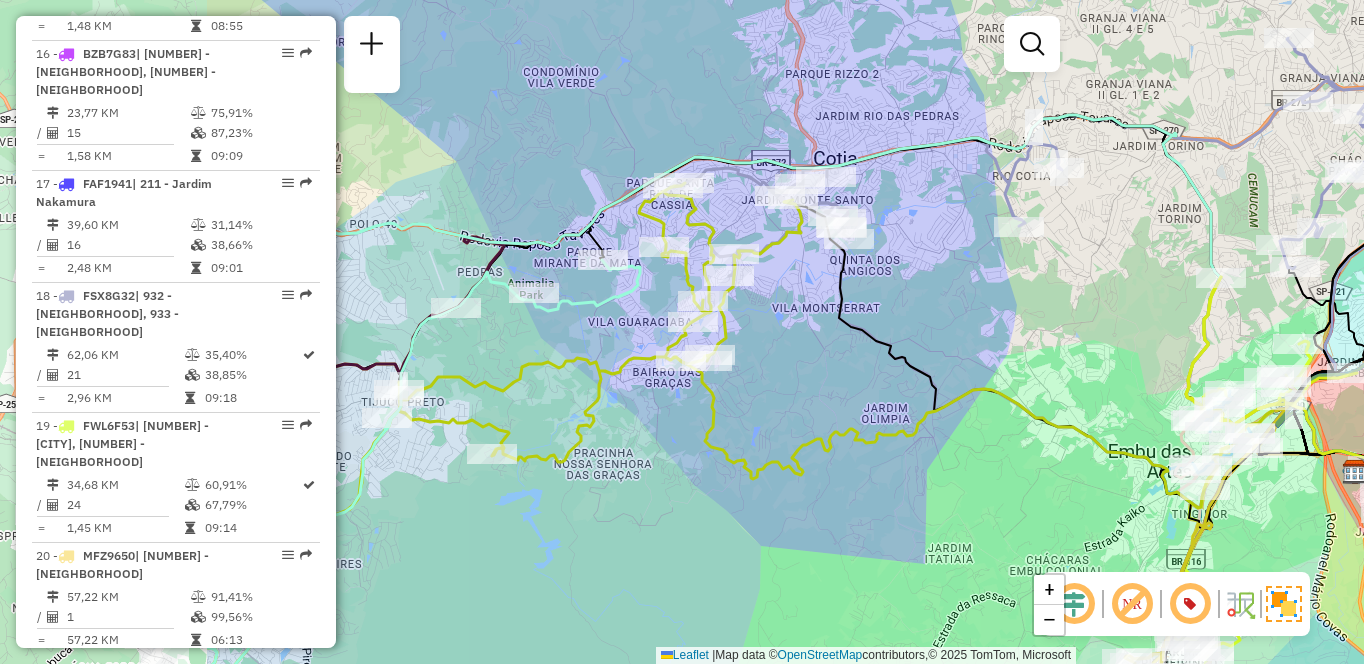 drag, startPoint x: 506, startPoint y: 436, endPoint x: 856, endPoint y: 368, distance: 356.54453 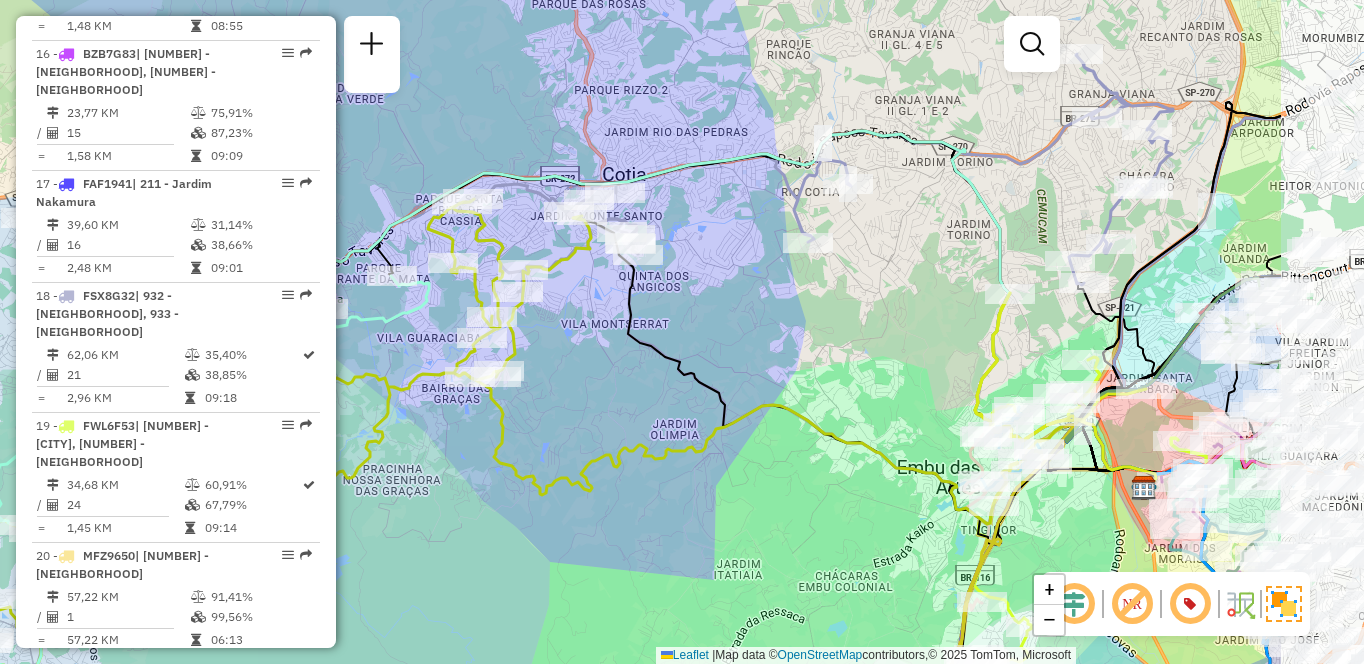 drag, startPoint x: 1149, startPoint y: 327, endPoint x: 860, endPoint y: 346, distance: 289.6239 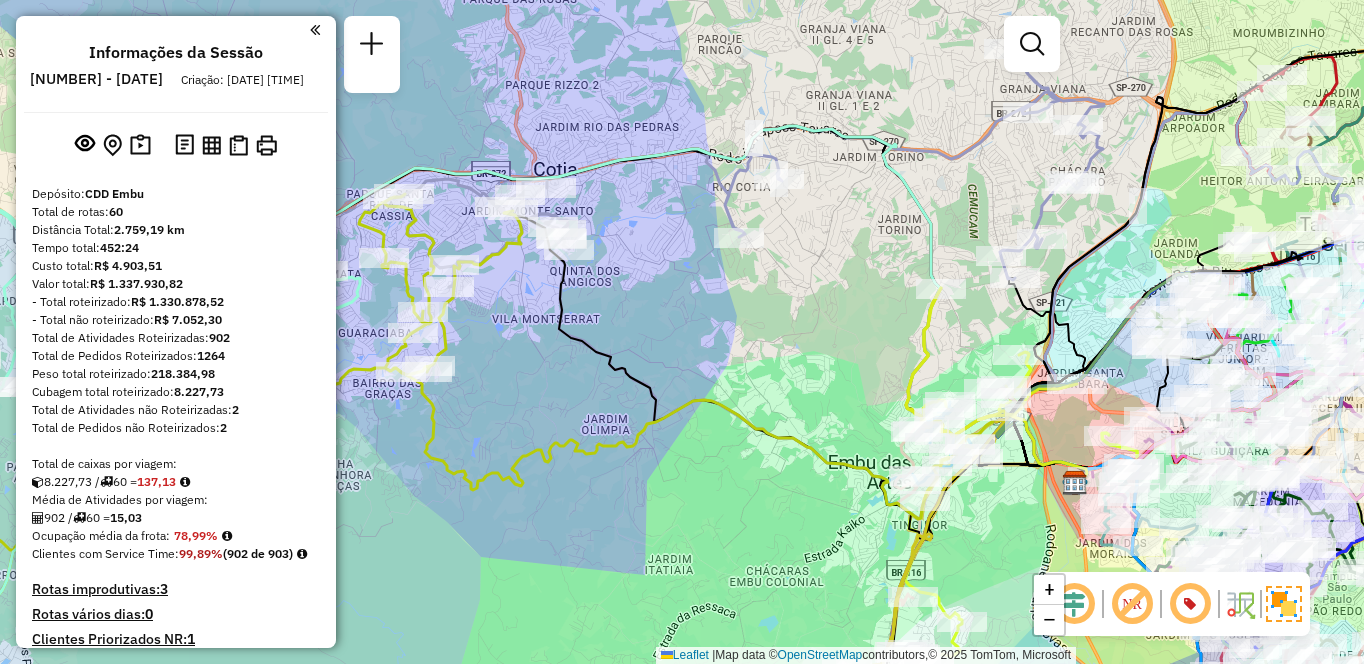 scroll, scrollTop: 1724, scrollLeft: 0, axis: vertical 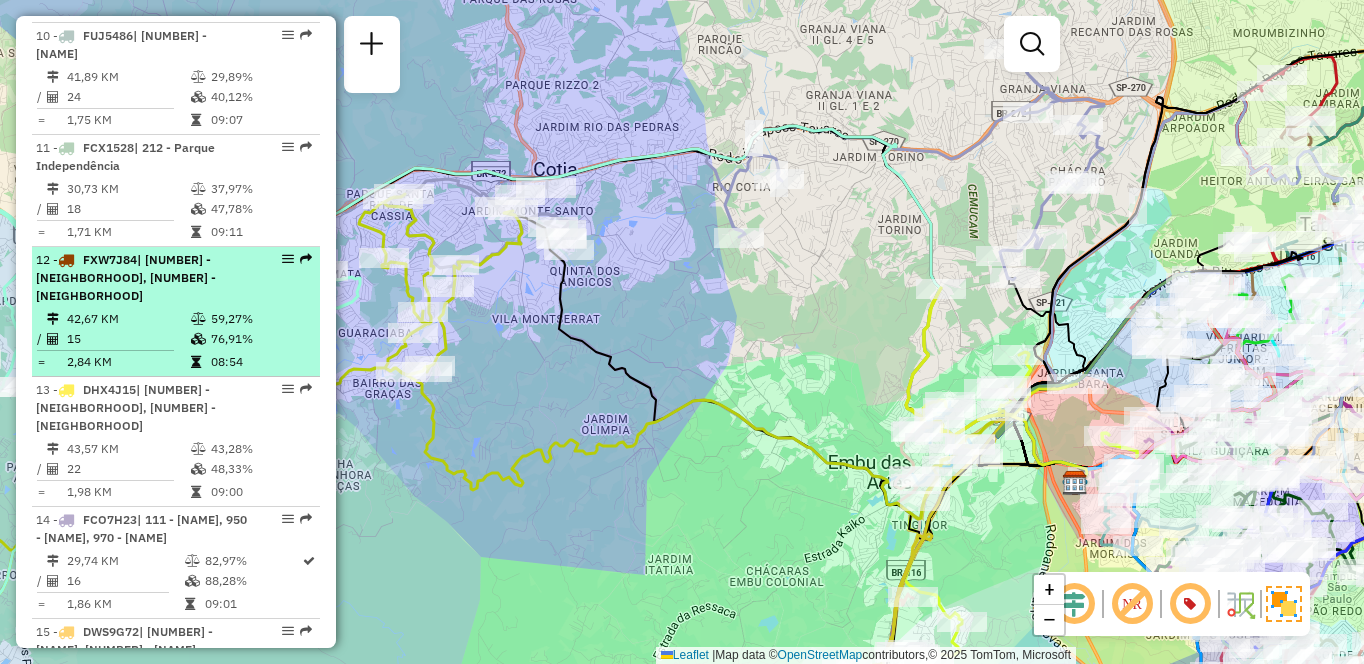 click on "15" at bounding box center (128, 339) 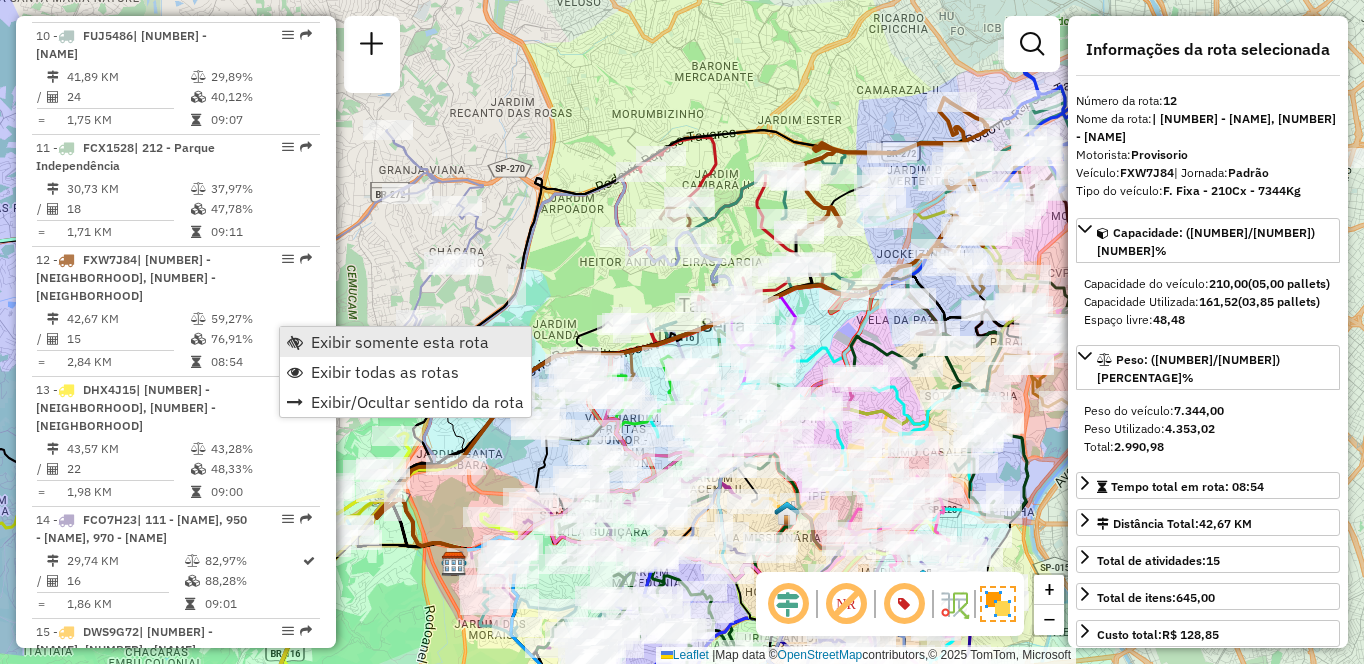click on "Exibir somente esta rota" at bounding box center (400, 342) 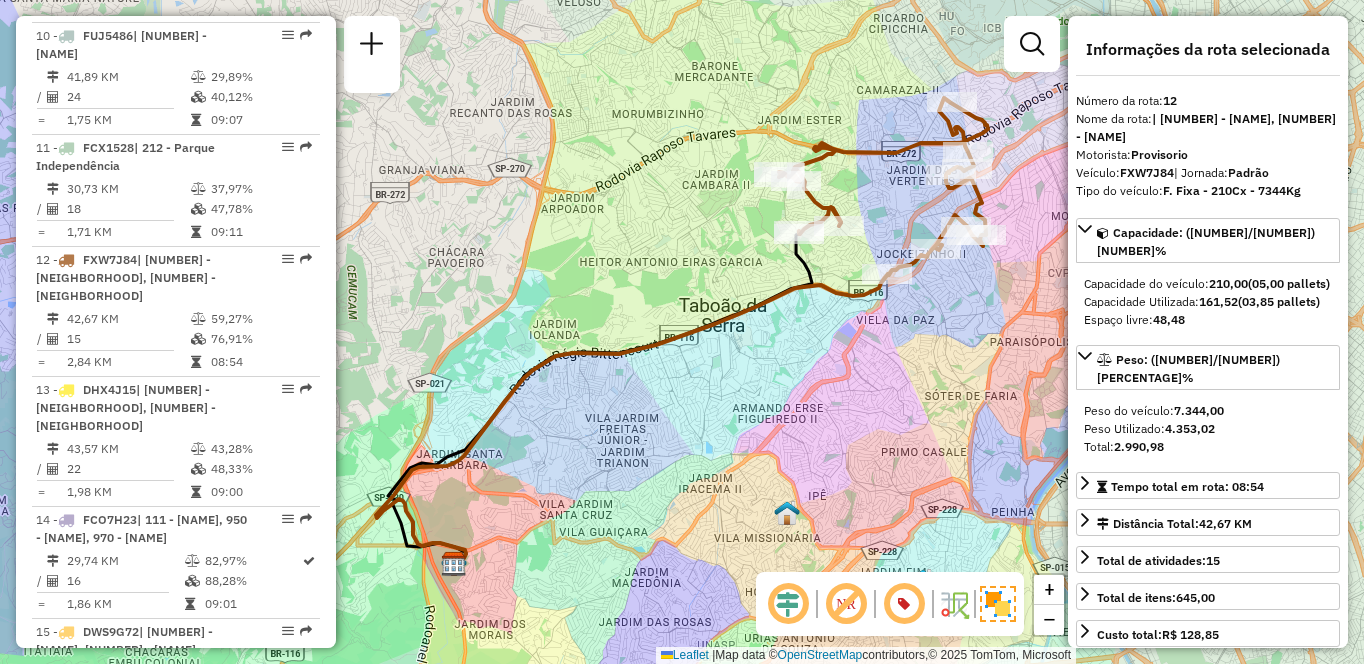 click on "**********" at bounding box center [1208, 332] 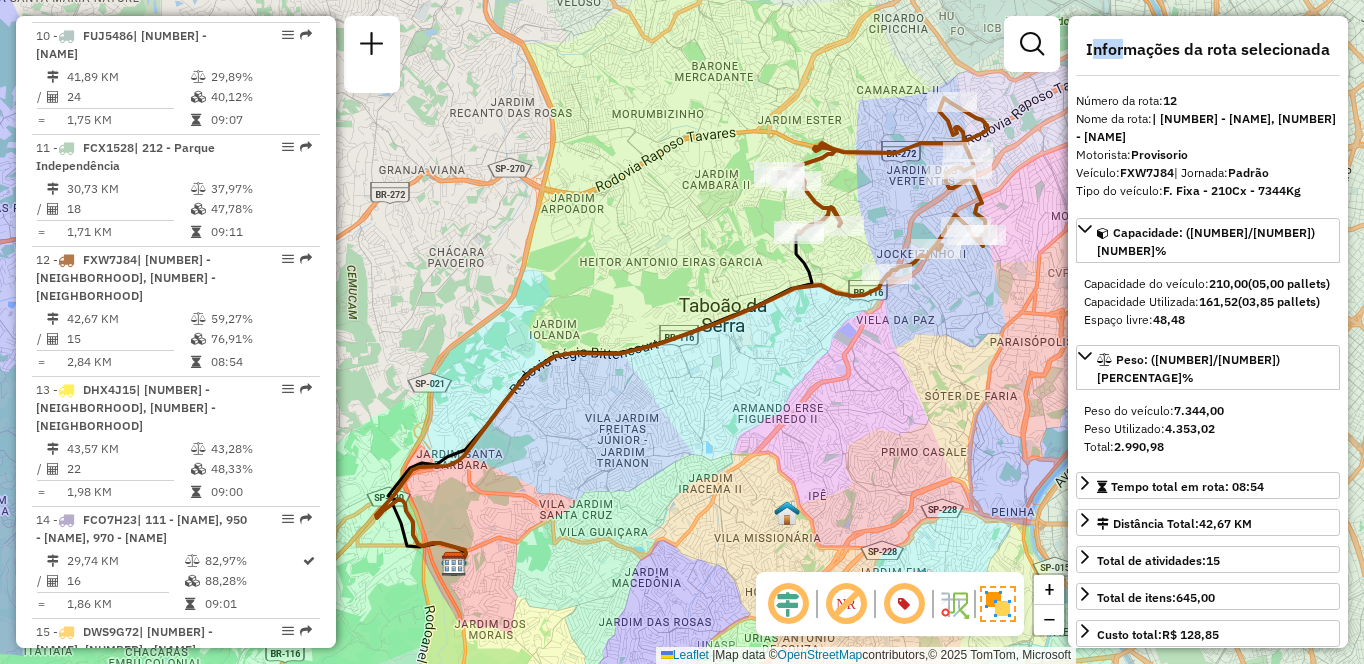 drag, startPoint x: 1080, startPoint y: 31, endPoint x: 1120, endPoint y: 38, distance: 40.60788 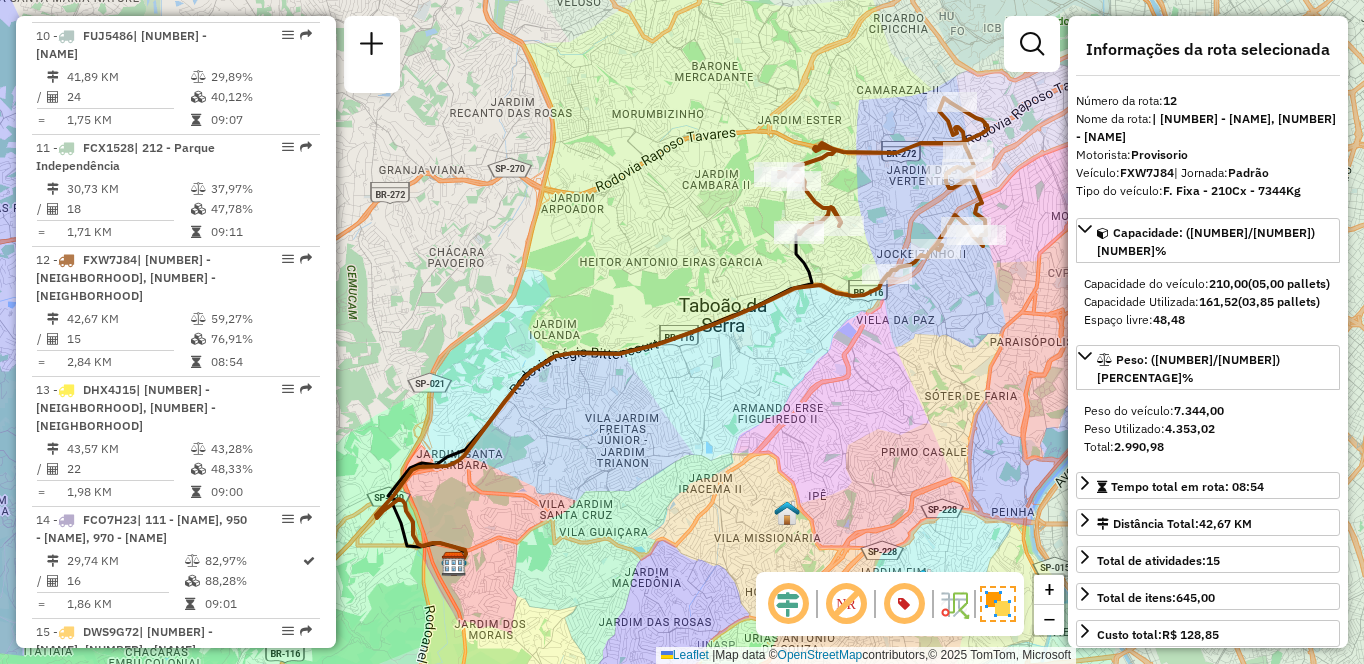 click on "**********" at bounding box center (1208, 332) 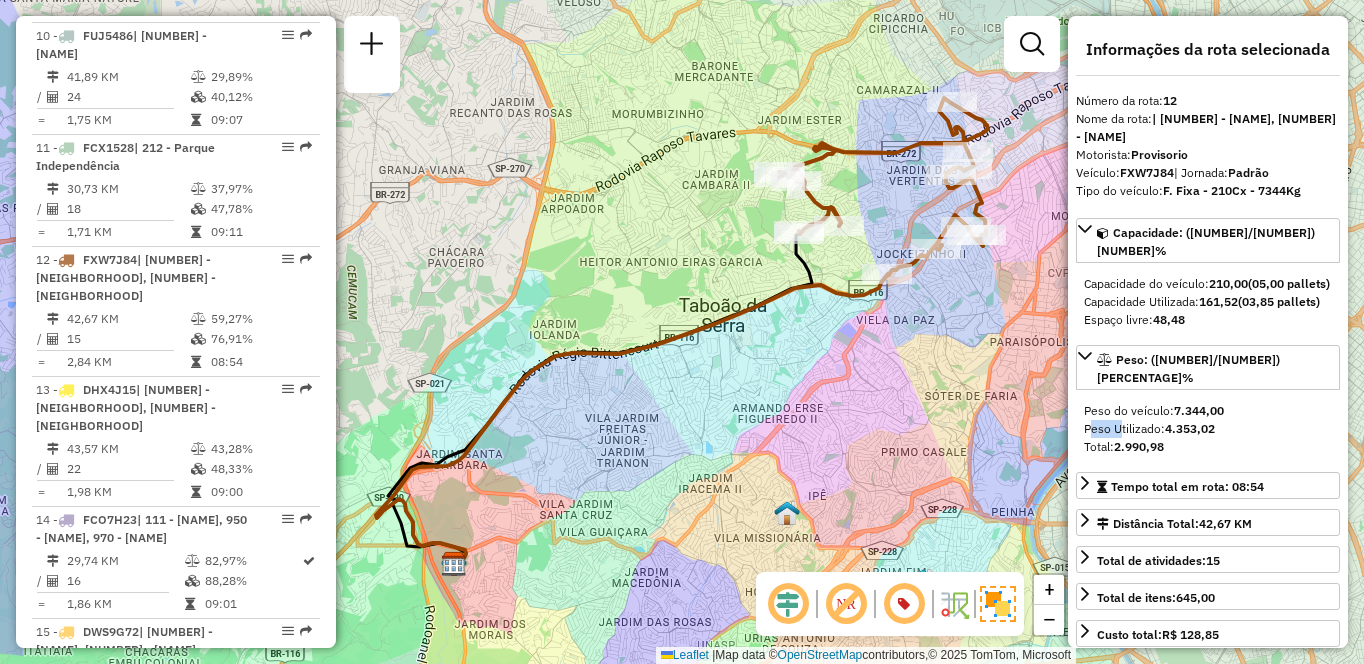 click on "**********" at bounding box center [1208, 332] 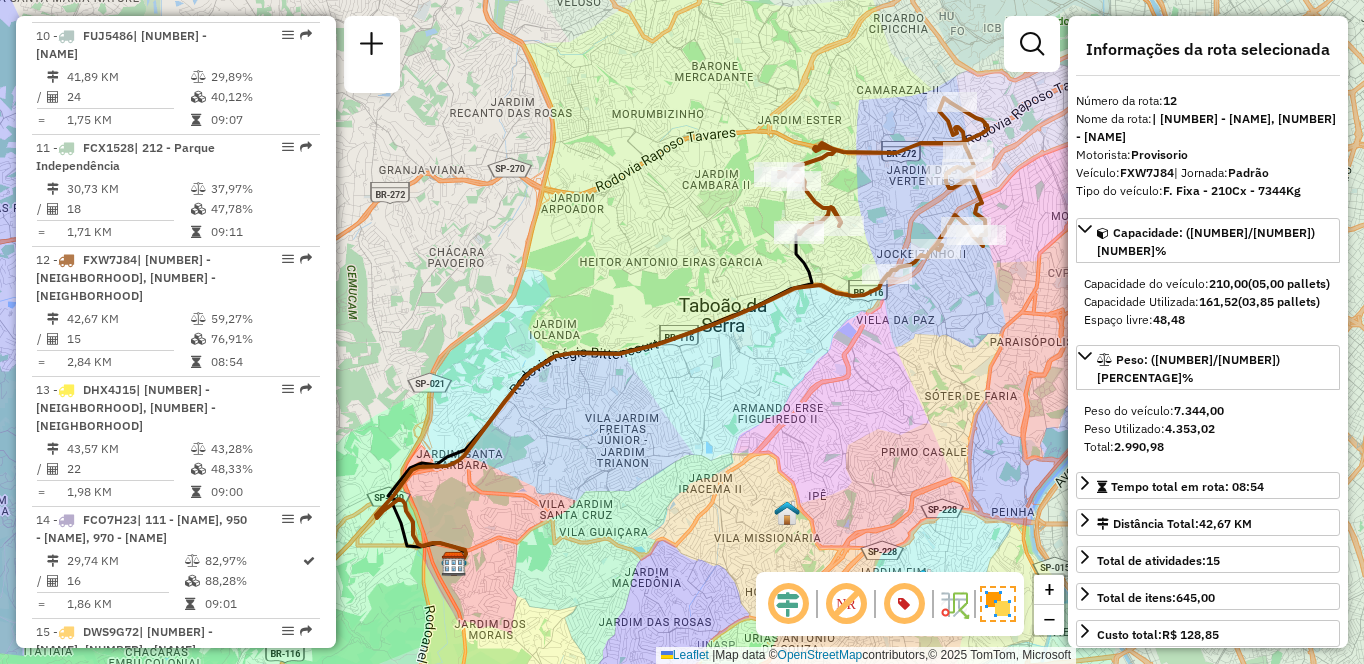 click on "Informações da rota selecionada" at bounding box center [1208, 49] 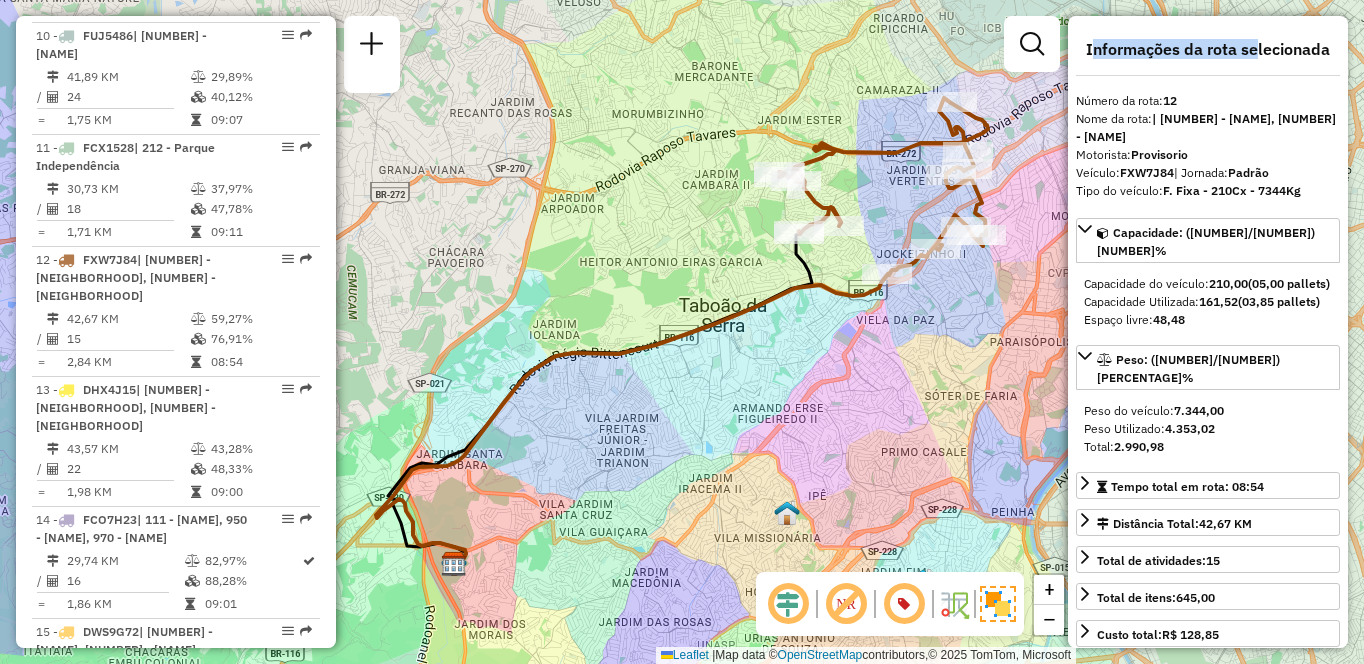 drag, startPoint x: 1072, startPoint y: 41, endPoint x: 1363, endPoint y: 44, distance: 291.01547 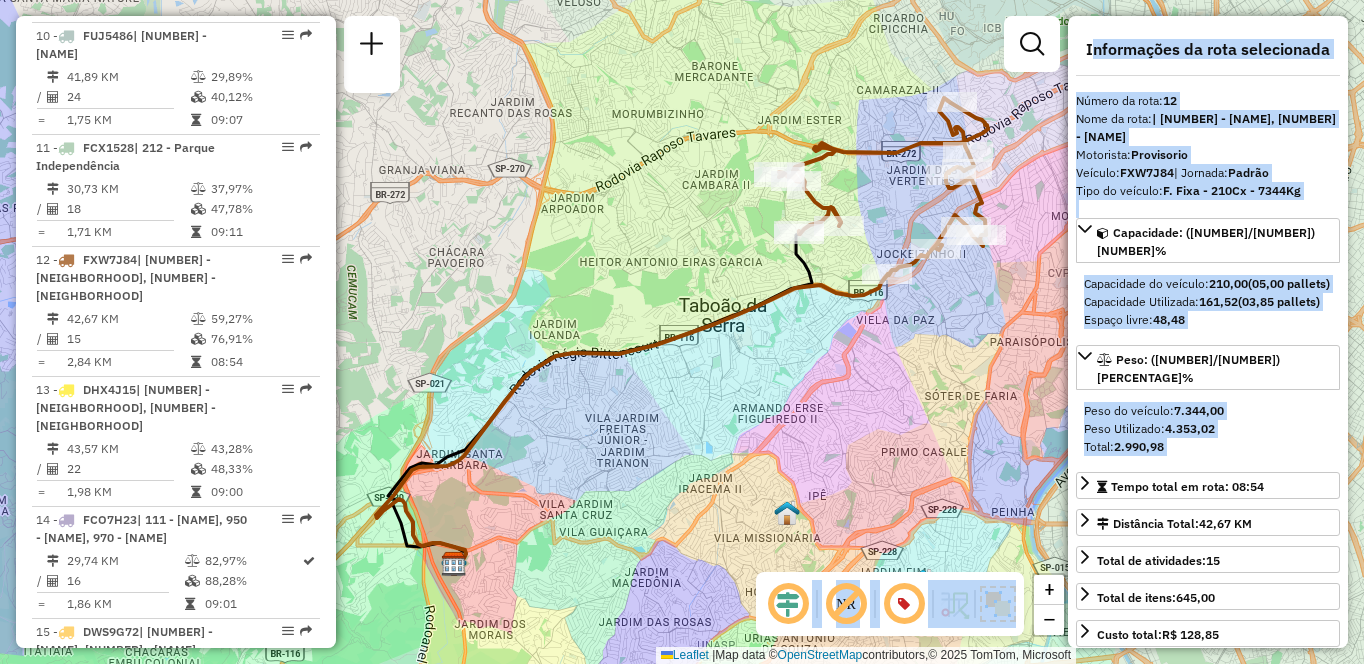 click on "Informações da Sessão [NUMBER] - [DATE] [DATE] [TIME] [TIME]  Depósito:  CDD Embu  Total de rotas:  60  Distância Total:  [DISTANCE]  Tempo total:  [TIME]  Custo total:  R$ [PRICE]  Valor total:  R$ [PRICE]  - Total roteirizado:  R$ [PRICE]  - Total não roteirizado:  R$ [PRICE]  Total de Atividades Roteirizadas:  902  Total de Pedidos Roteirizados:  1264  Peso total roteirizado:  [WEIGHT]  Cubagem total roteirizado:  [CUBAGE]  Total de Atividades não Roteirizadas:  2  Total de Pedidos não Roteirizados:  2 Total de caixas por viagem:  [CUBAGE] /   60 =  137,13 Média de Atividades por viagem:  902 /   60 =  15,03 Ocupação média da frota:  78,99%  Clientes com Service Time:  99,89%   (902 de 903)   Rotas improdutivas:  3  Rotas vários dias:  0  Clientes Priorizados NR:  1  Transportadoras  Rotas  Recargas: 0   Ver rotas   Ver veículos   1 -       BRE7D03   | 801 - [NAME], 802 - [NAME] 2  124,36 KM   35,41%  /  15   31,25%     =  8,29 KM   08:41   2 -       53,45%" 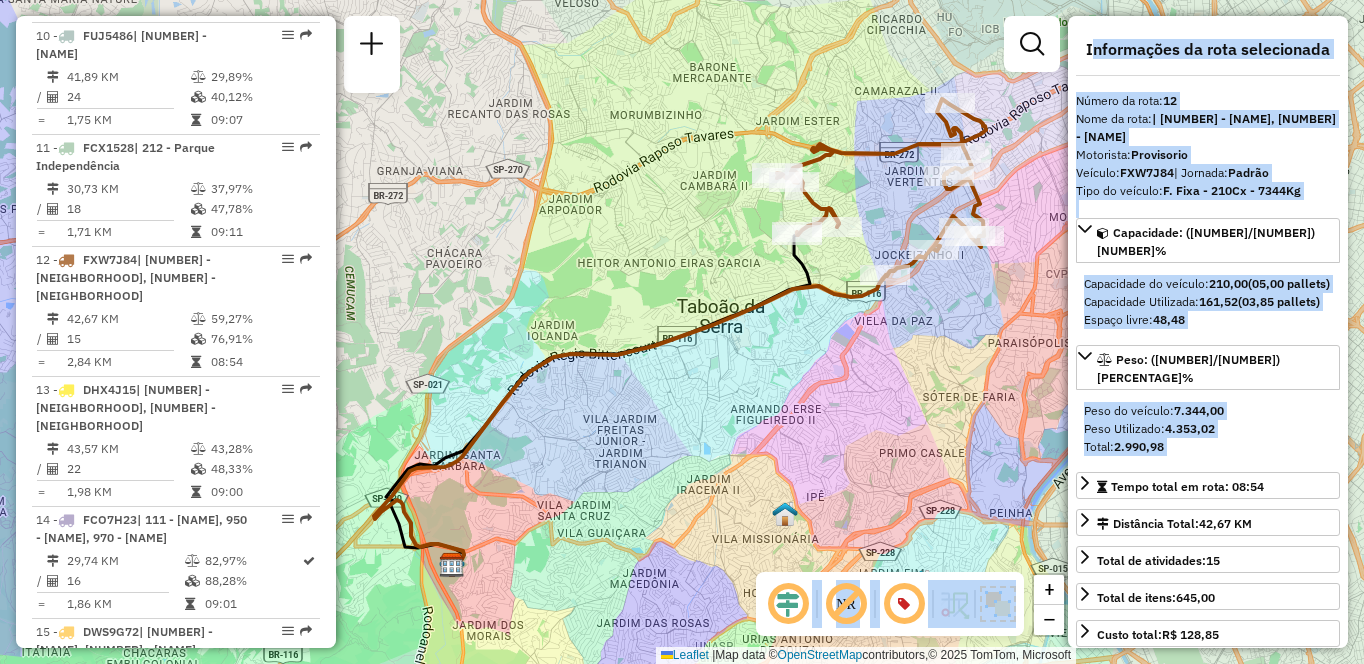click on "Rota [NUMBER] - Placa [PLATE] [NUMBER] - [NAME] - MER Janela de atendimento Grade de atendimento Capacidade Transportadoras Veículos Cliente Pedidos  Rotas Selecione os dias de semana para filtrar as janelas de atendimento  Seg   Ter   Qua   Qui   Sex   Sáb   Dom  Informe o período da janela de atendimento: De: Até:  Filtrar exatamente a janela do cliente  Considerar janela de atendimento padrão  Selecione os dias de semana para filtrar as grades de atendimento  Seg   Ter   Qua   Qui   Sex   Sáb   Dom   Considerar clientes sem dia de atendimento cadastrado  Clientes fora do dia de atendimento selecionado Filtrar as atividades entre os valores definidos abaixo:  Peso mínimo:   Peso máximo:   Cubagem mínima:   Cubagem máxima:   De:   Até:  Filtrar as atividades entre o tempo de atendimento definido abaixo:  De:   Até:   Considerar capacidade total dos clientes não roteirizados Transportadora: Selecione um ou mais itens Tipo de veículo: Selecione um ou mais itens Veículo: Motorista: Nome: Tipo:" 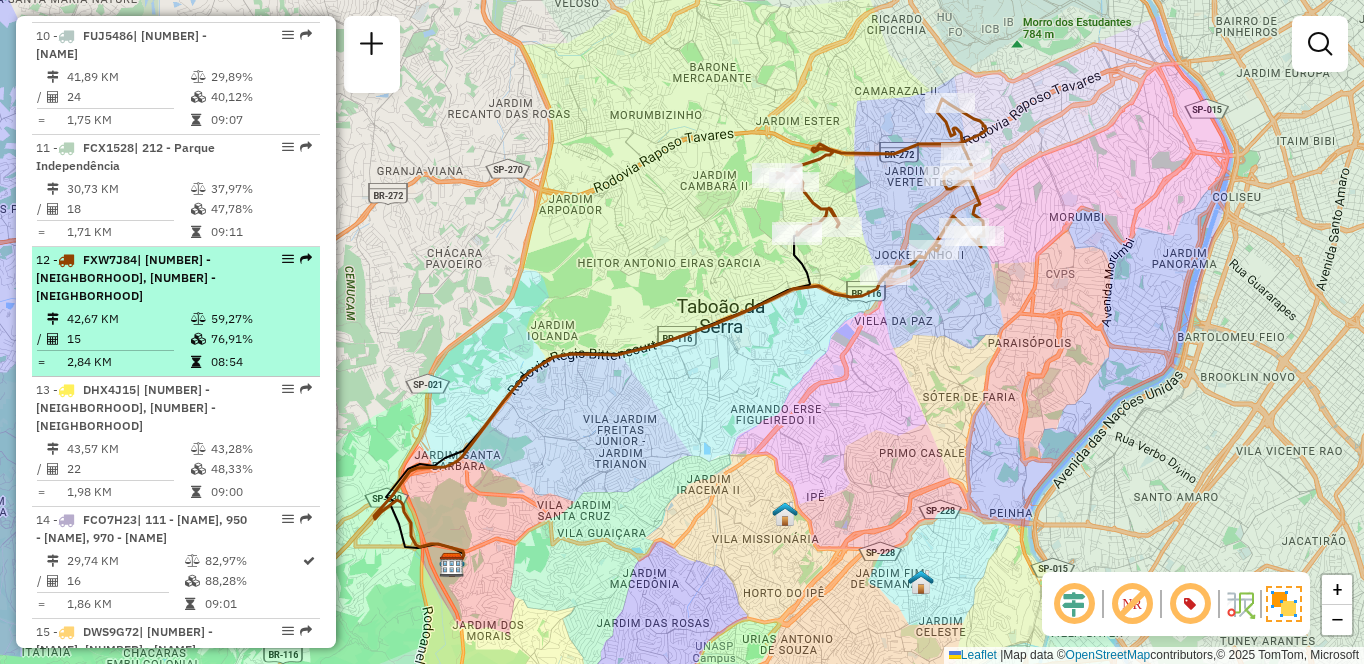click on "42,67 KM   59,27%  /  15   76,91%     =  2,84 KM   08:54" at bounding box center (176, 340) 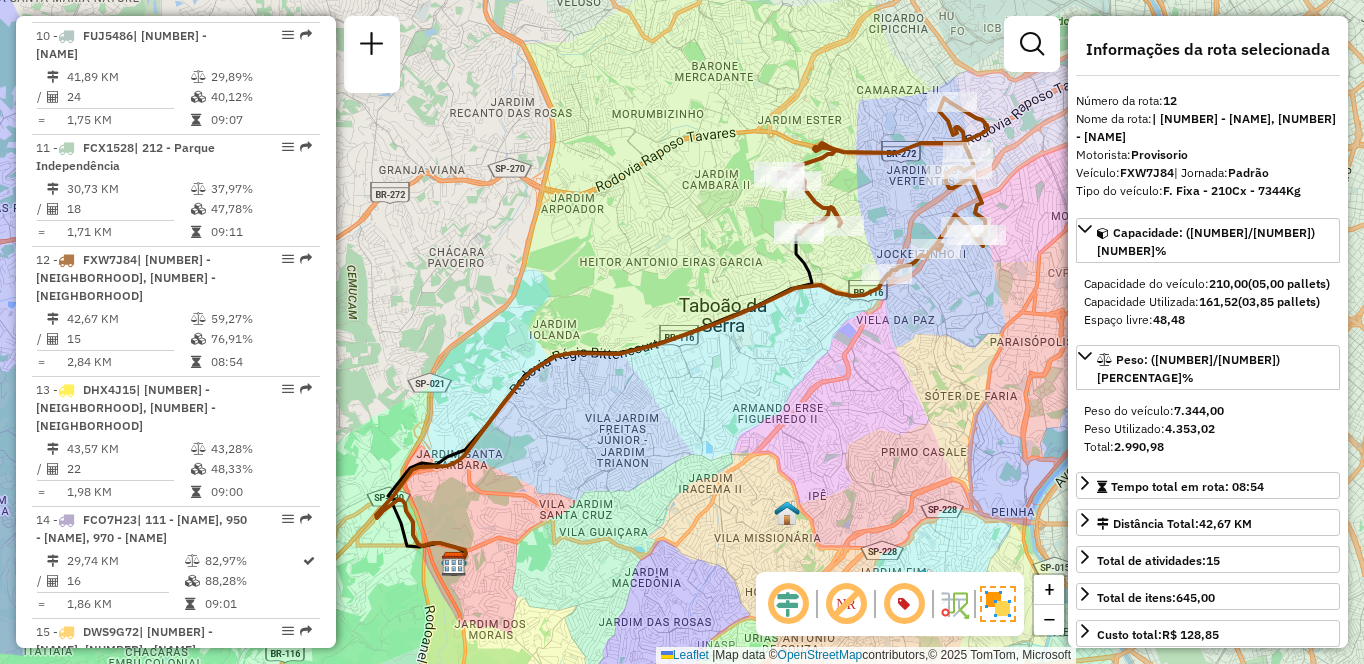 click on "Janela de atendimento Grade de atendimento Capacidade Transportadoras Veículos Cliente Pedidos  Rotas Selecione os dias de semana para filtrar as janelas de atendimento  Seg   Ter   Qua   Qui   Sex   Sáb   Dom  Informe o período da janela de atendimento: De: Até:  Filtrar exatamente a janela do cliente  Considerar janela de atendimento padrão  Selecione os dias de semana para filtrar as grades de atendimento  Seg   Ter   Qua   Qui   Sex   Sáb   Dom   Considerar clientes sem dia de atendimento cadastrado  Clientes fora do dia de atendimento selecionado Filtrar as atividades entre os valores definidos abaixo:  Peso mínimo:   Peso máximo:   Cubagem mínima:   Cubagem máxima:   De:   Até:  Filtrar as atividades entre o tempo de atendimento definido abaixo:  De:   Até:   Considerar capacidade total dos clientes não roteirizados Transportadora: Selecione um ou mais itens Tipo de veículo: Selecione um ou mais itens Veículo: Selecione um ou mais itens Motorista: Selecione um ou mais itens Nome: Rótulo:" 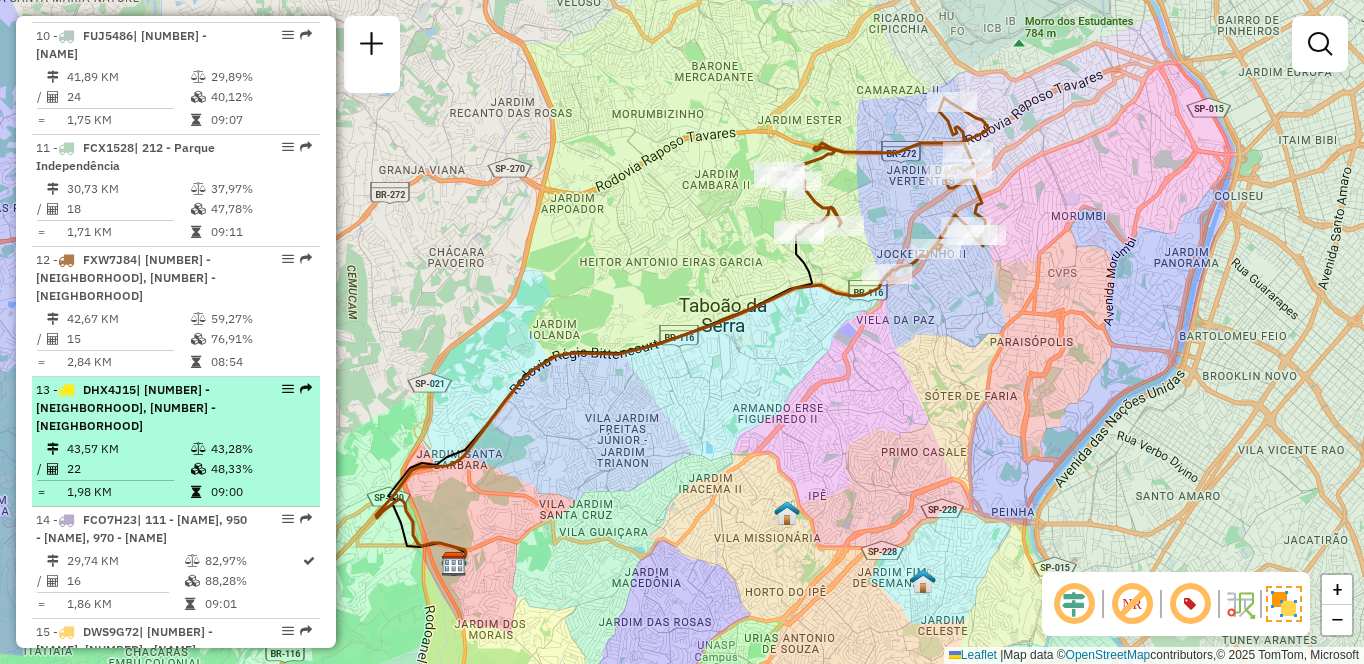 click on "43,28%" at bounding box center (260, 449) 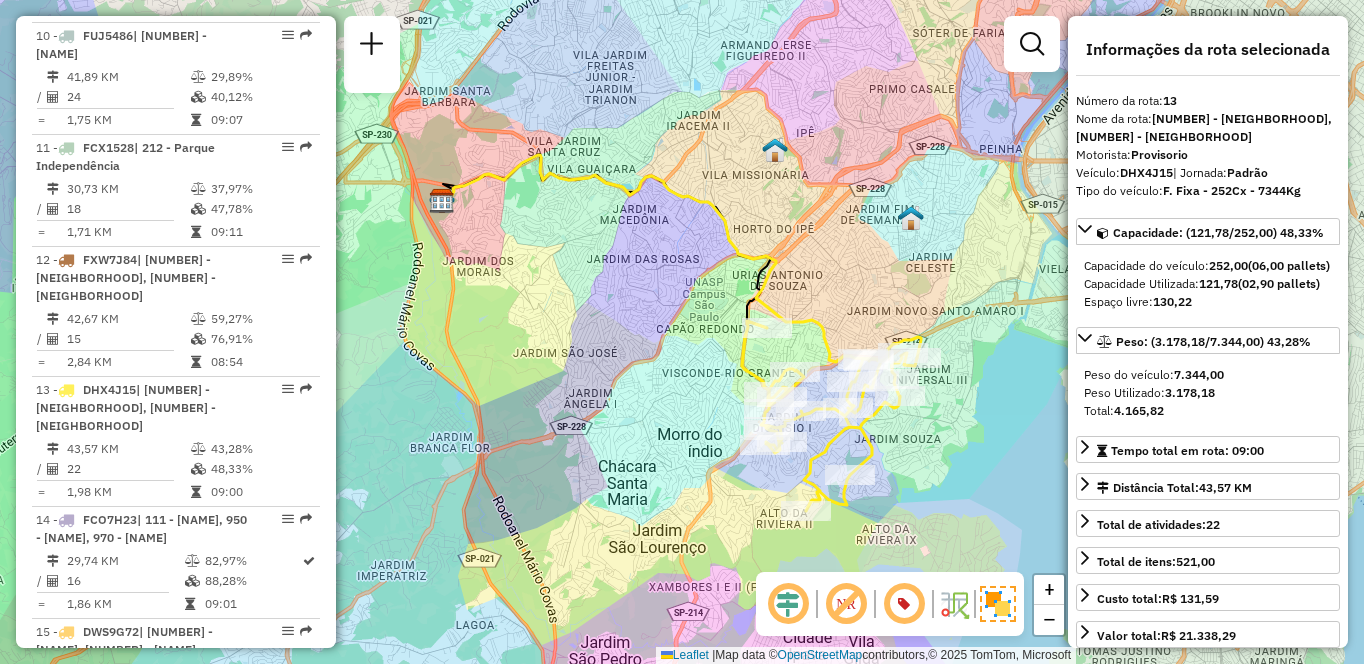 scroll, scrollTop: 6174, scrollLeft: 0, axis: vertical 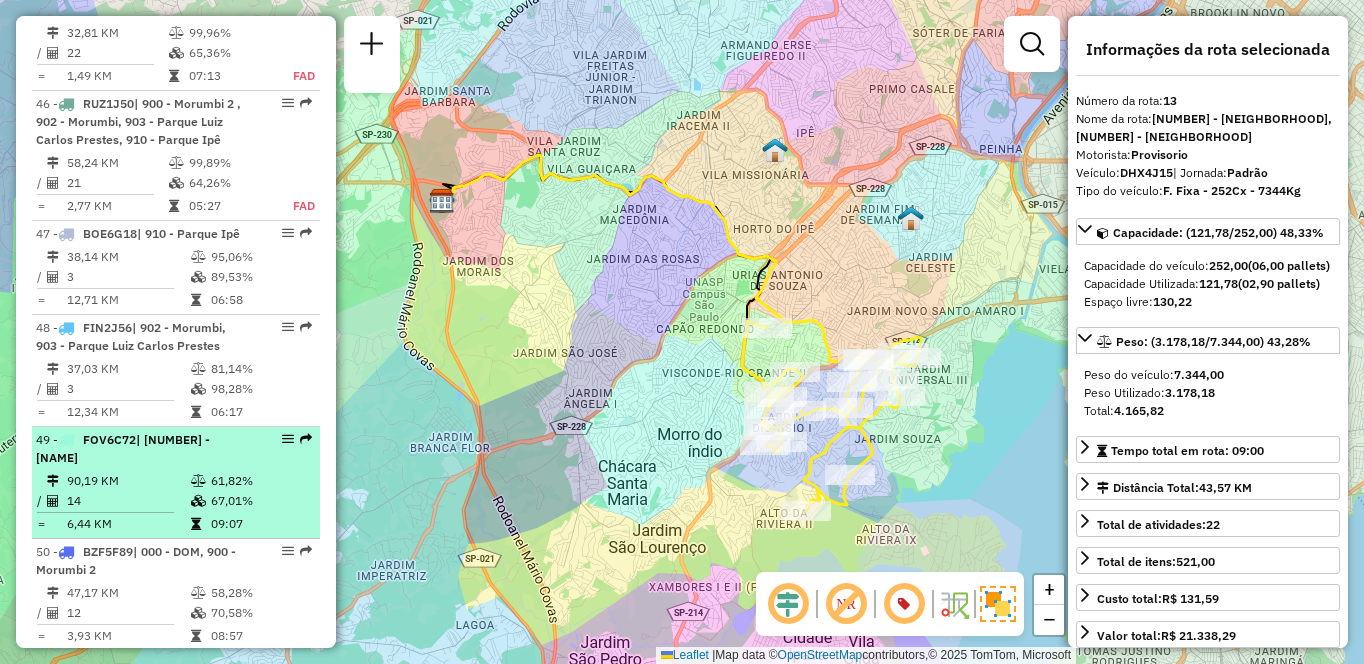 click on "67,01%" at bounding box center [260, 501] 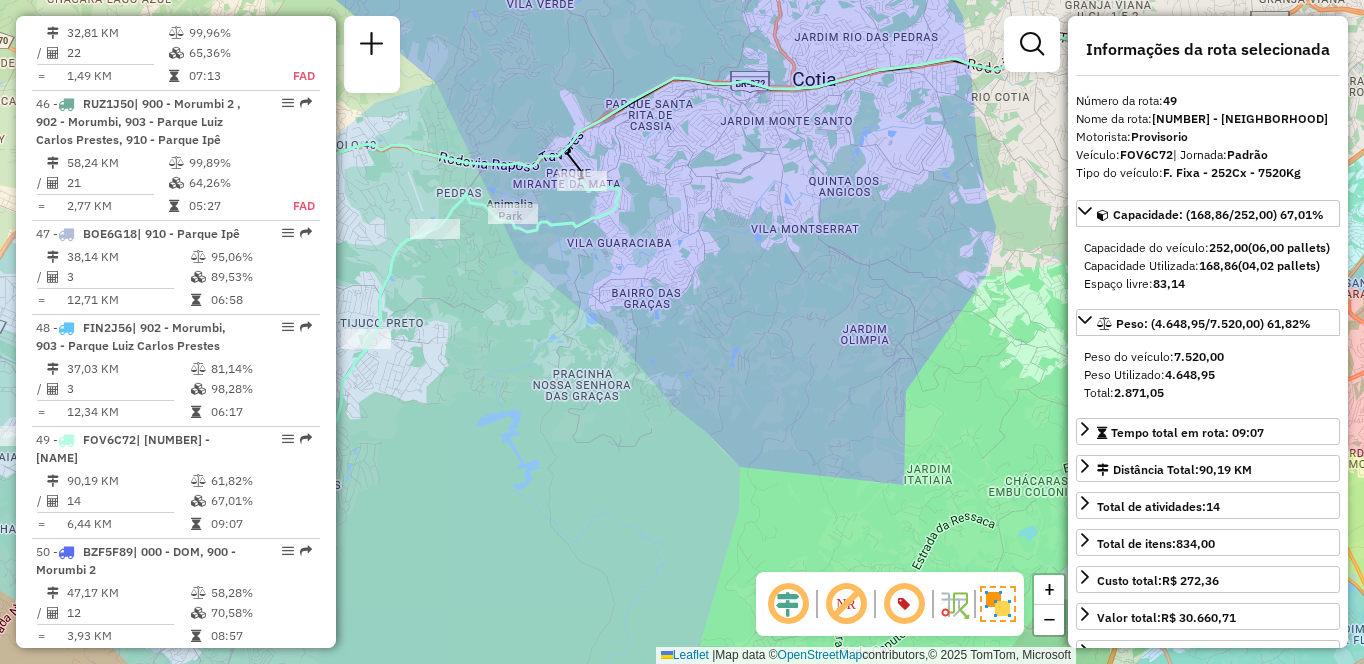 scroll, scrollTop: 1948, scrollLeft: 0, axis: vertical 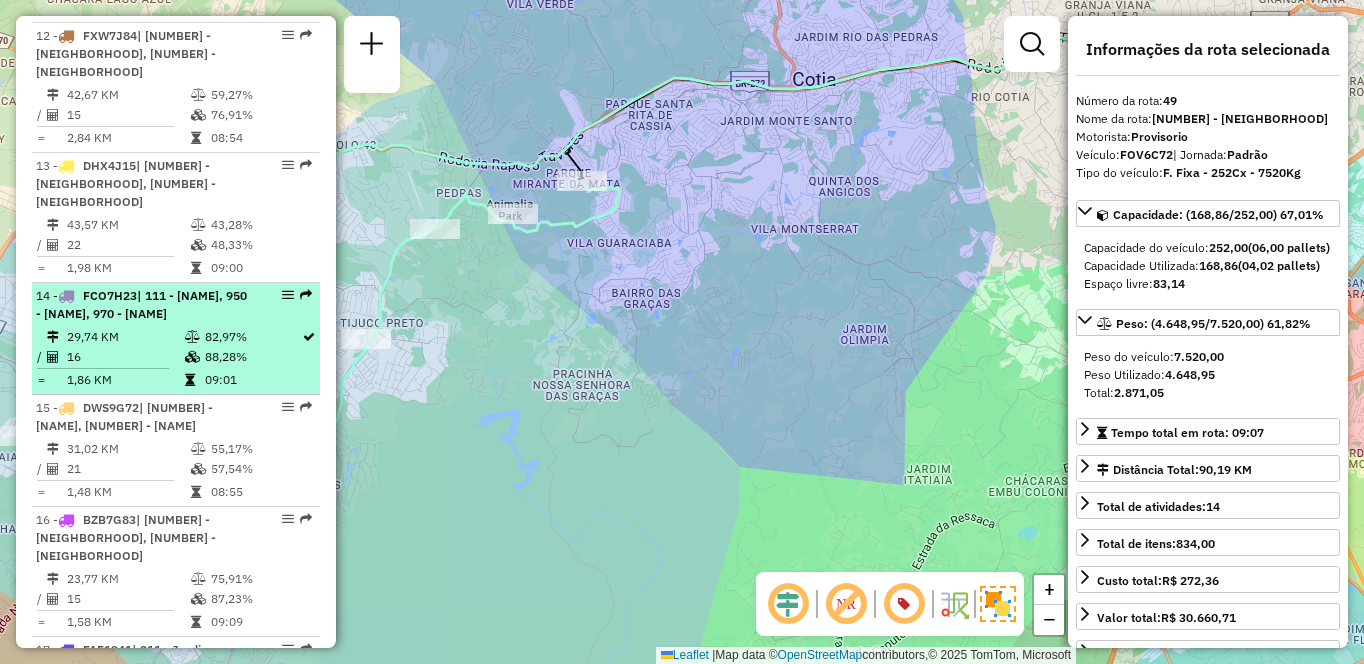 click at bounding box center (192, 337) 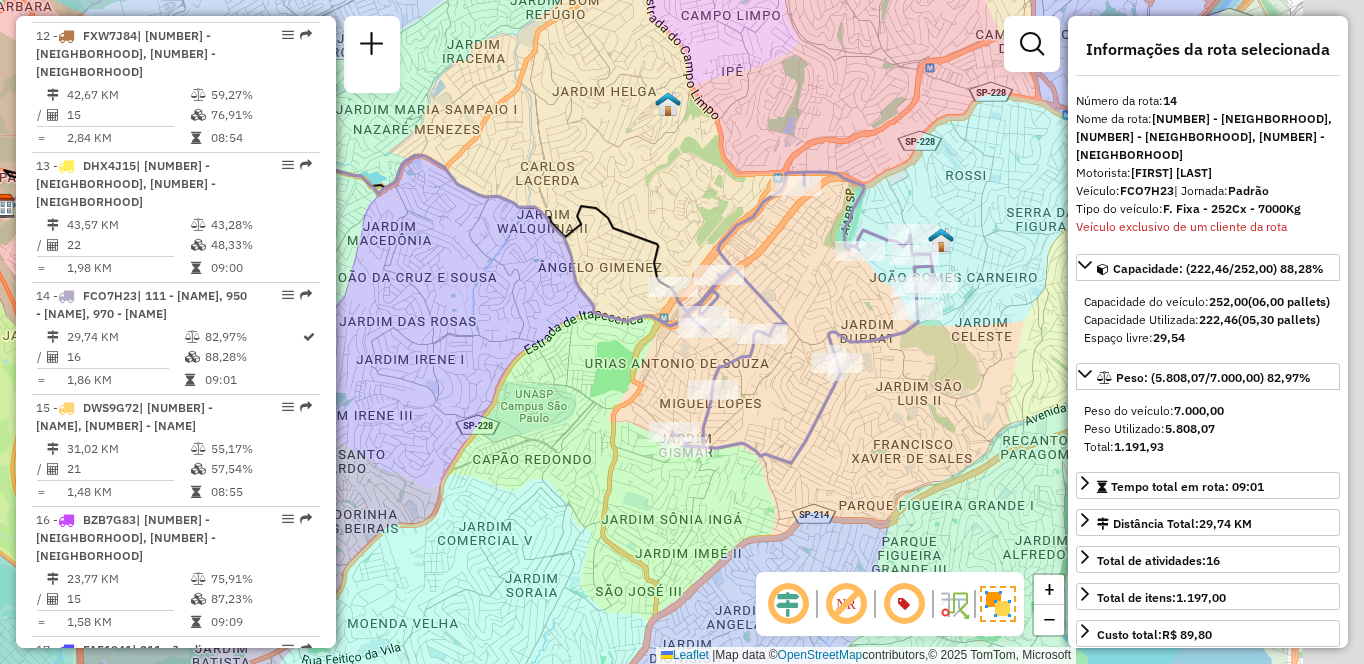drag, startPoint x: 760, startPoint y: 394, endPoint x: 535, endPoint y: 345, distance: 230.27374 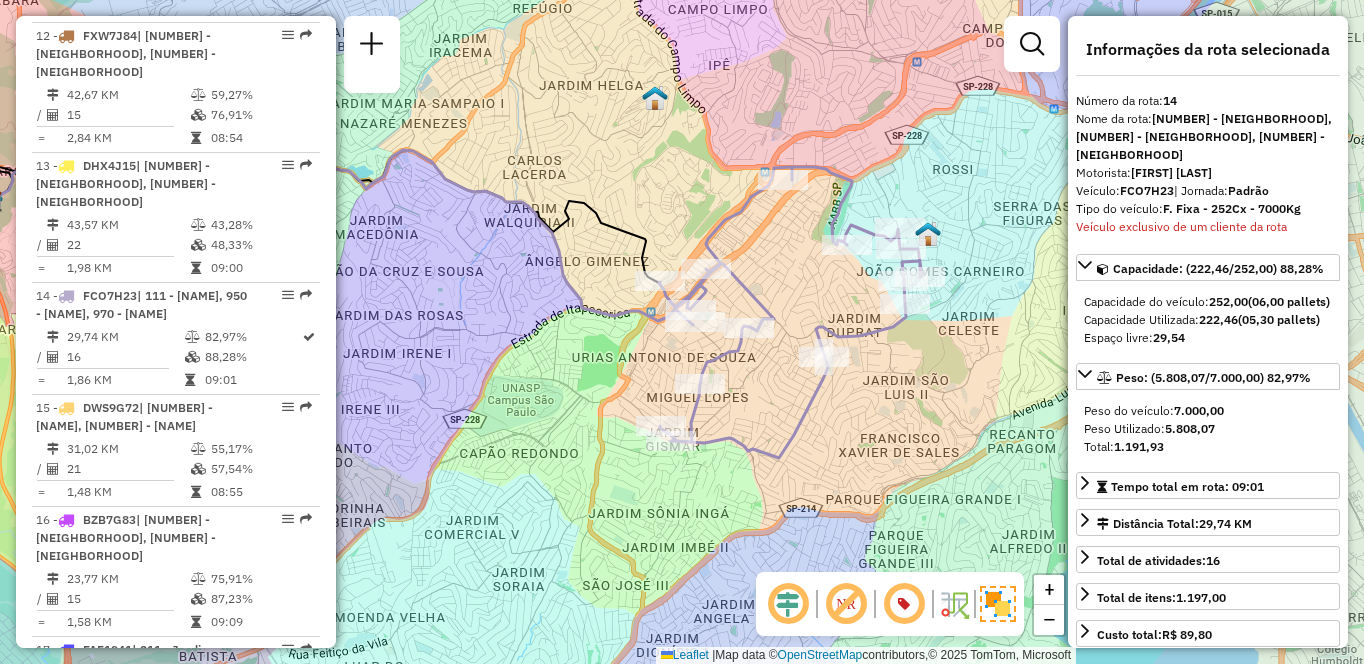 scroll, scrollTop: 828, scrollLeft: 0, axis: vertical 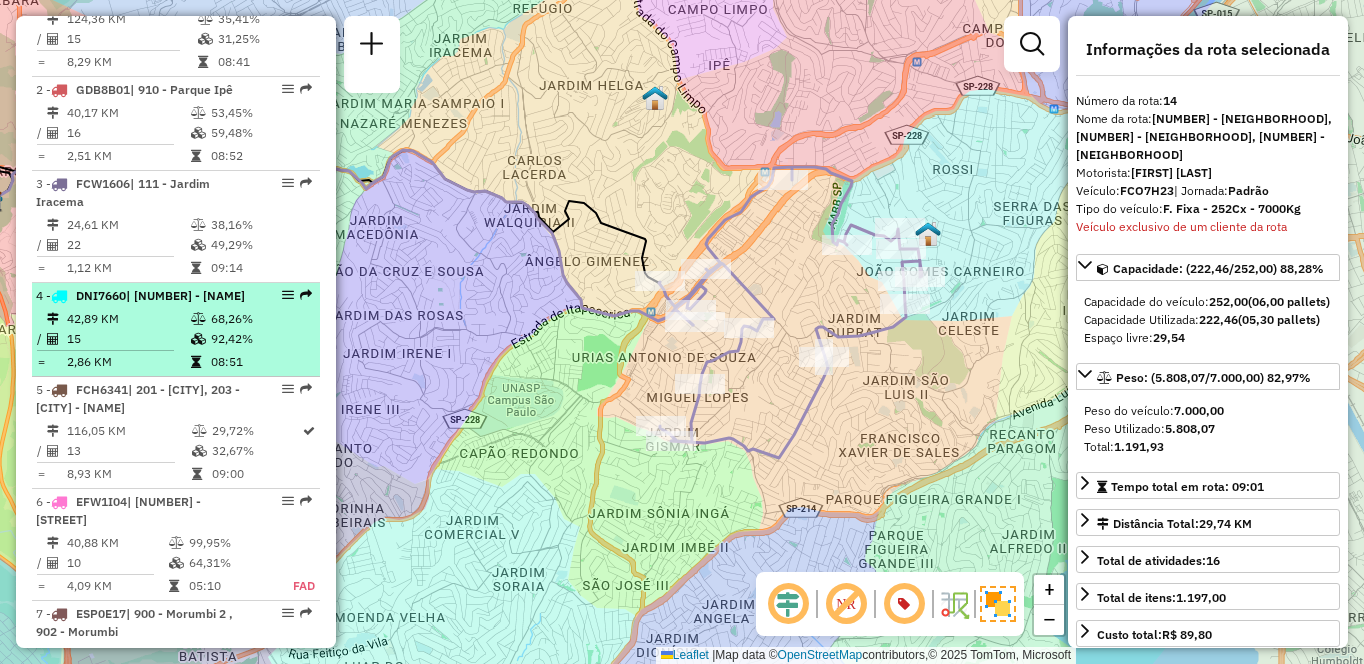 click on "42,89 KM" at bounding box center [128, 319] 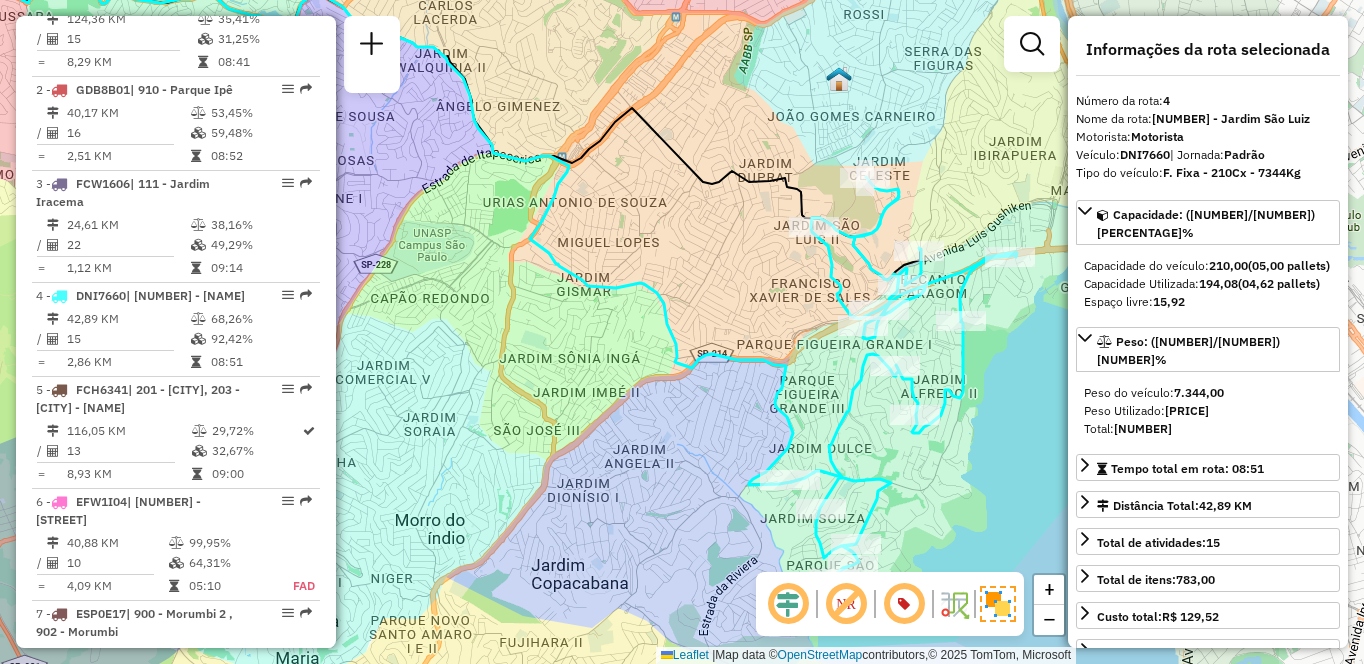 drag, startPoint x: 819, startPoint y: 374, endPoint x: 644, endPoint y: 328, distance: 180.94475 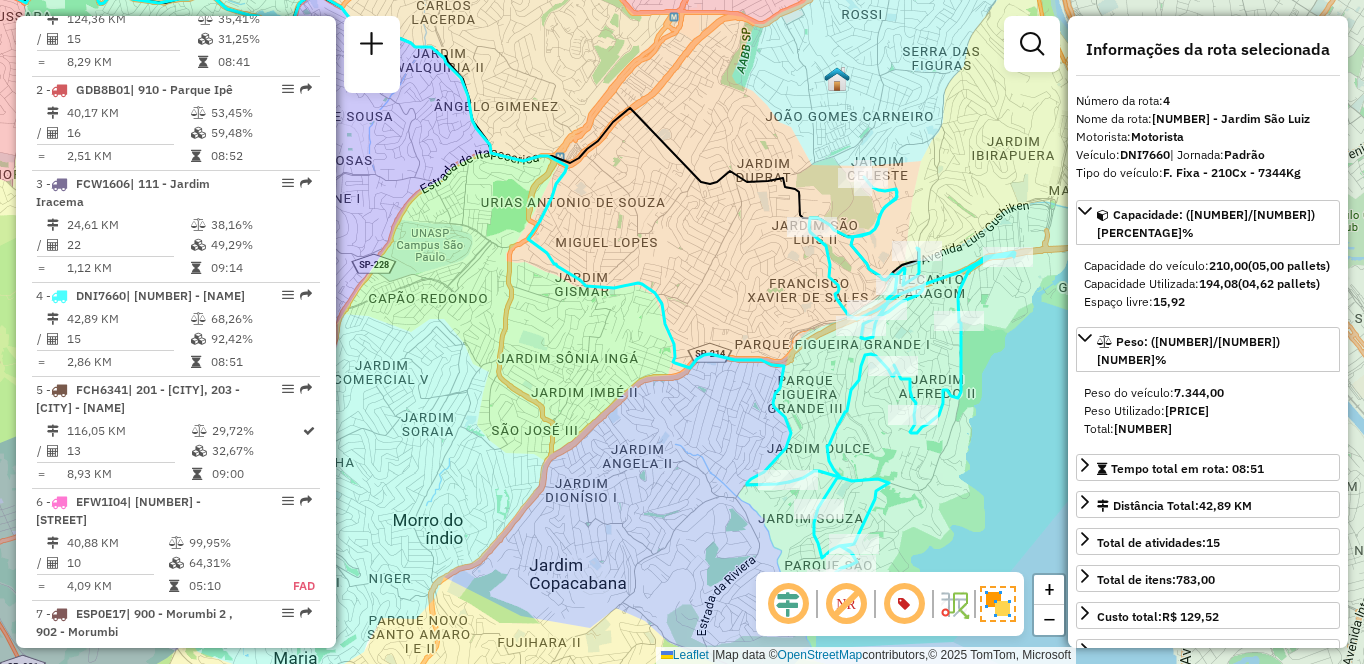 scroll, scrollTop: 7088, scrollLeft: 0, axis: vertical 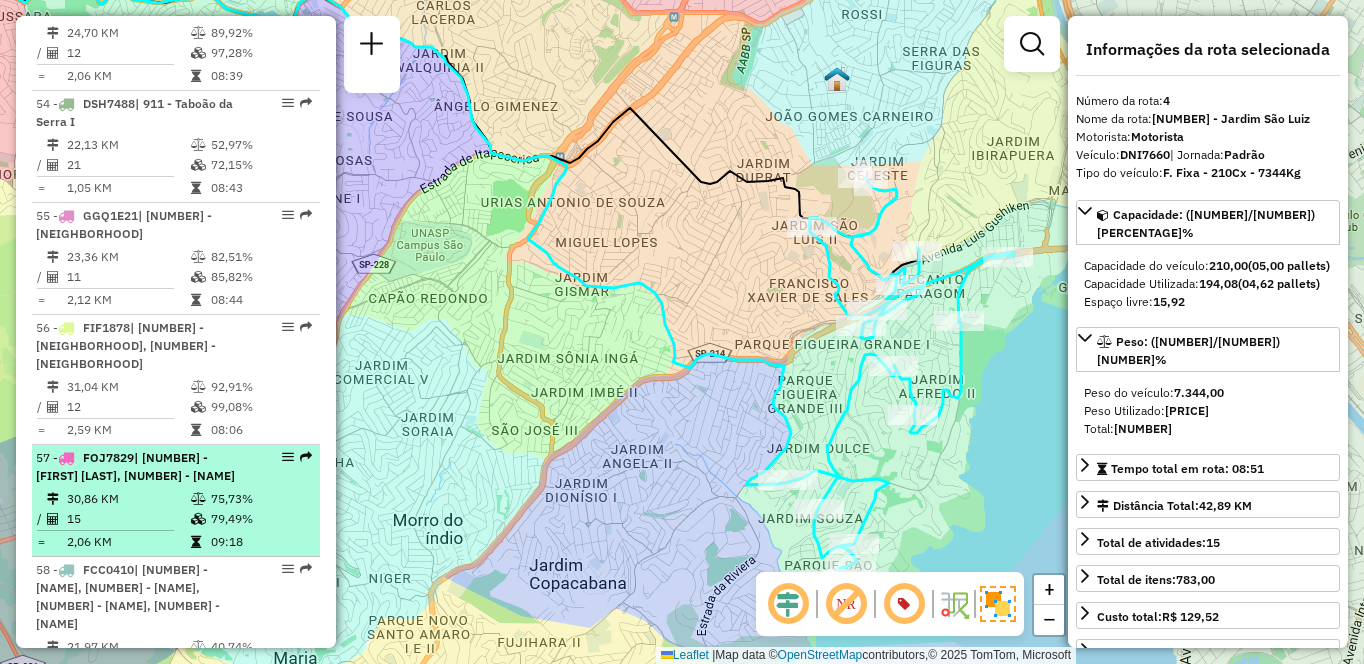 click on "79,49%" at bounding box center (260, 519) 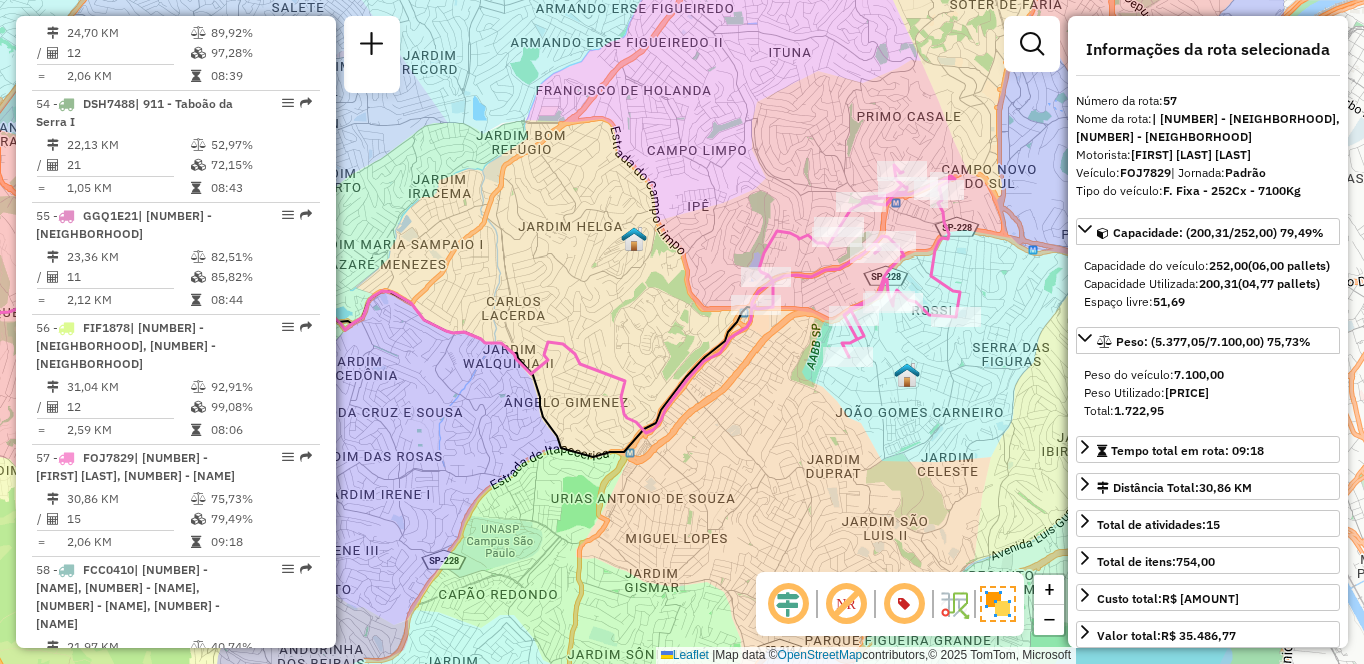 drag, startPoint x: 720, startPoint y: 346, endPoint x: 504, endPoint y: 325, distance: 217.01843 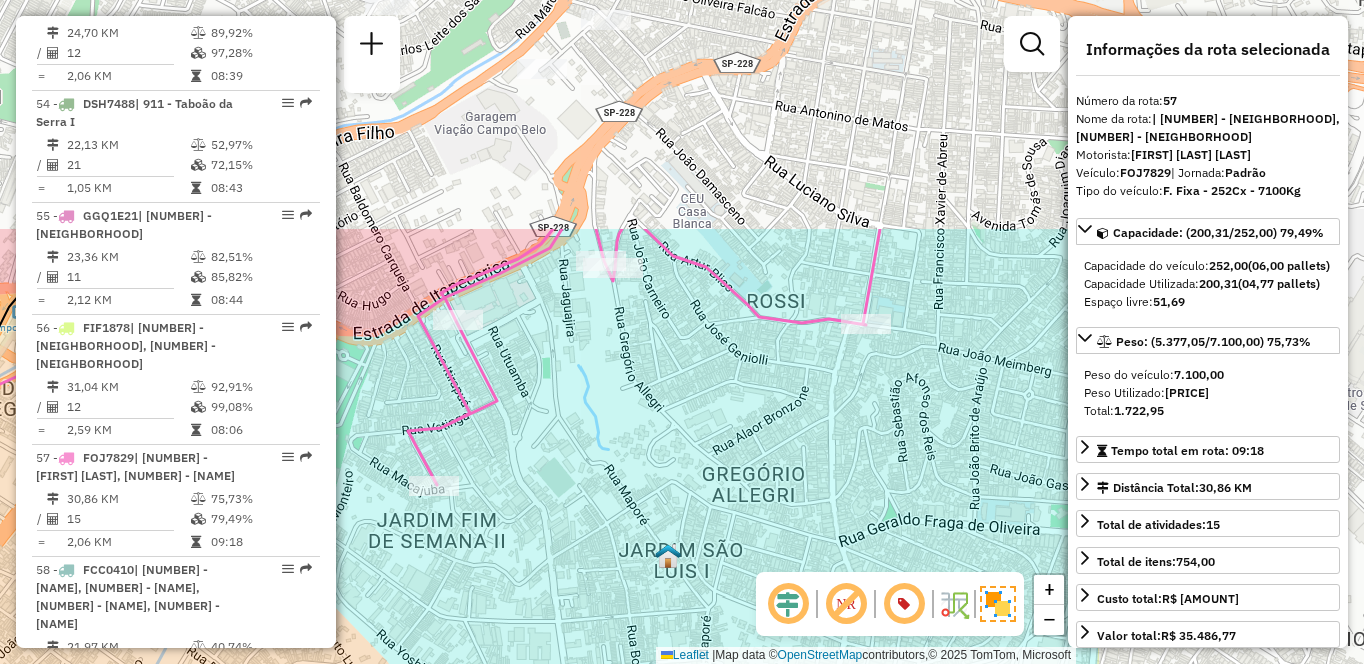 drag, startPoint x: 929, startPoint y: 227, endPoint x: 529, endPoint y: 521, distance: 496.42322 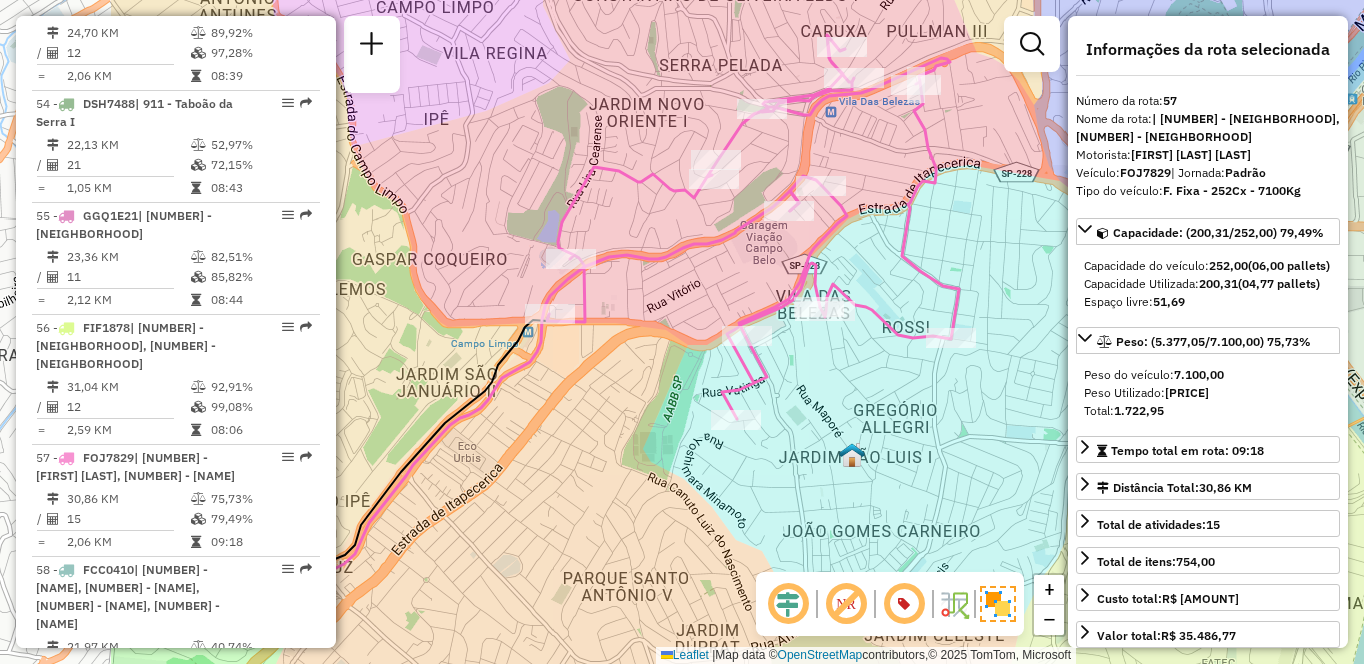 drag, startPoint x: 633, startPoint y: 422, endPoint x: 895, endPoint y: 382, distance: 265.03586 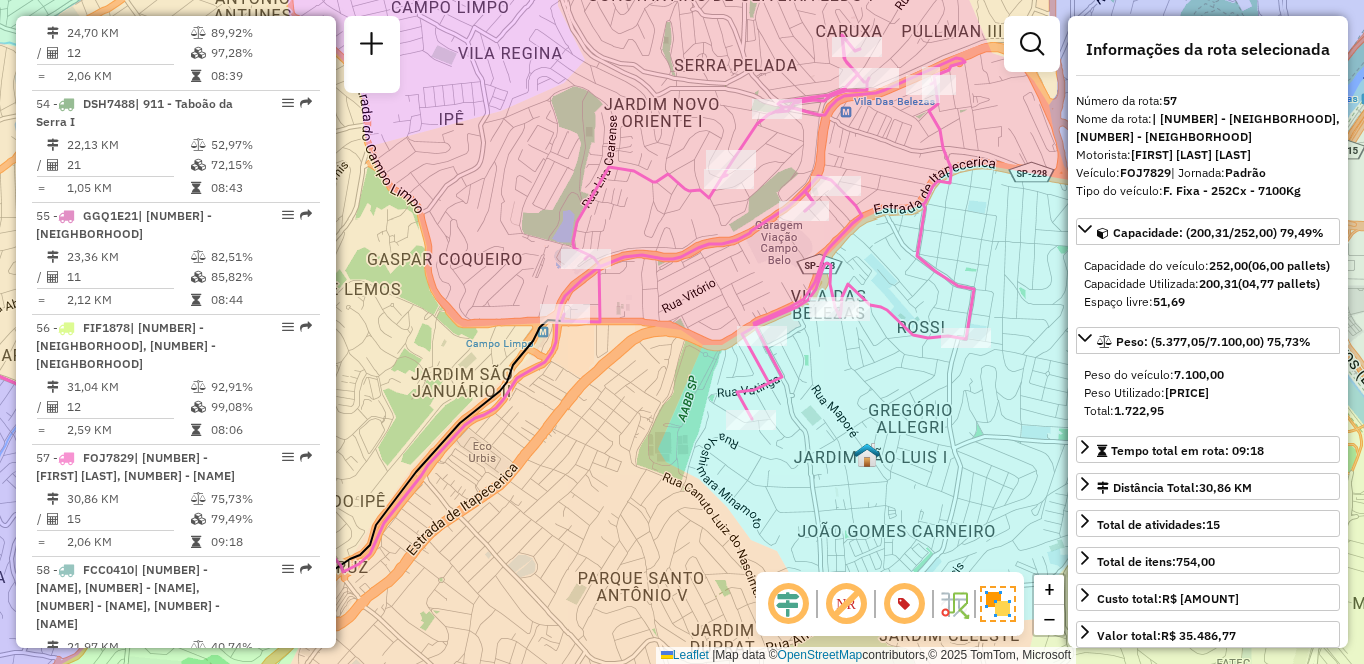 scroll, scrollTop: 1276, scrollLeft: 0, axis: vertical 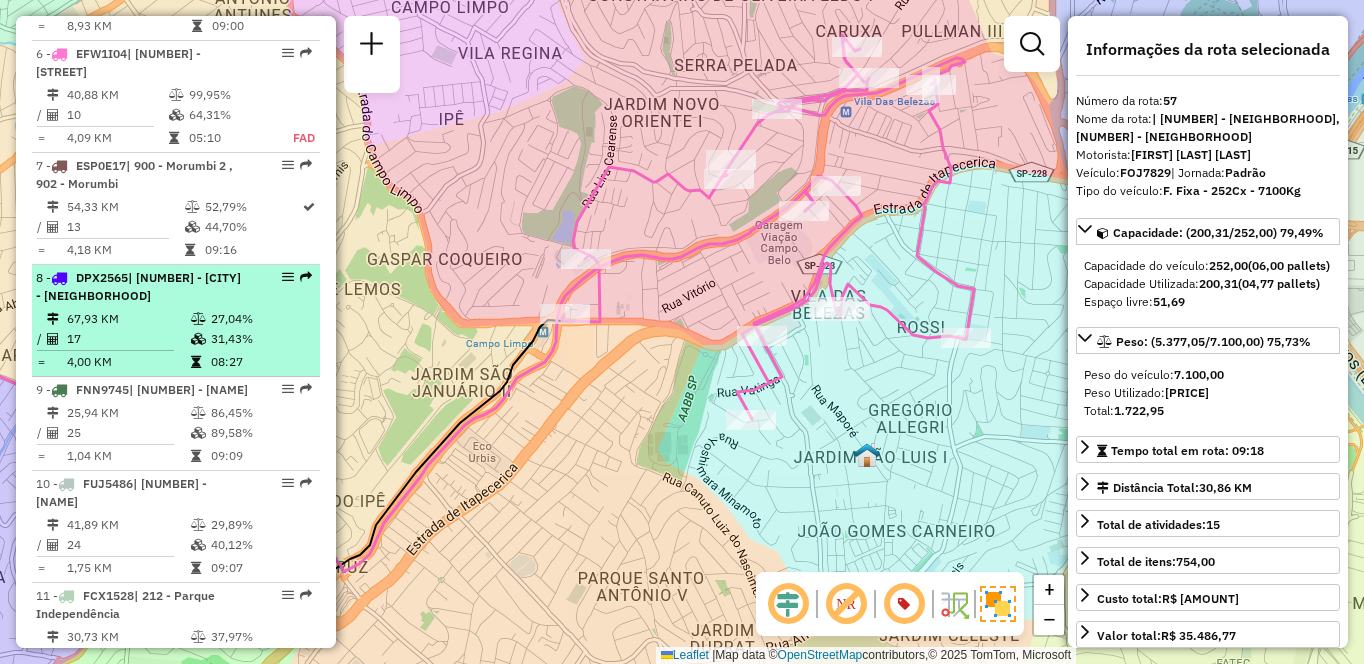 click on "31,43%" at bounding box center [260, 339] 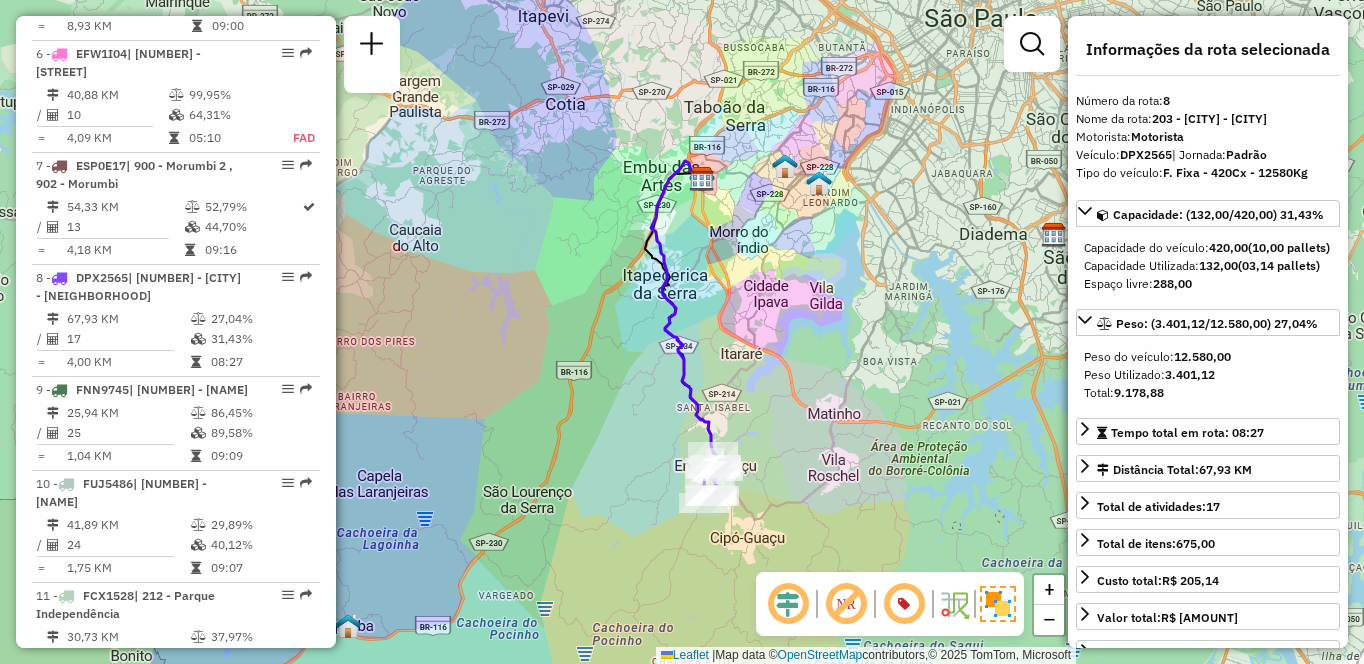 scroll, scrollTop: 7330, scrollLeft: 0, axis: vertical 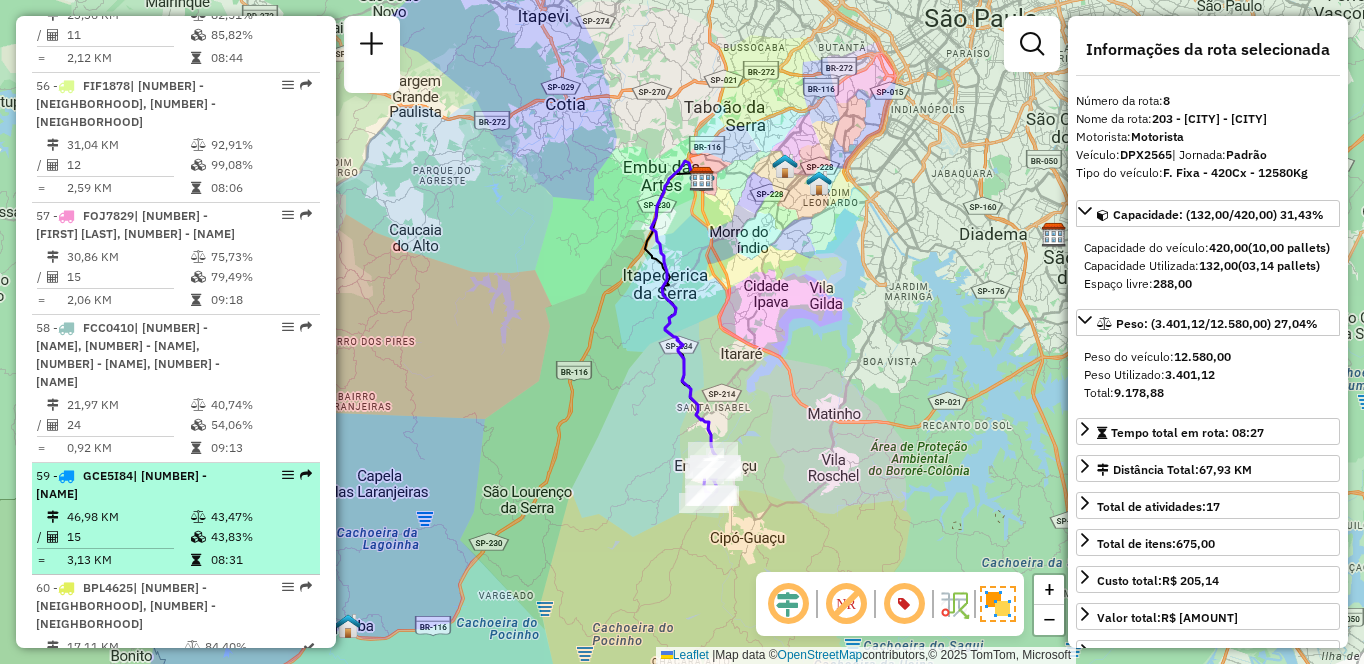 click on "43,47%" at bounding box center (260, 517) 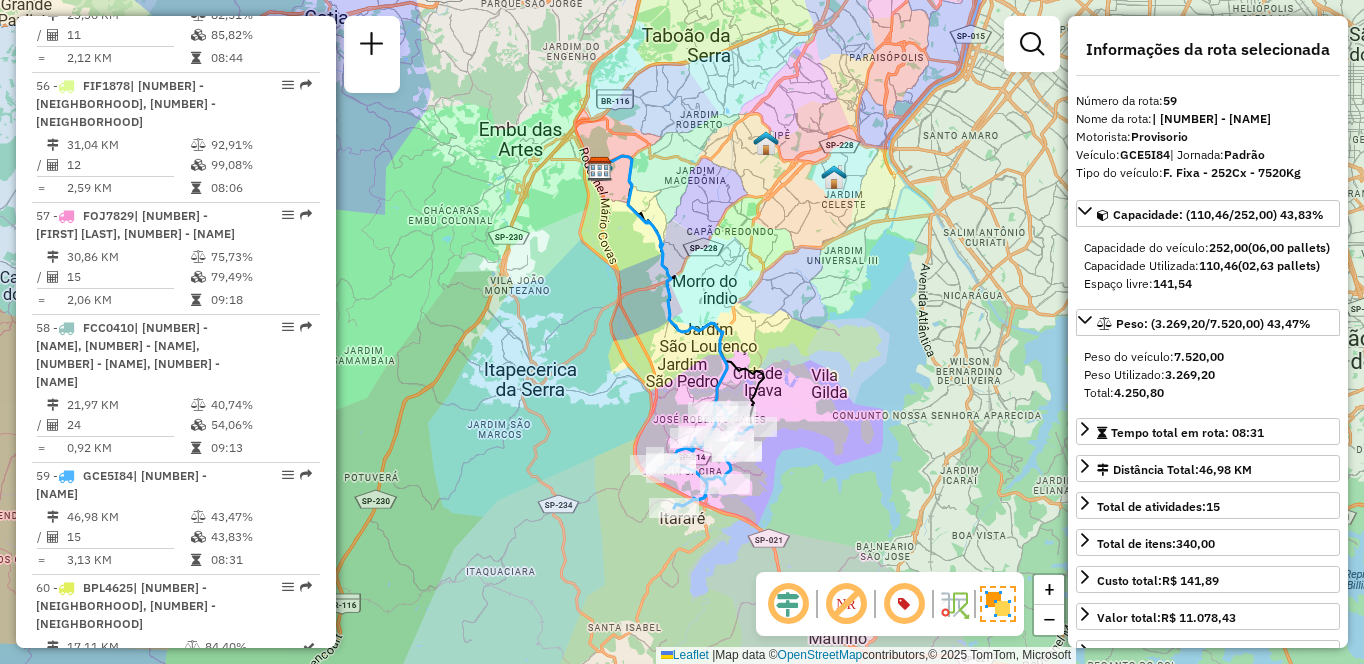 scroll, scrollTop: 1500, scrollLeft: 0, axis: vertical 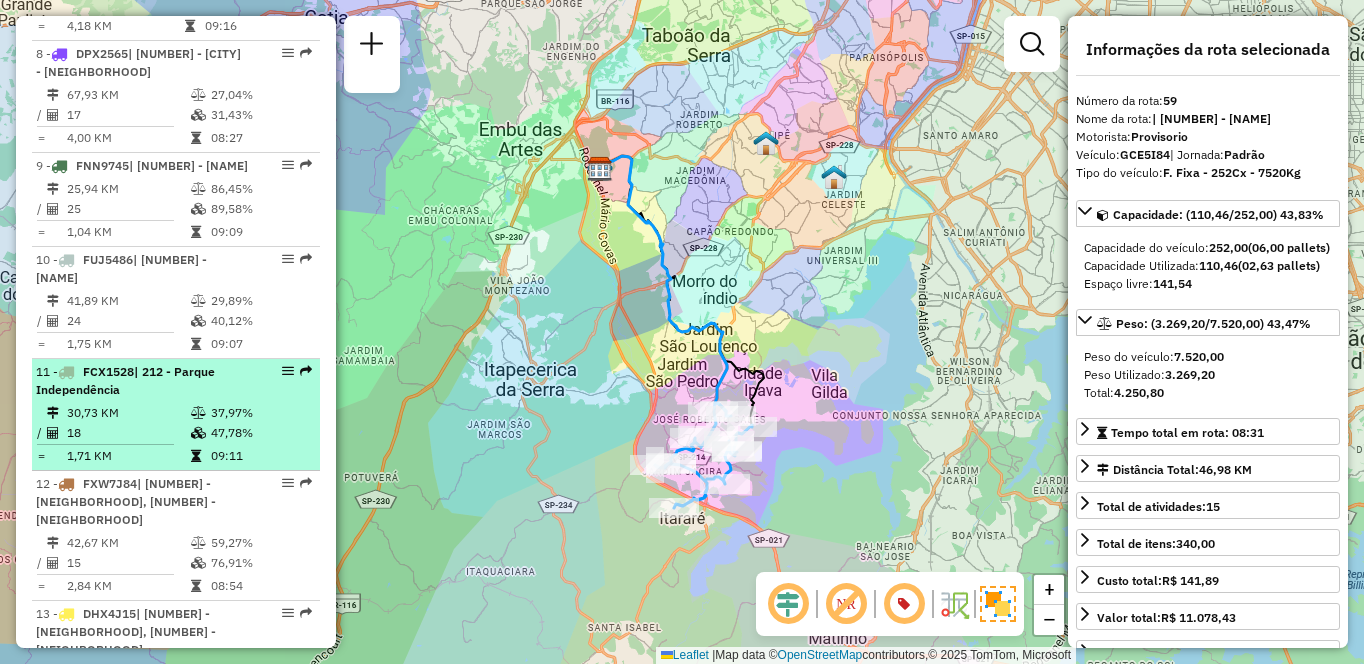 click on "09:11" at bounding box center (260, 456) 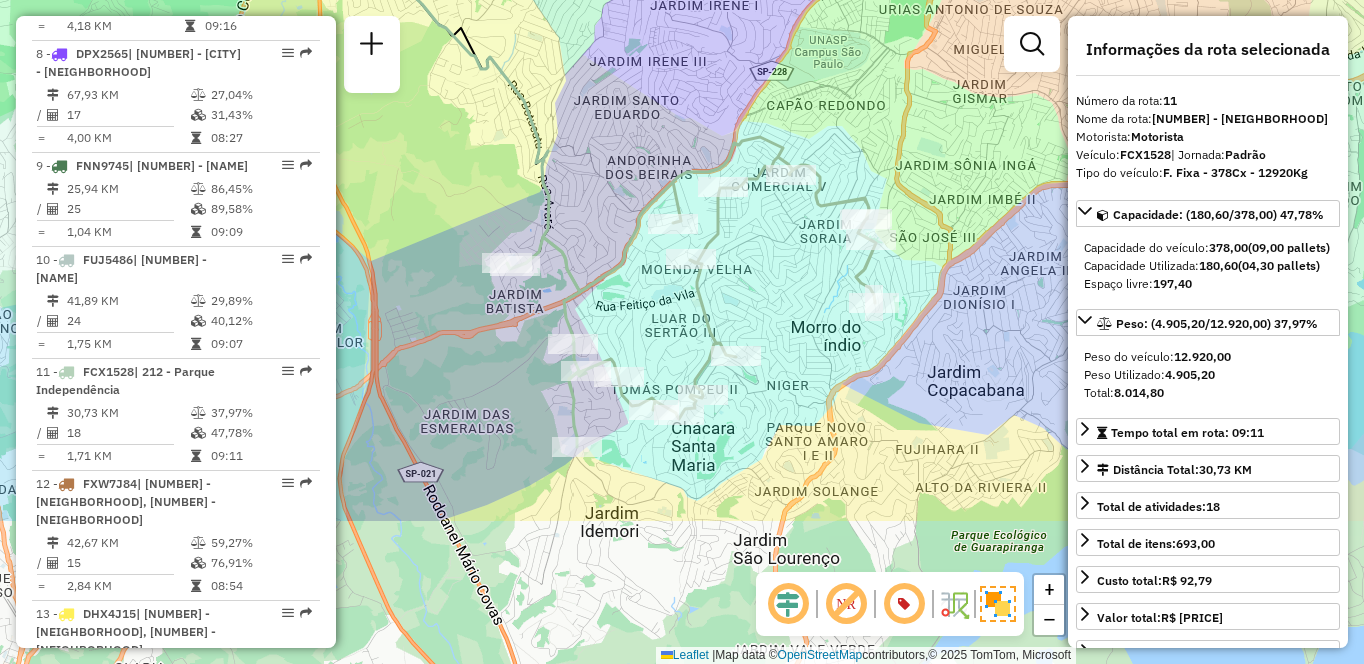 drag, startPoint x: 778, startPoint y: 416, endPoint x: 684, endPoint y: 206, distance: 230.07825 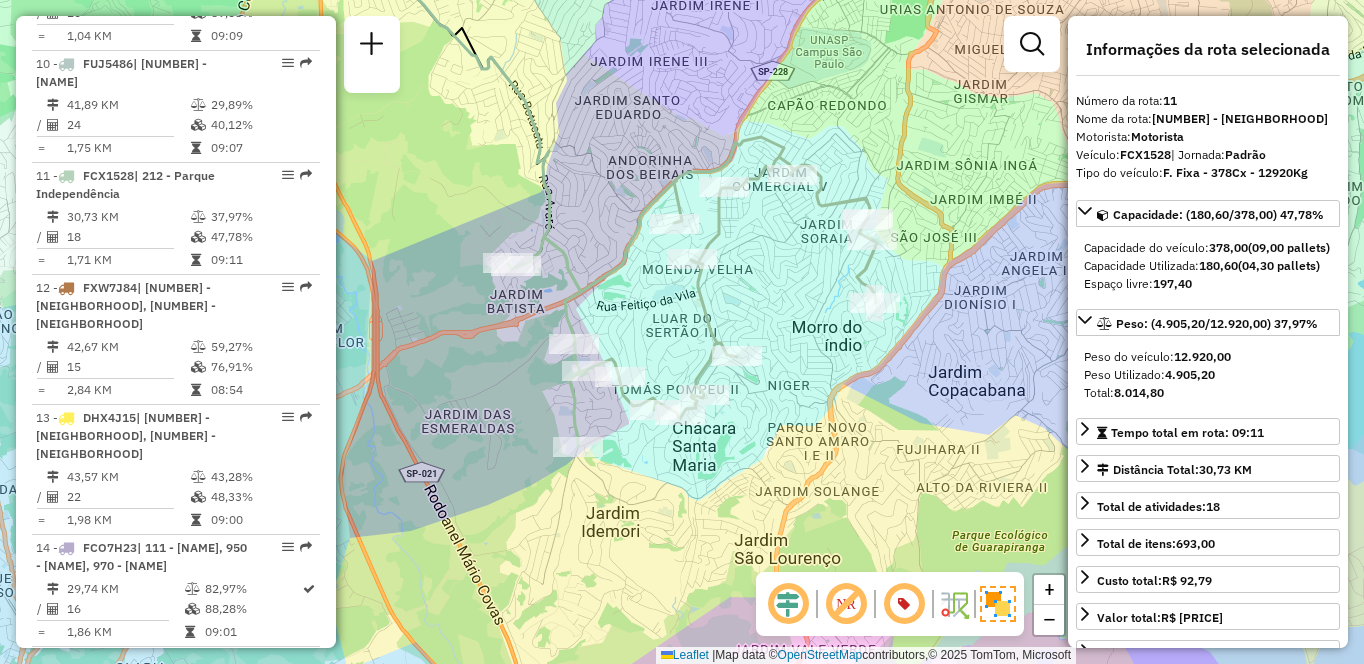 scroll, scrollTop: 1164, scrollLeft: 0, axis: vertical 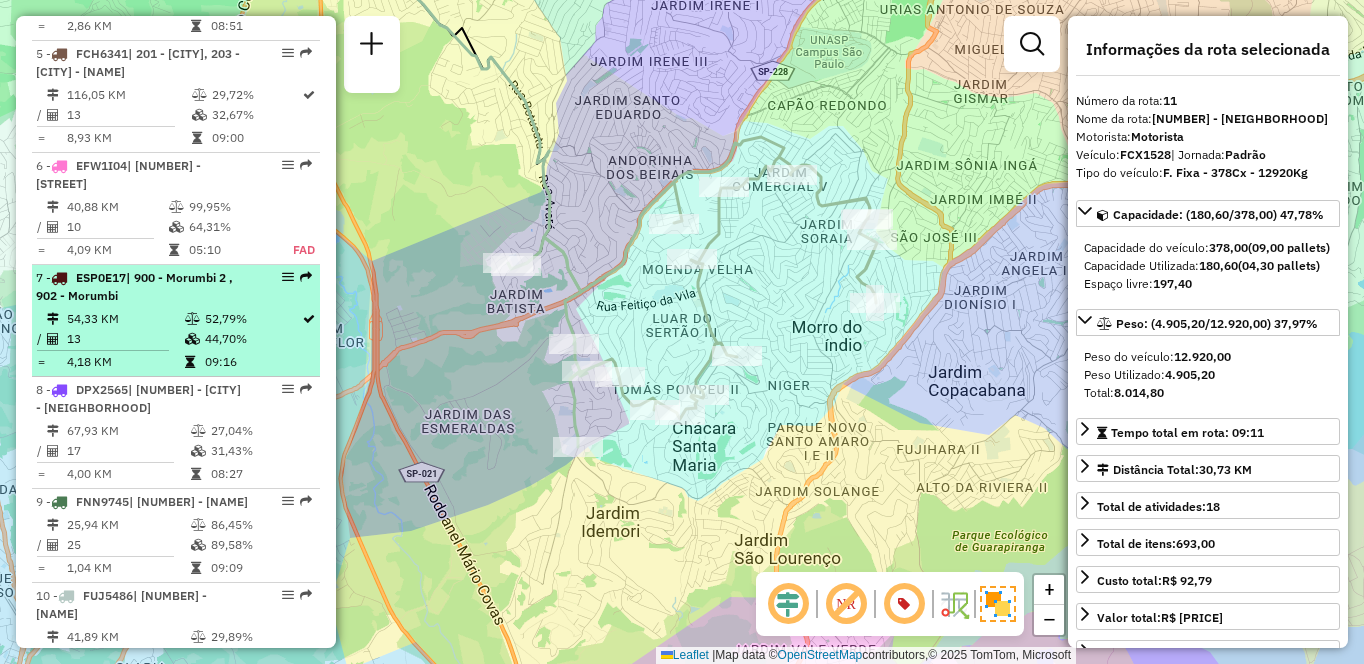 click on "| 900 - Morumbi 2 , 902 - Morumbi" at bounding box center [134, 286] 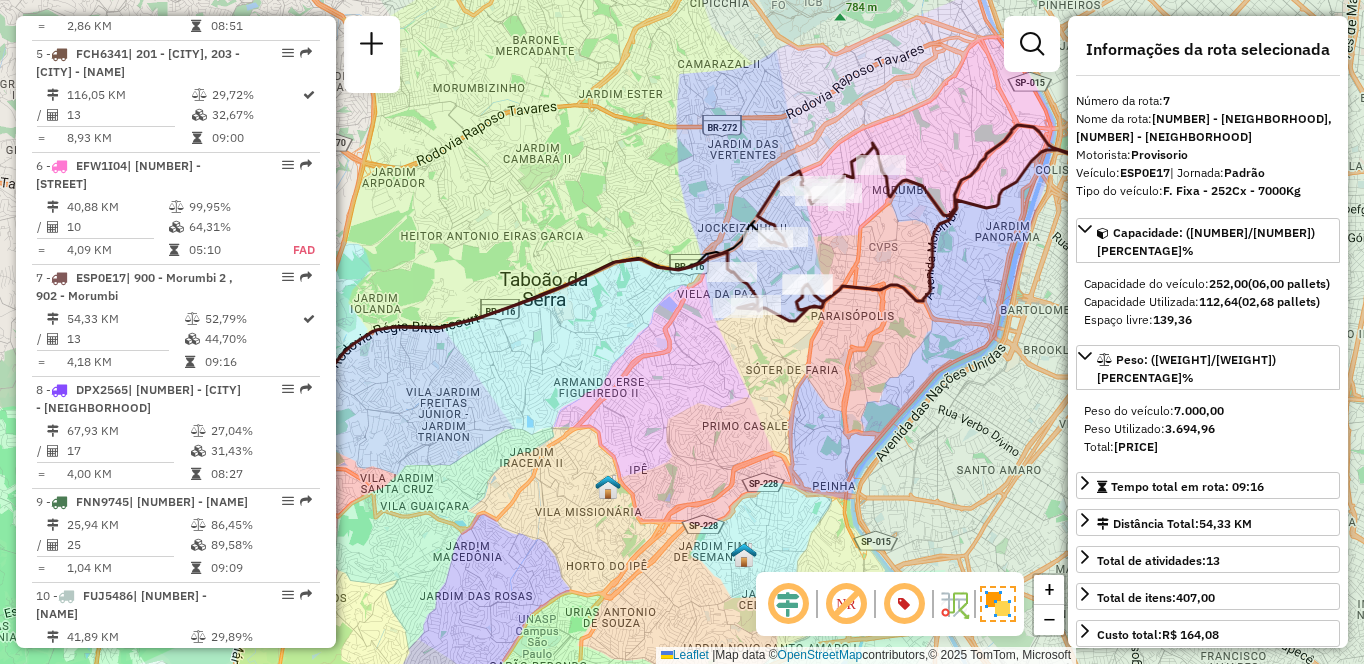 scroll, scrollTop: 622, scrollLeft: 0, axis: vertical 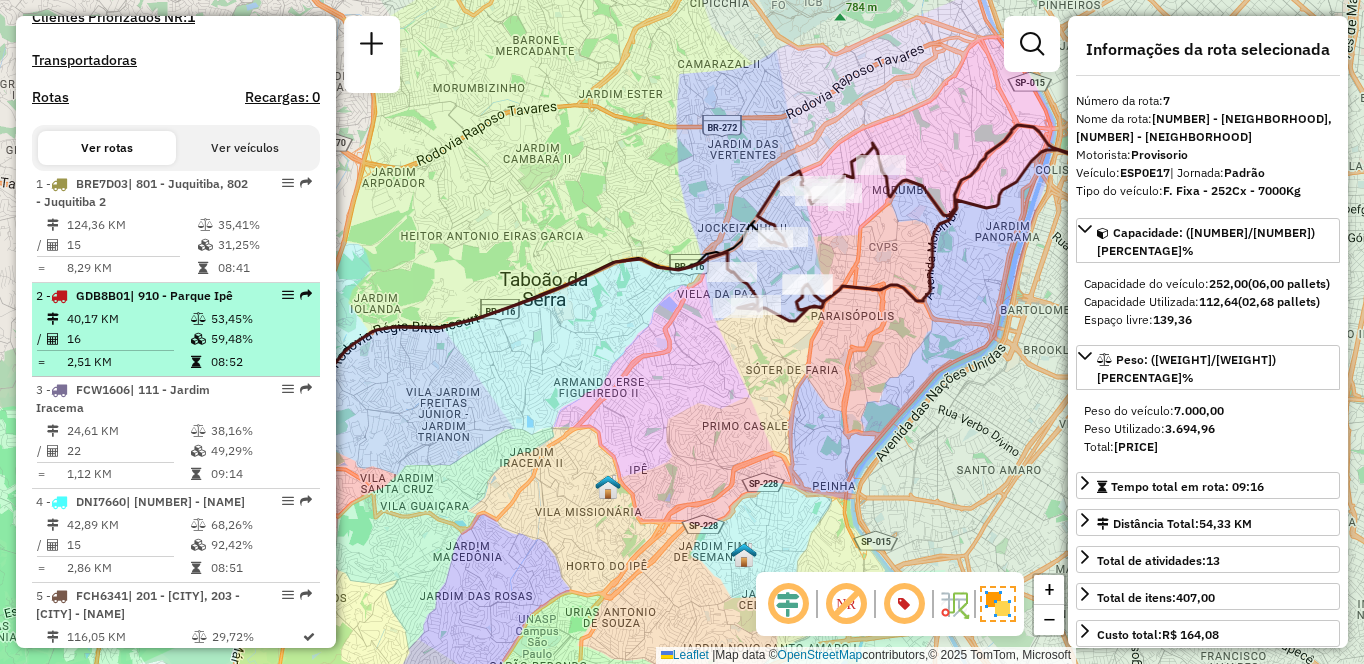 click on "53,45%" at bounding box center [260, 319] 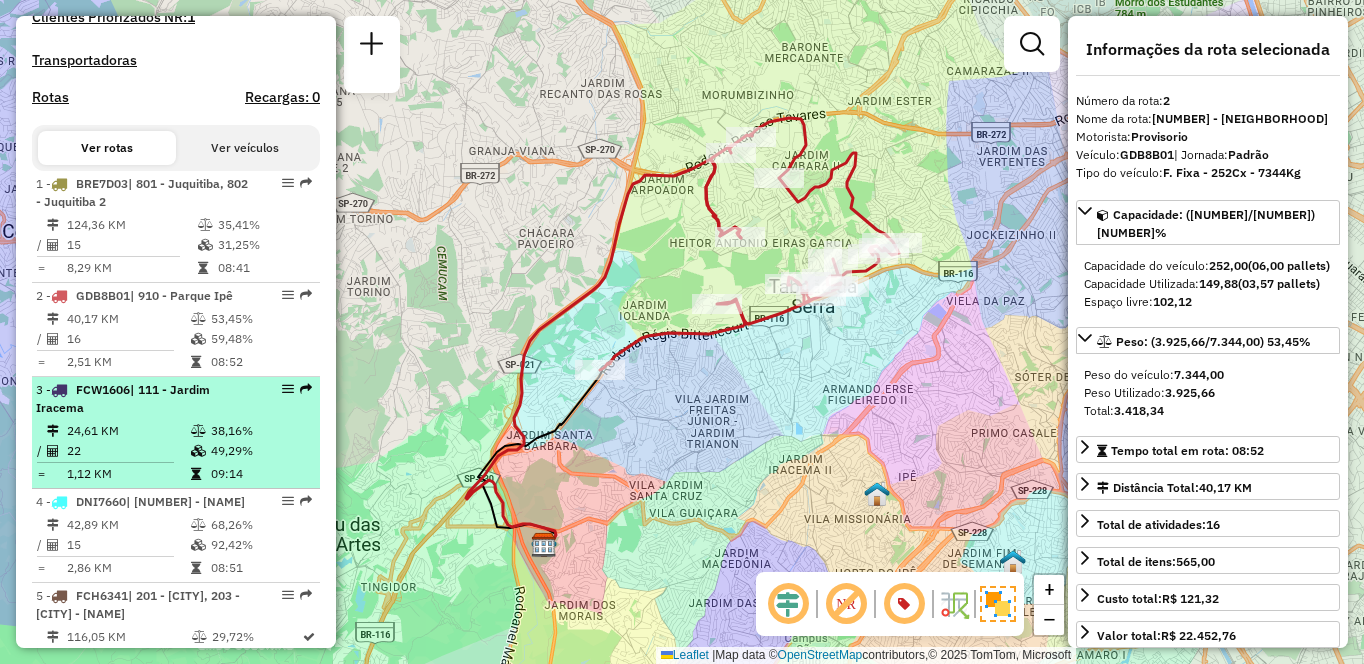 click on "22" at bounding box center [128, 451] 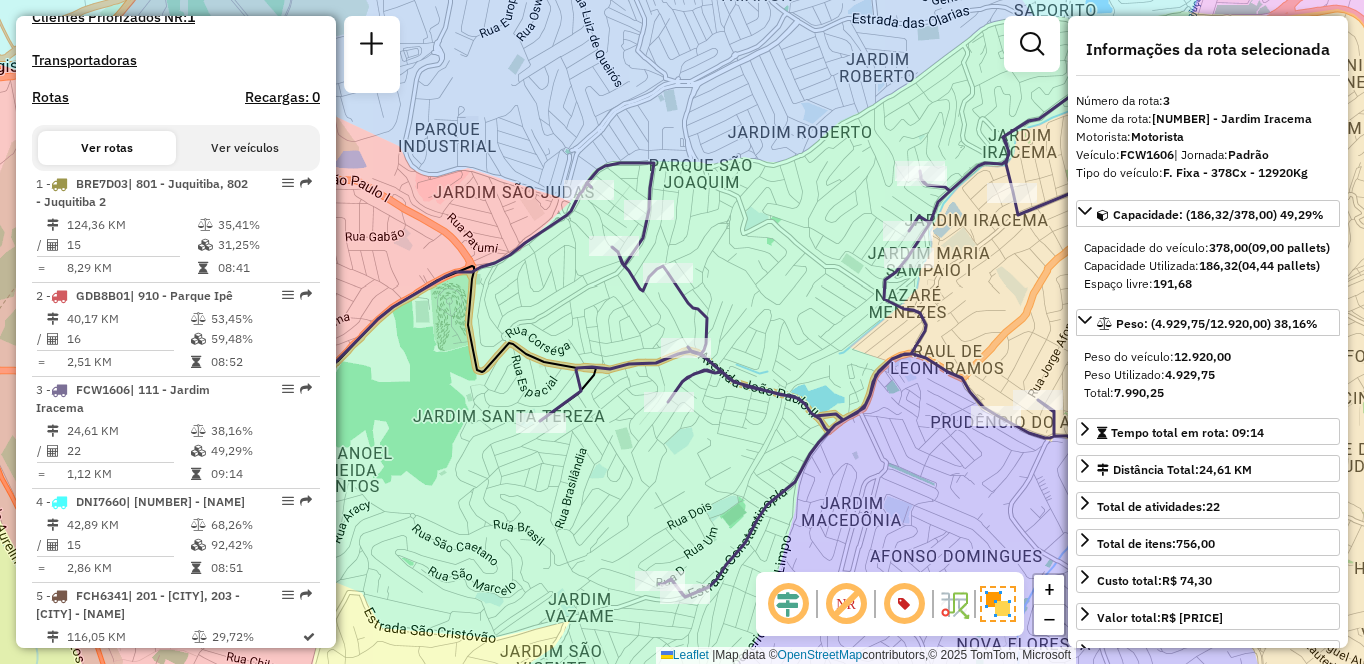 scroll, scrollTop: 6398, scrollLeft: 0, axis: vertical 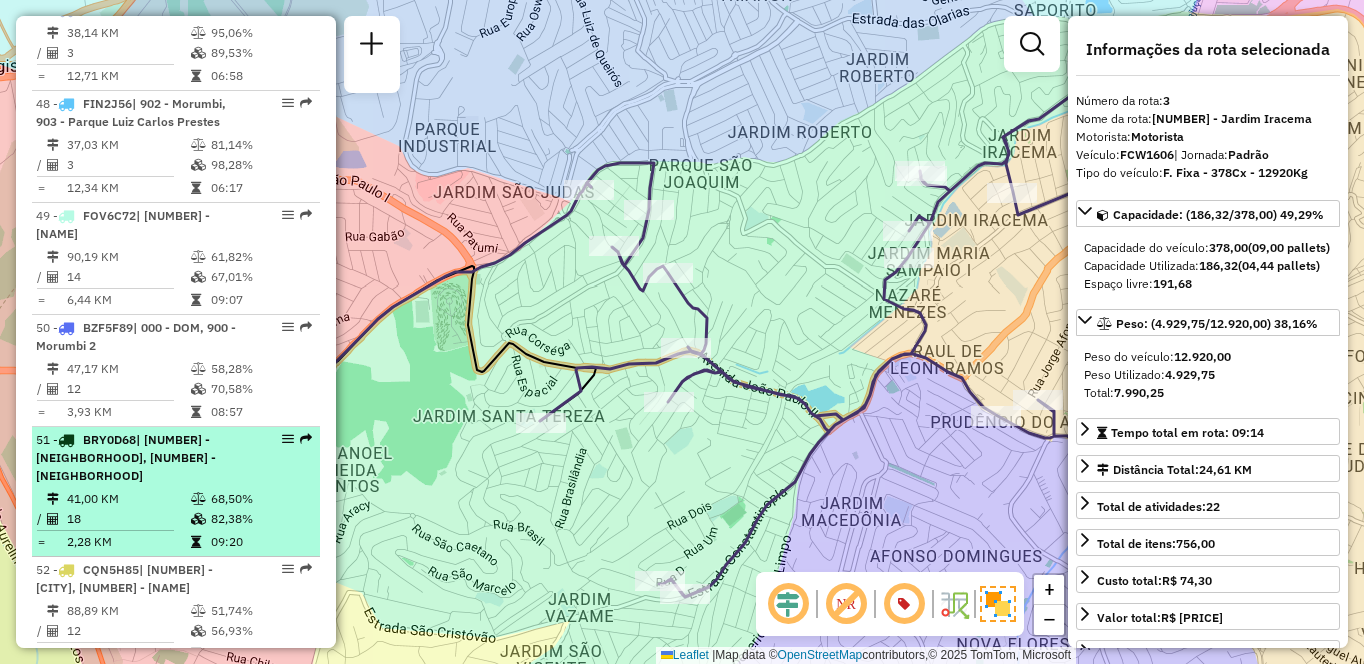click on "| [NUMBER] - [NEIGHBORHOOD], [NUMBER] - [NEIGHBORHOOD]" at bounding box center (126, 457) 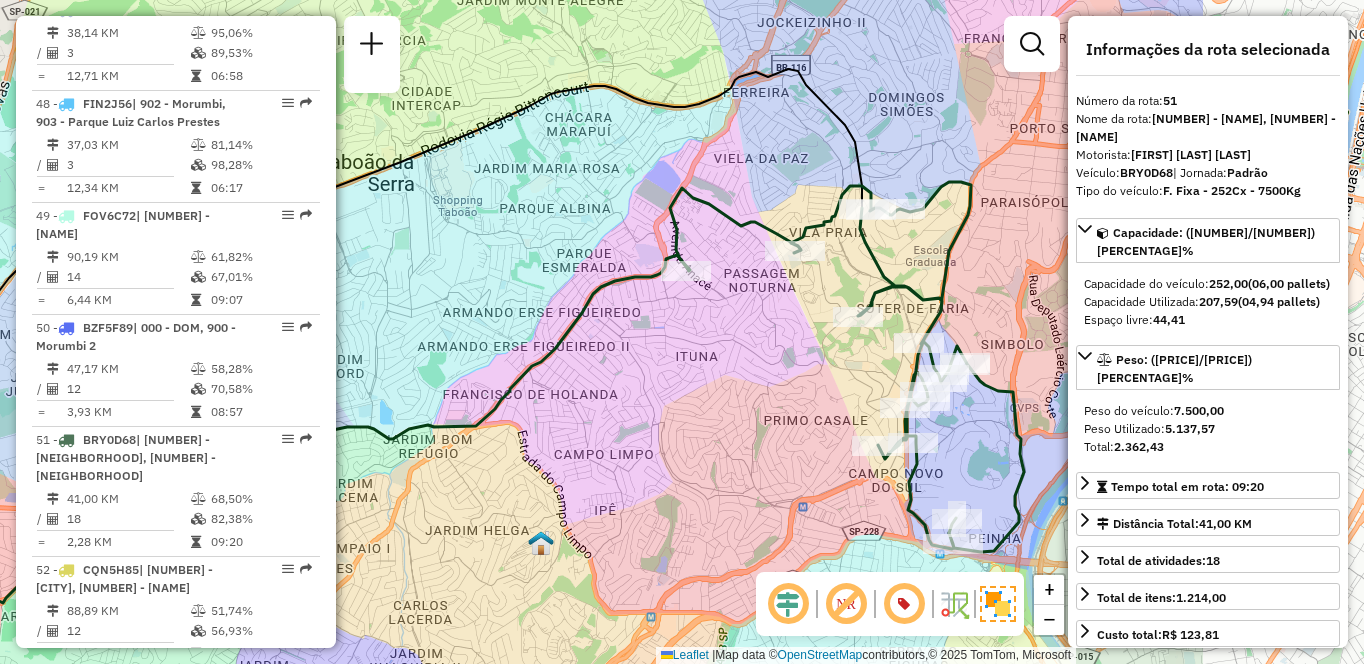 drag, startPoint x: 890, startPoint y: 265, endPoint x: 592, endPoint y: 292, distance: 299.22064 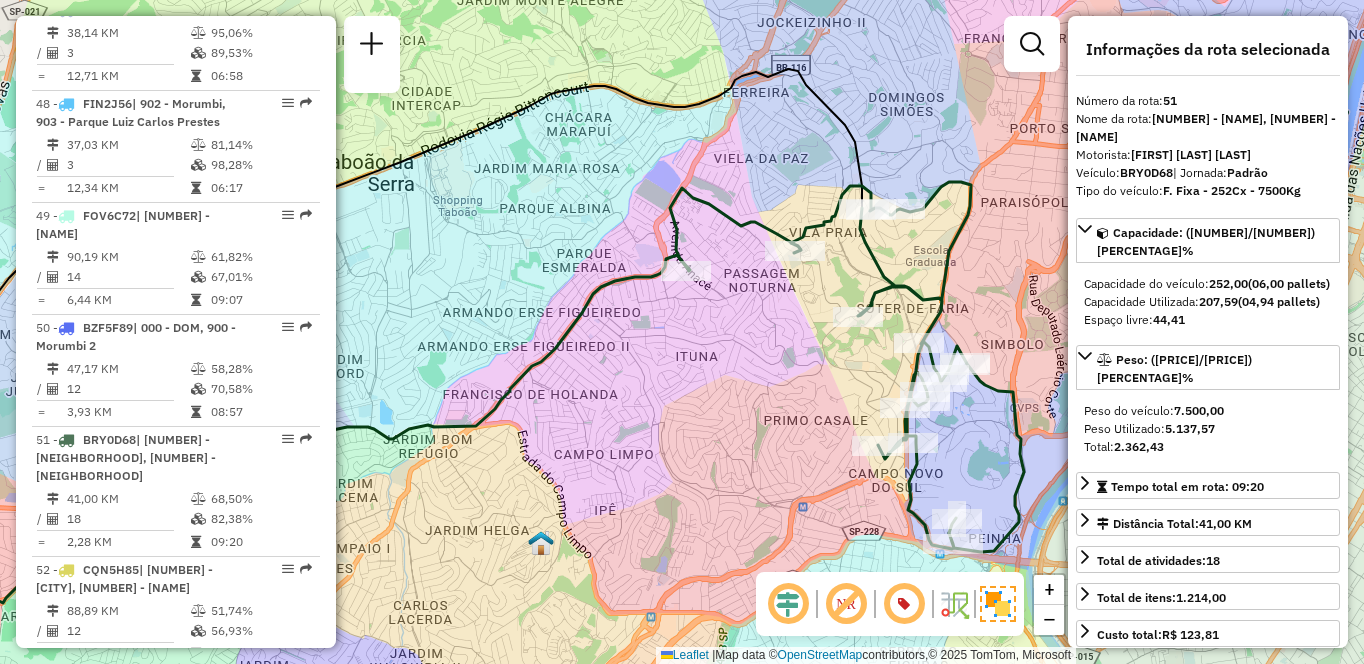 scroll, scrollTop: 6752, scrollLeft: 0, axis: vertical 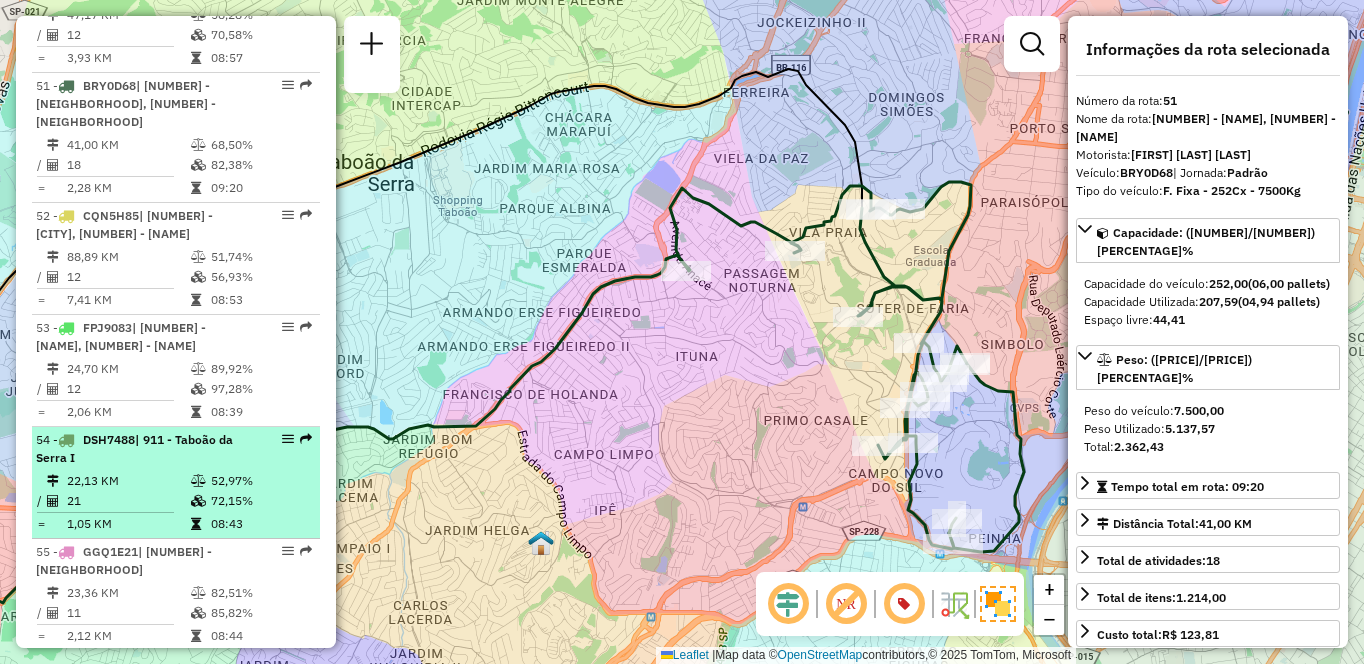 click at bounding box center [198, 501] 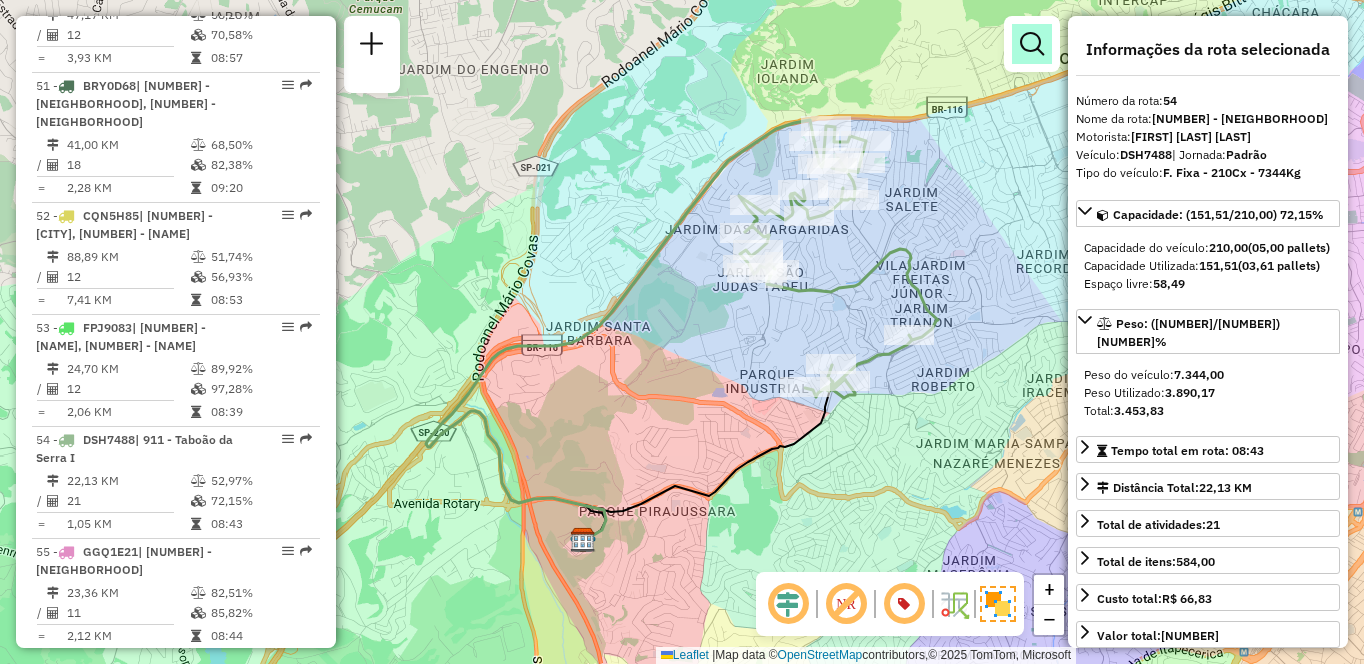 scroll, scrollTop: 2544, scrollLeft: 0, axis: vertical 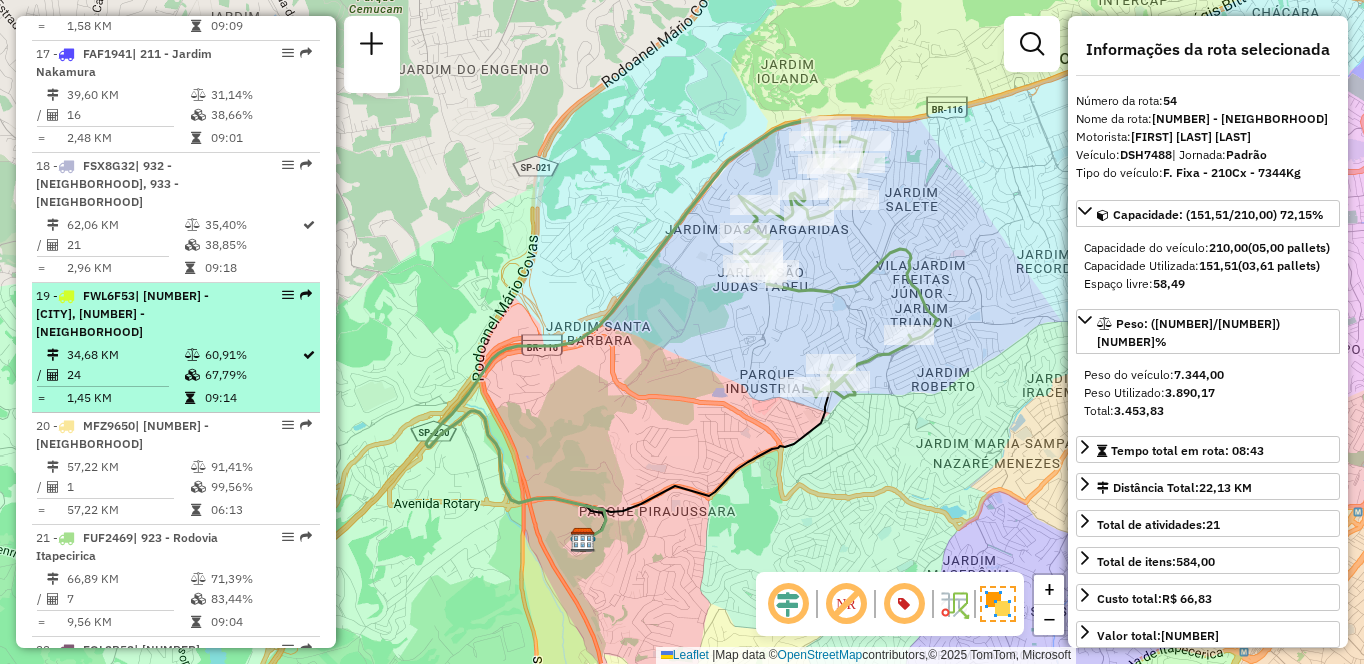 click on "FWL6F53" at bounding box center [109, 295] 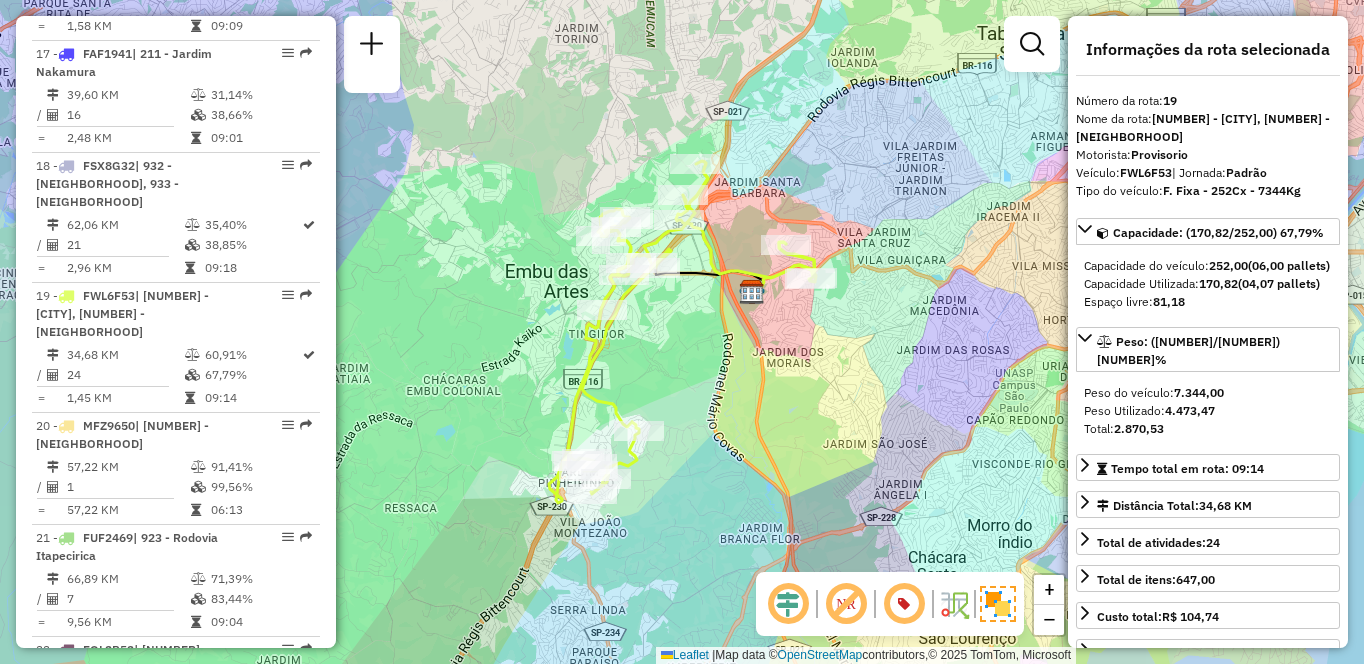 scroll, scrollTop: 2078, scrollLeft: 0, axis: vertical 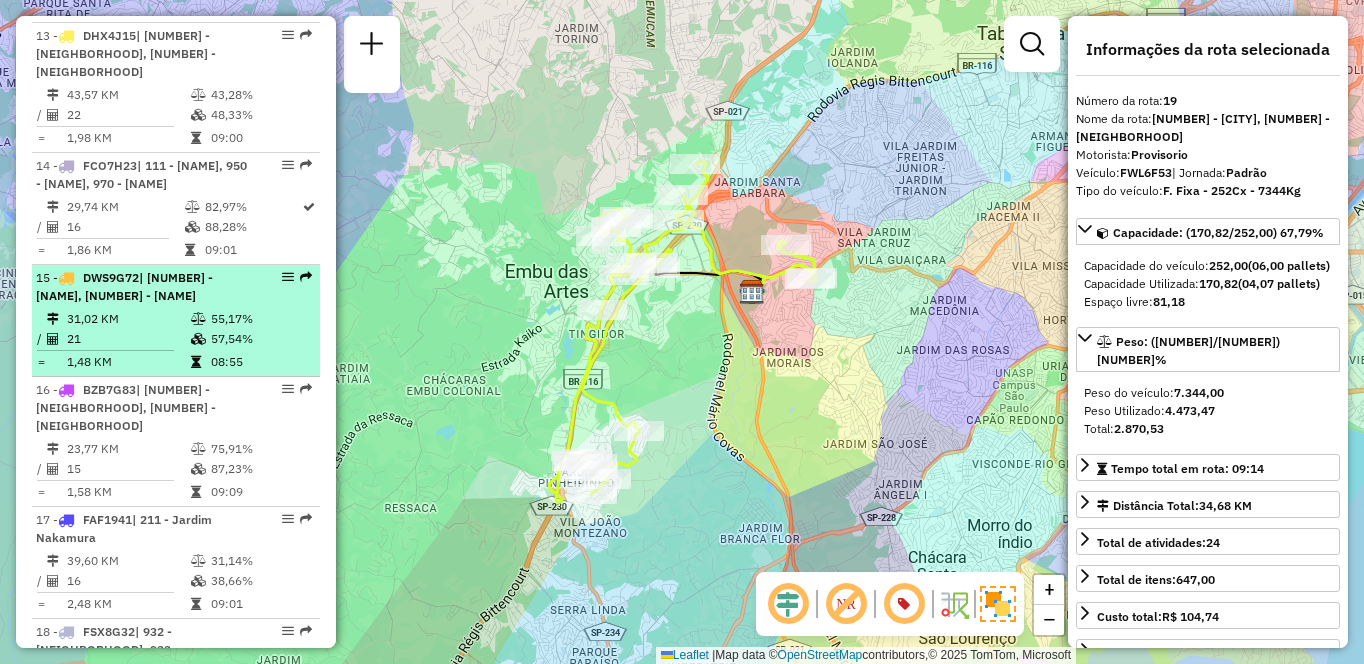 click at bounding box center (198, 319) 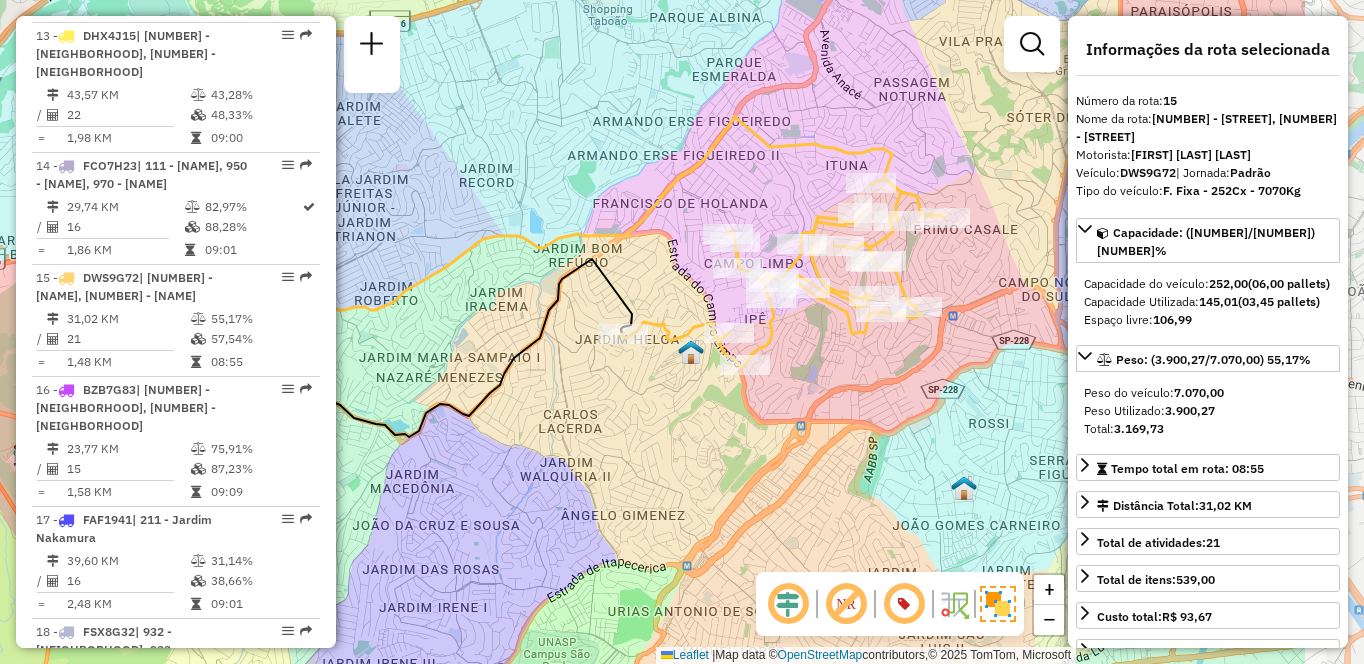 drag, startPoint x: 805, startPoint y: 398, endPoint x: 609, endPoint y: 353, distance: 201.09947 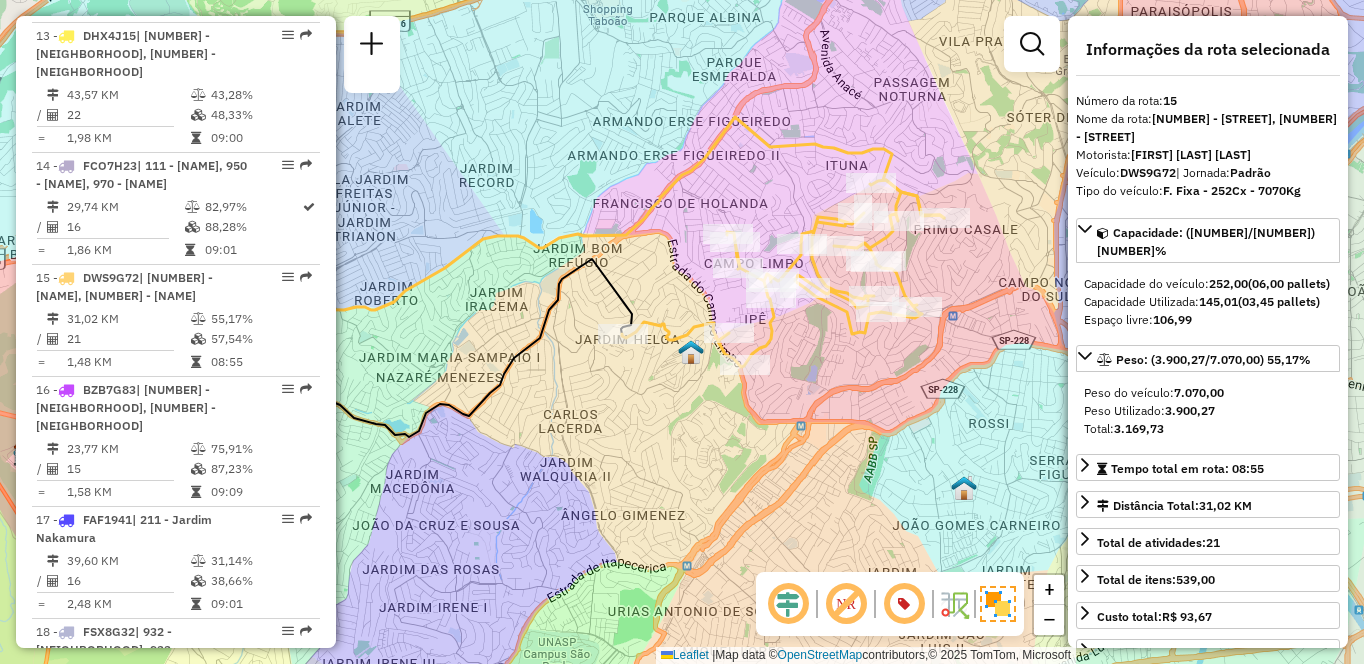 scroll, scrollTop: 6864, scrollLeft: 0, axis: vertical 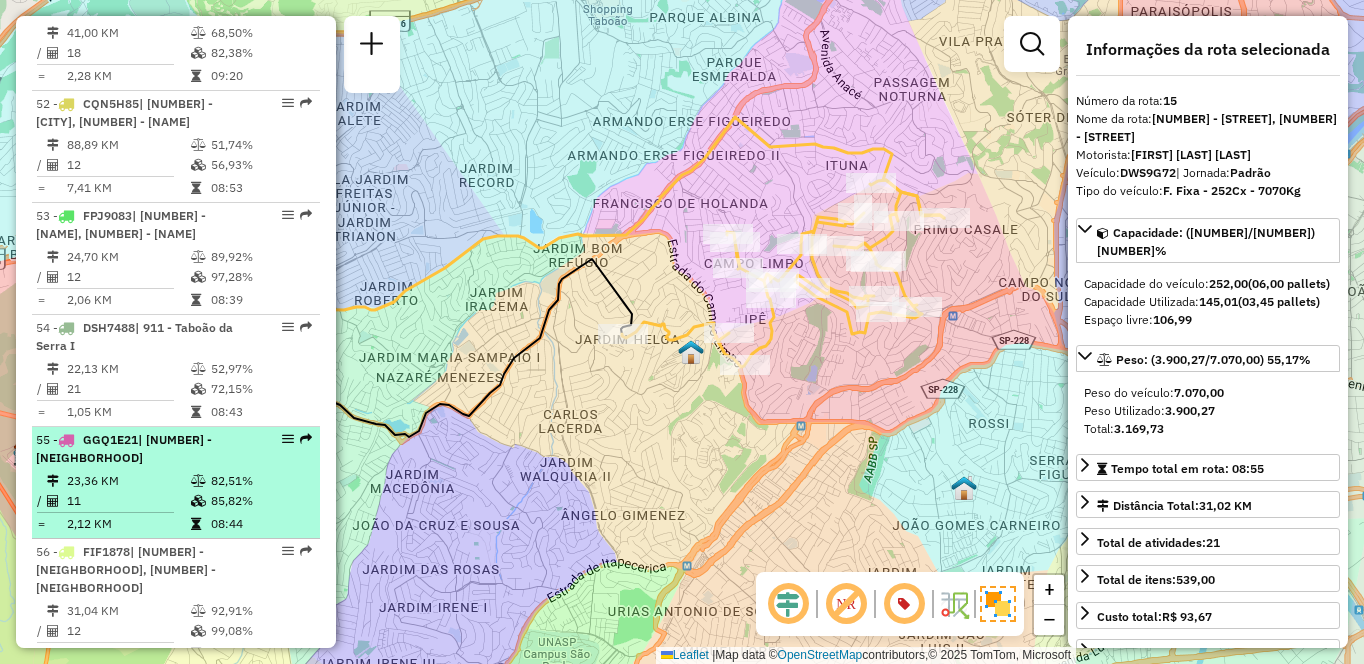 click on "11" at bounding box center [128, 501] 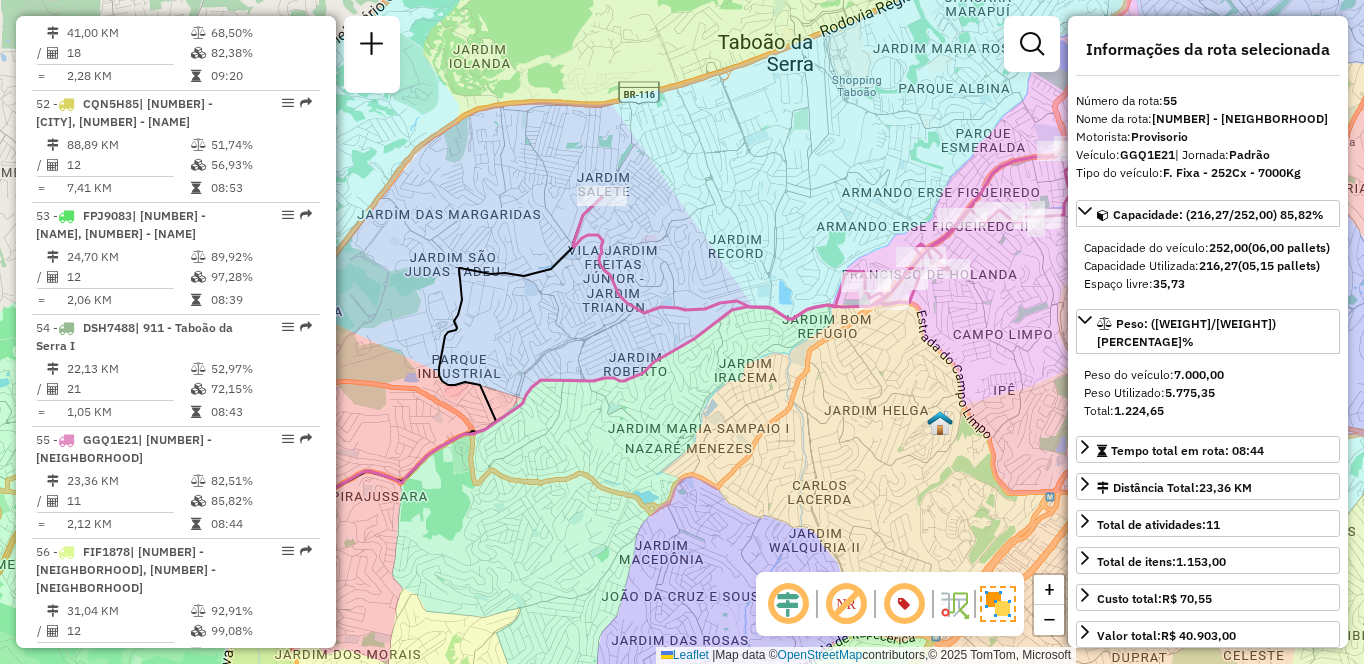 scroll, scrollTop: 940, scrollLeft: 0, axis: vertical 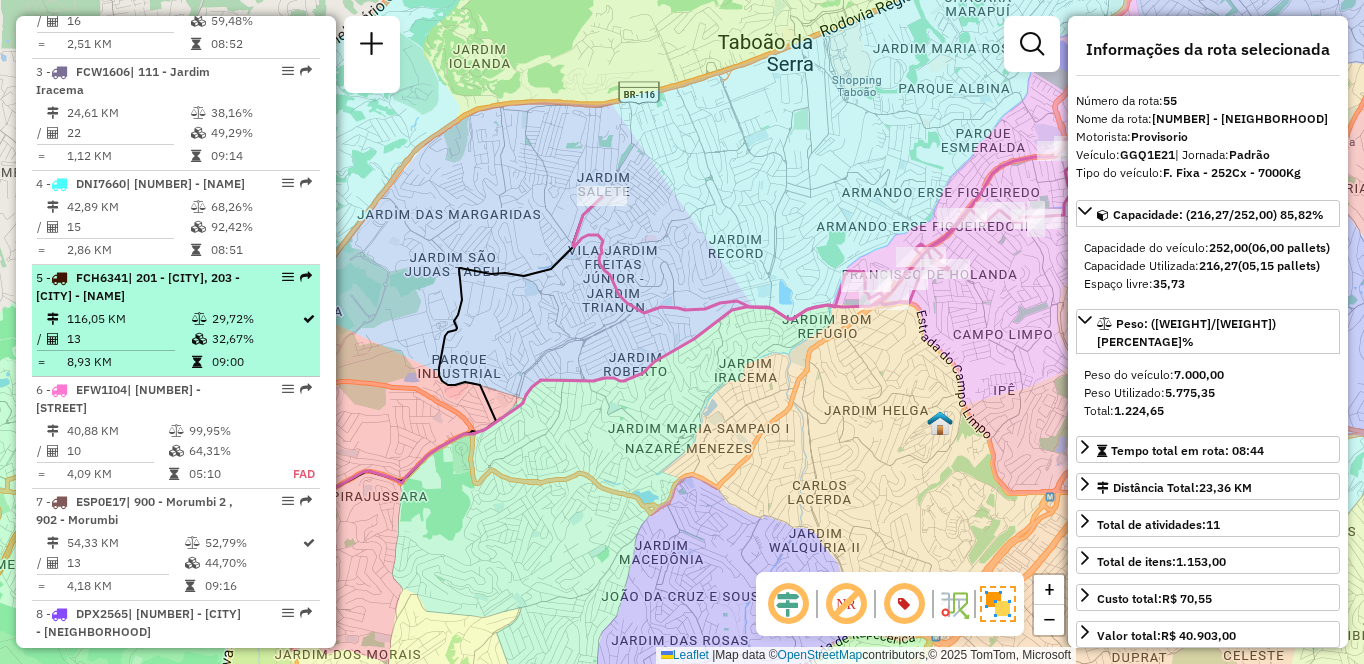 click on "FCH6341" at bounding box center [102, 277] 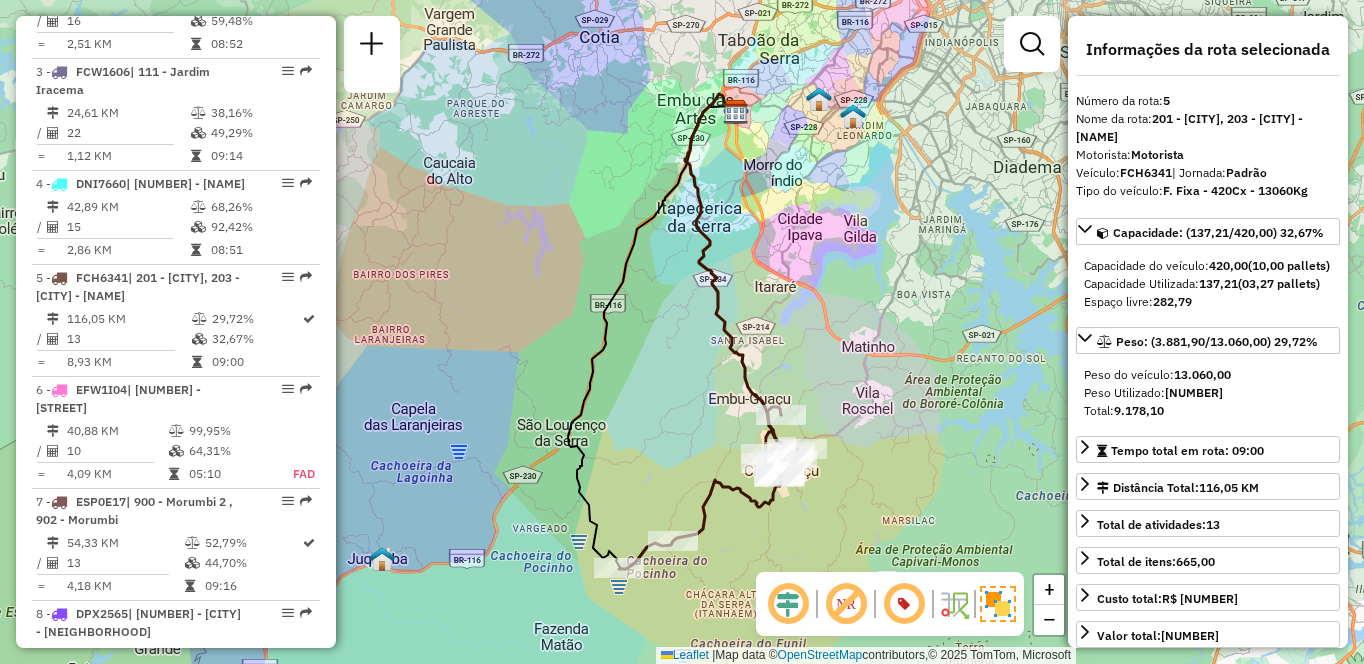 scroll, scrollTop: 2768, scrollLeft: 0, axis: vertical 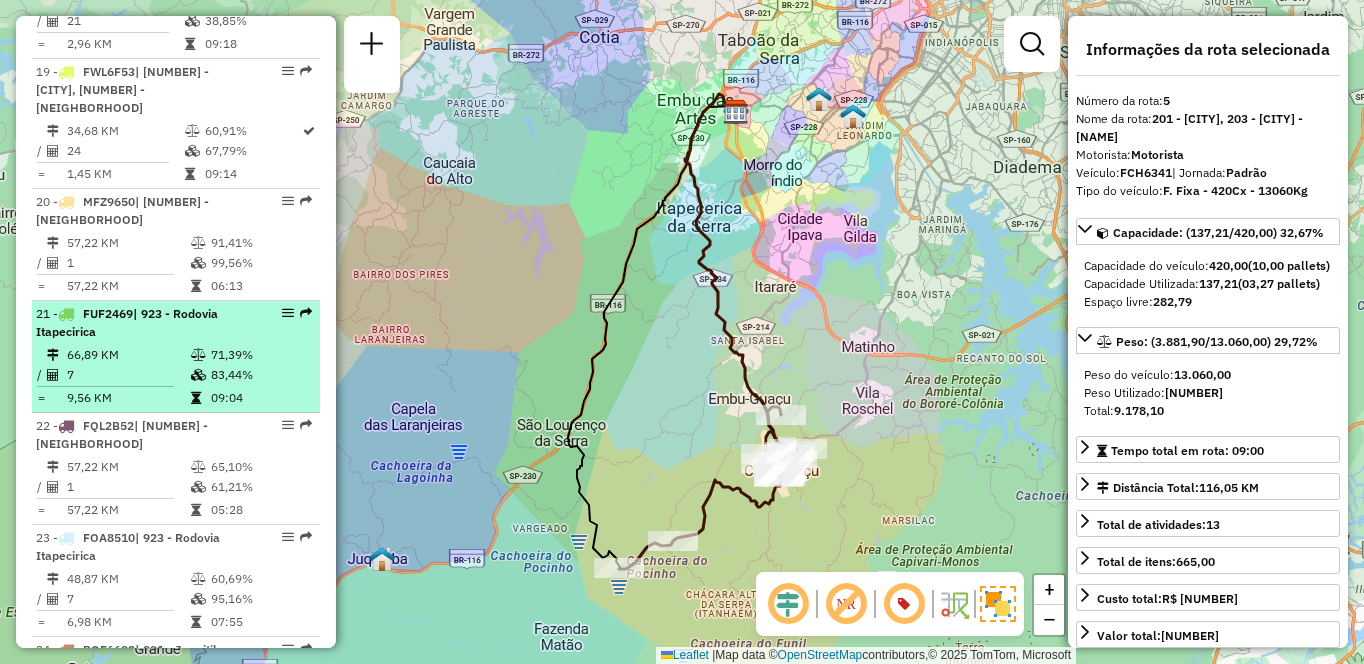 click on "[NUMBER] - [PLATE] | [NUMBER] - [STREET]" at bounding box center (142, 323) 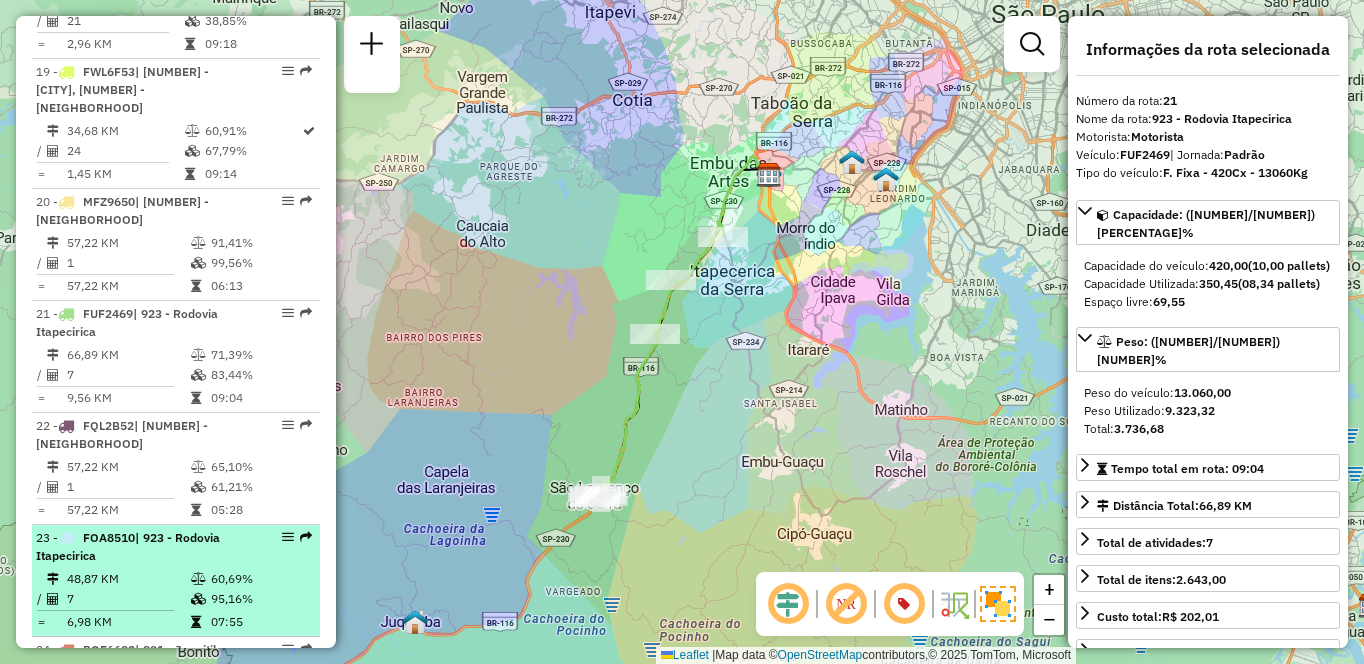 click on "23 -       [PLATE]   | 932 - [NEIGHBORHOOD], 933 - [NEIGHBORHOOD]" at bounding box center (142, 547) 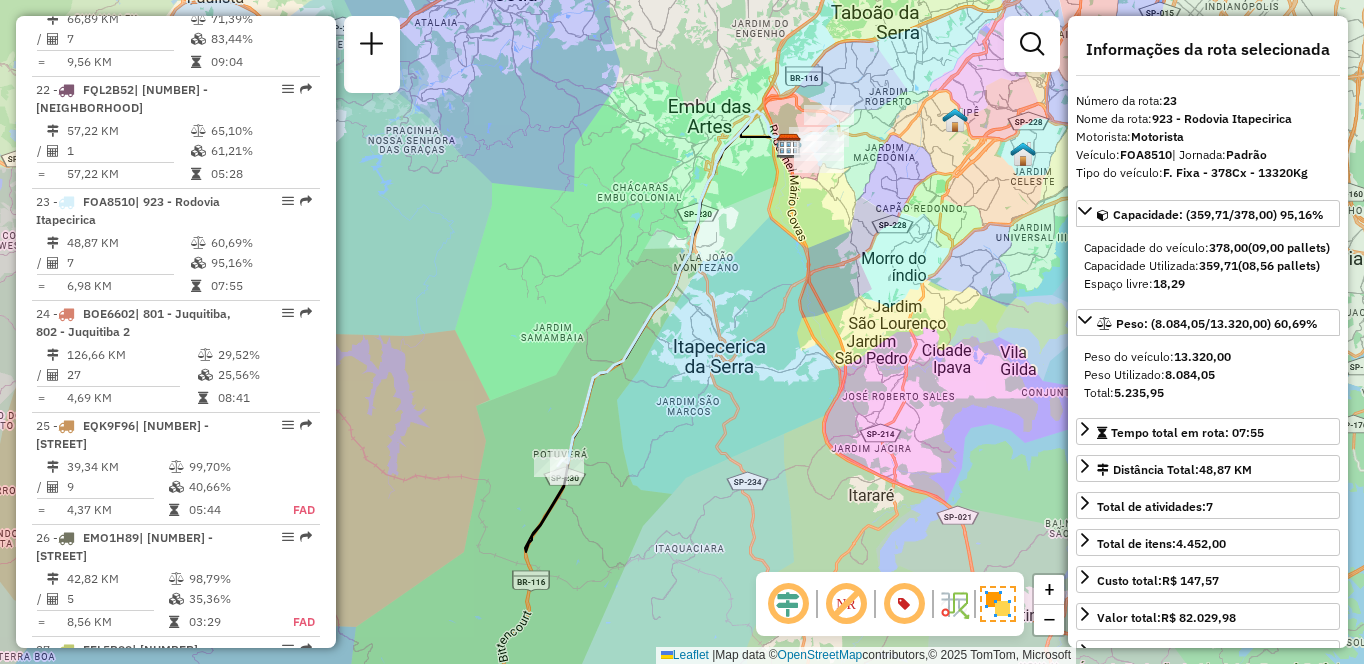 scroll, scrollTop: 6062, scrollLeft: 0, axis: vertical 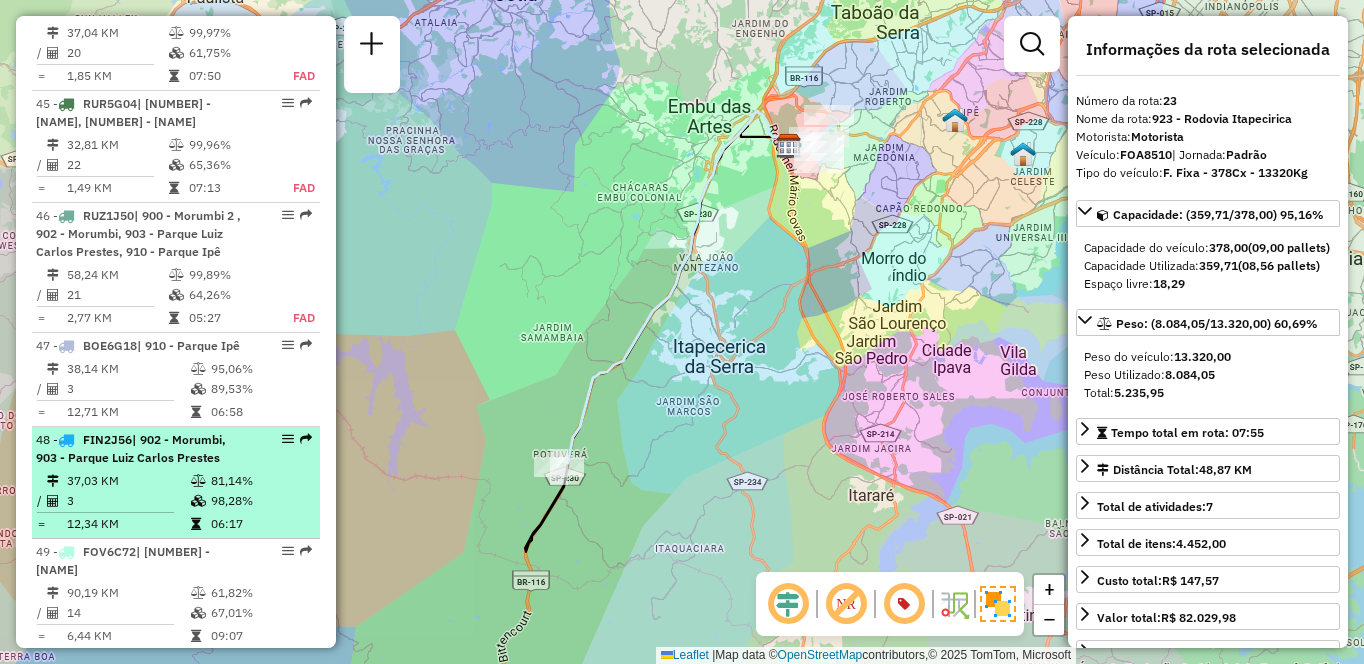 click on "3" at bounding box center (128, 501) 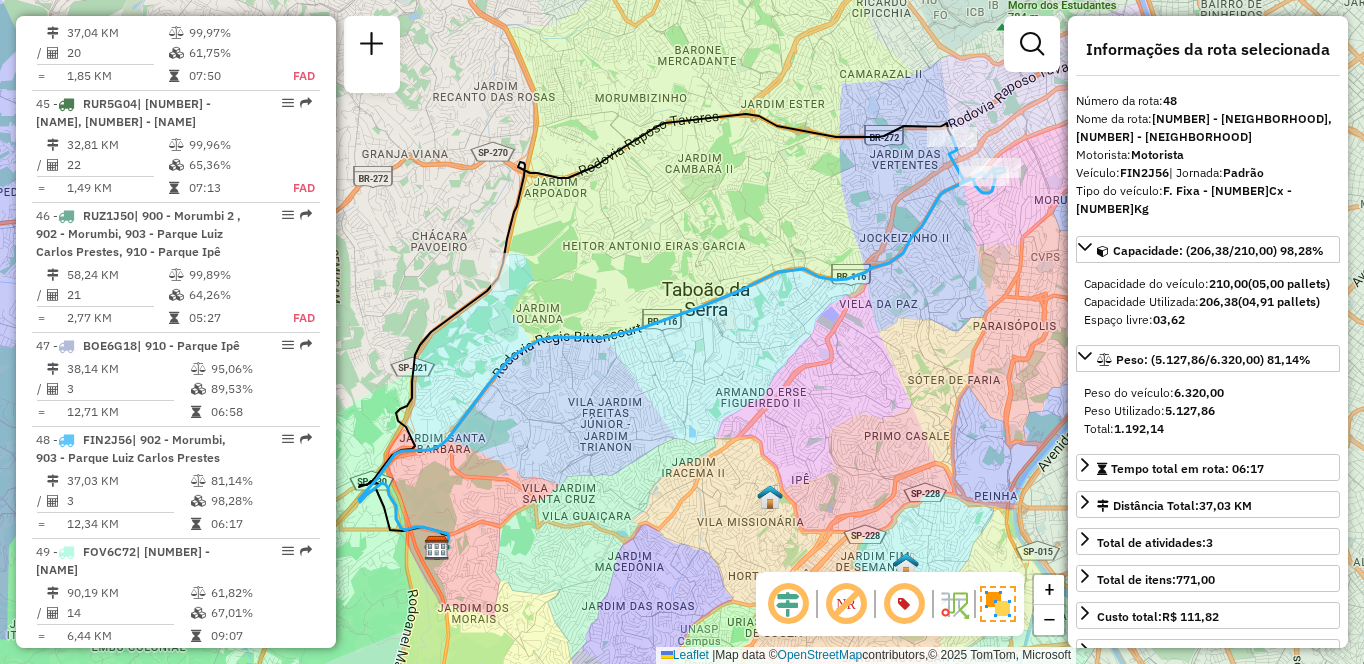 scroll, scrollTop: 1388, scrollLeft: 0, axis: vertical 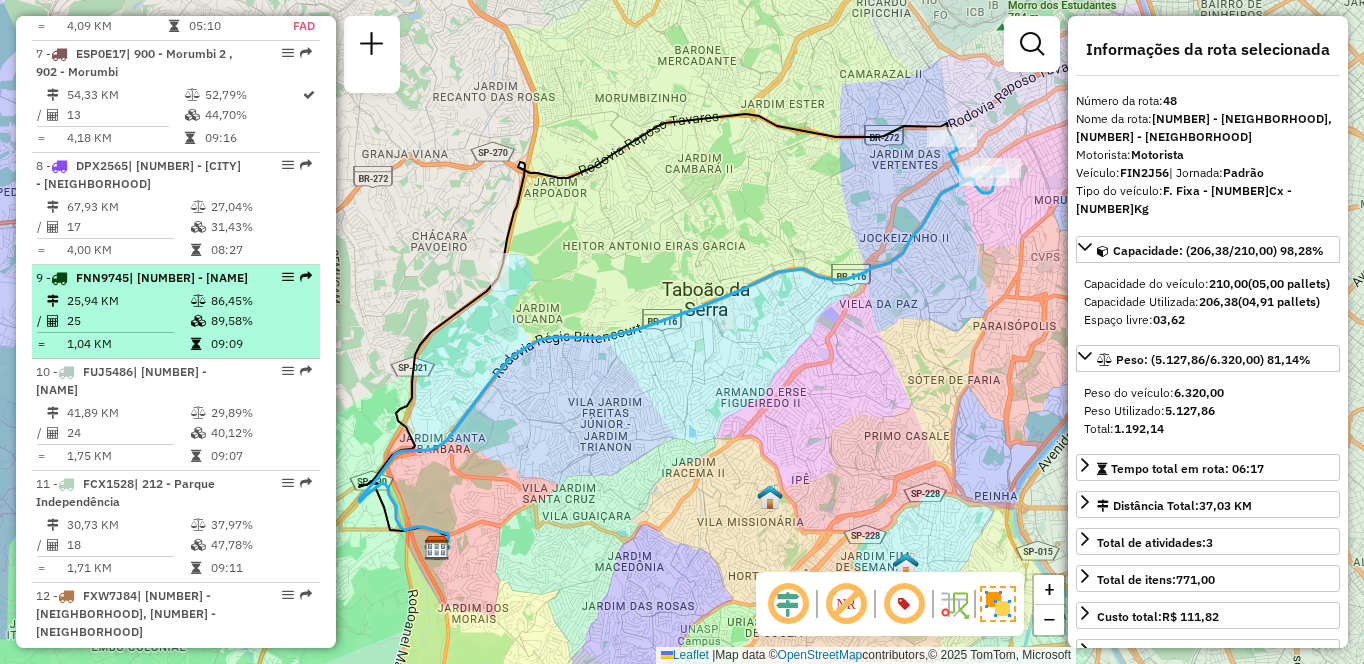 click on "25,94 KM" at bounding box center (128, 301) 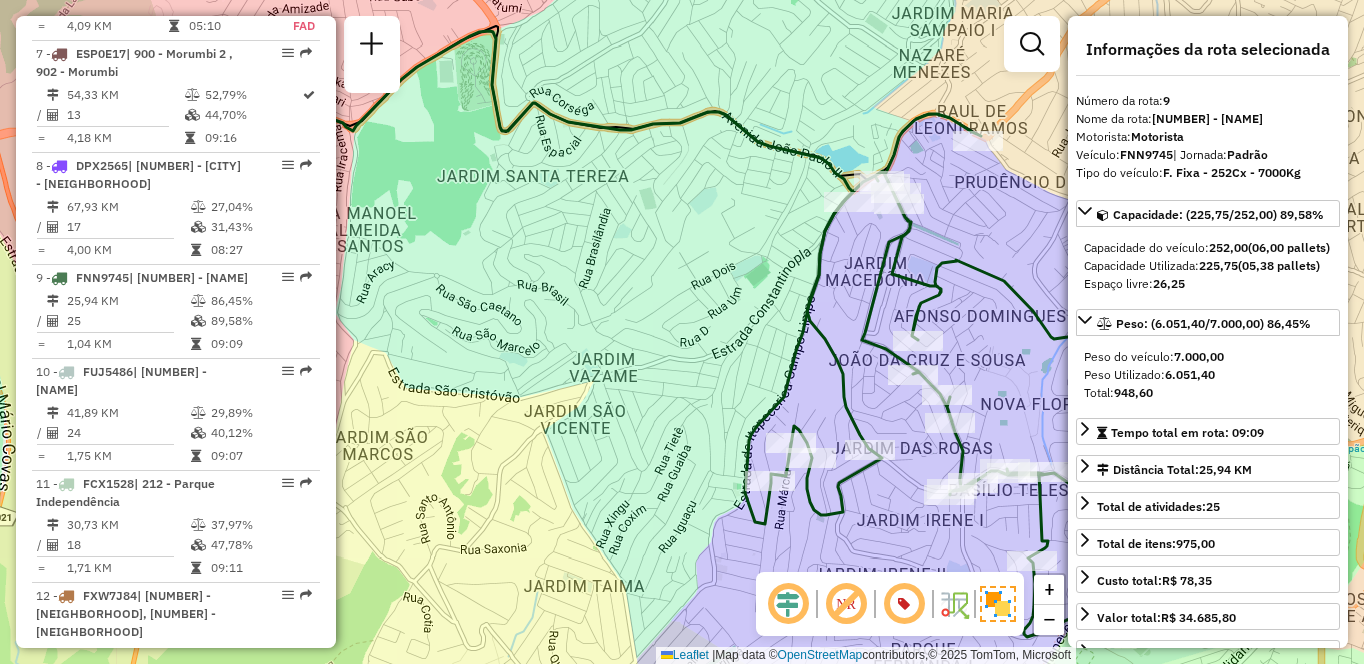 scroll, scrollTop: 2190, scrollLeft: 0, axis: vertical 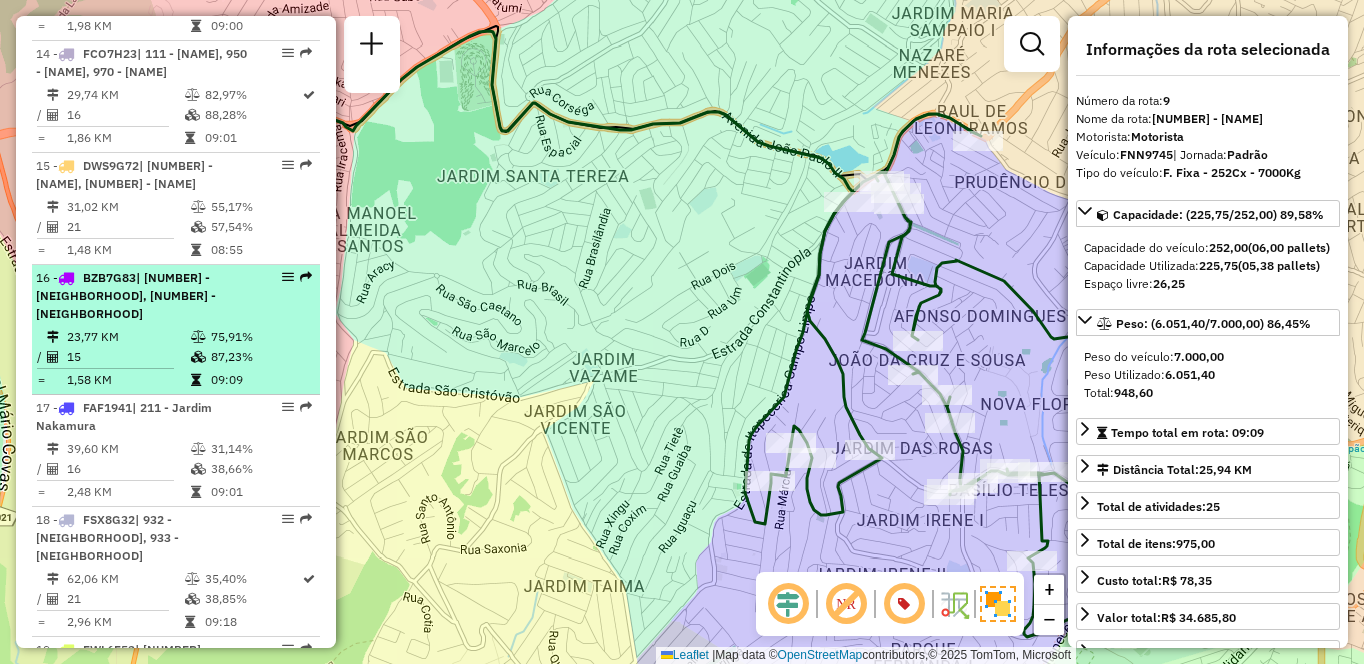 click on "15" at bounding box center [128, 357] 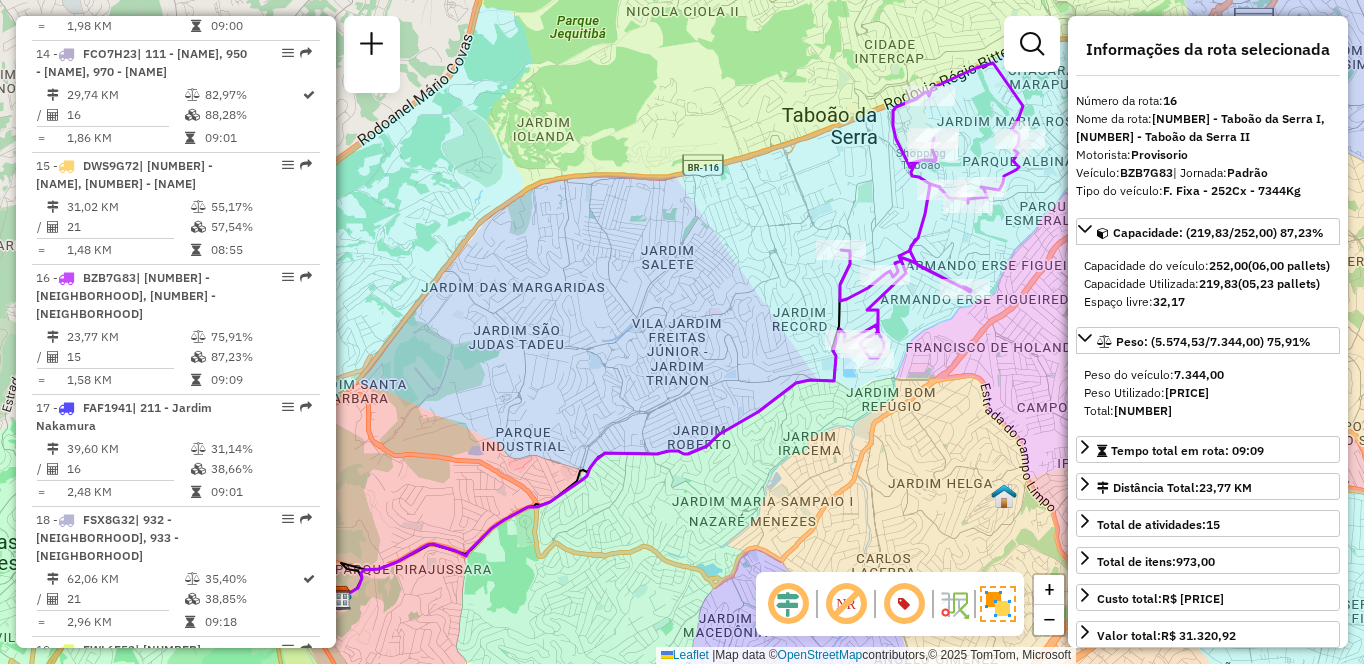 scroll, scrollTop: 6640, scrollLeft: 0, axis: vertical 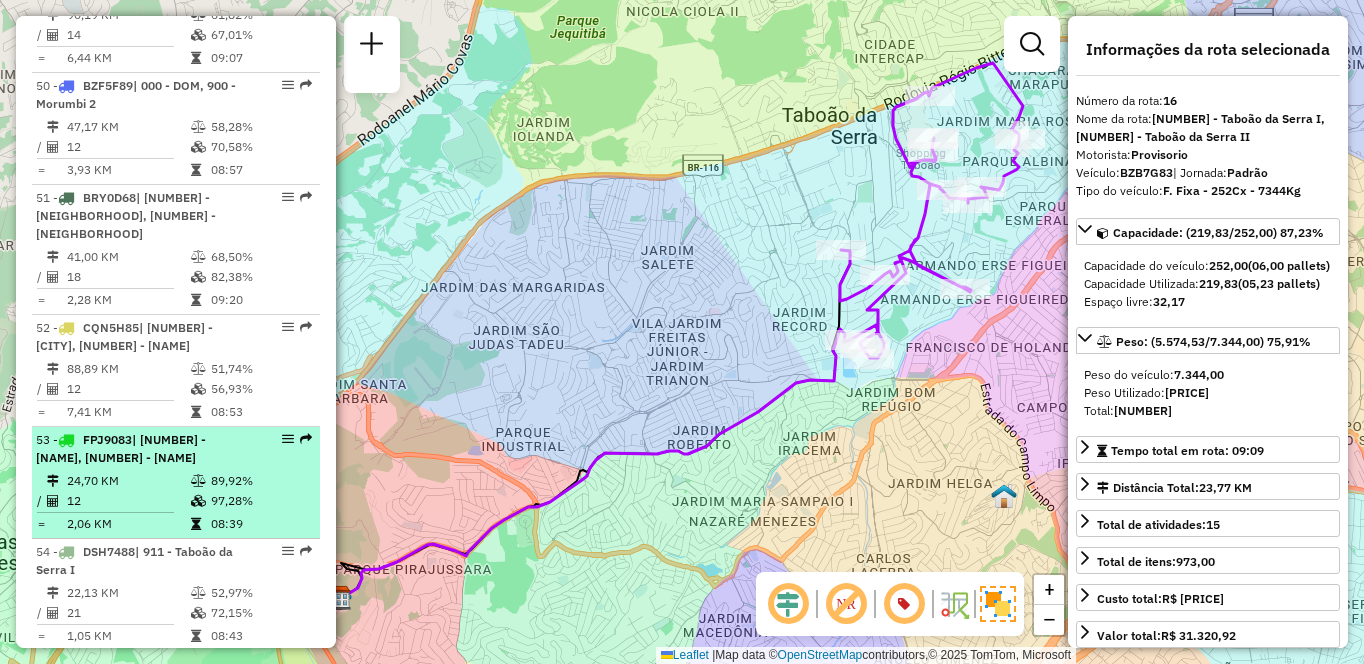 click on "12" at bounding box center (128, 501) 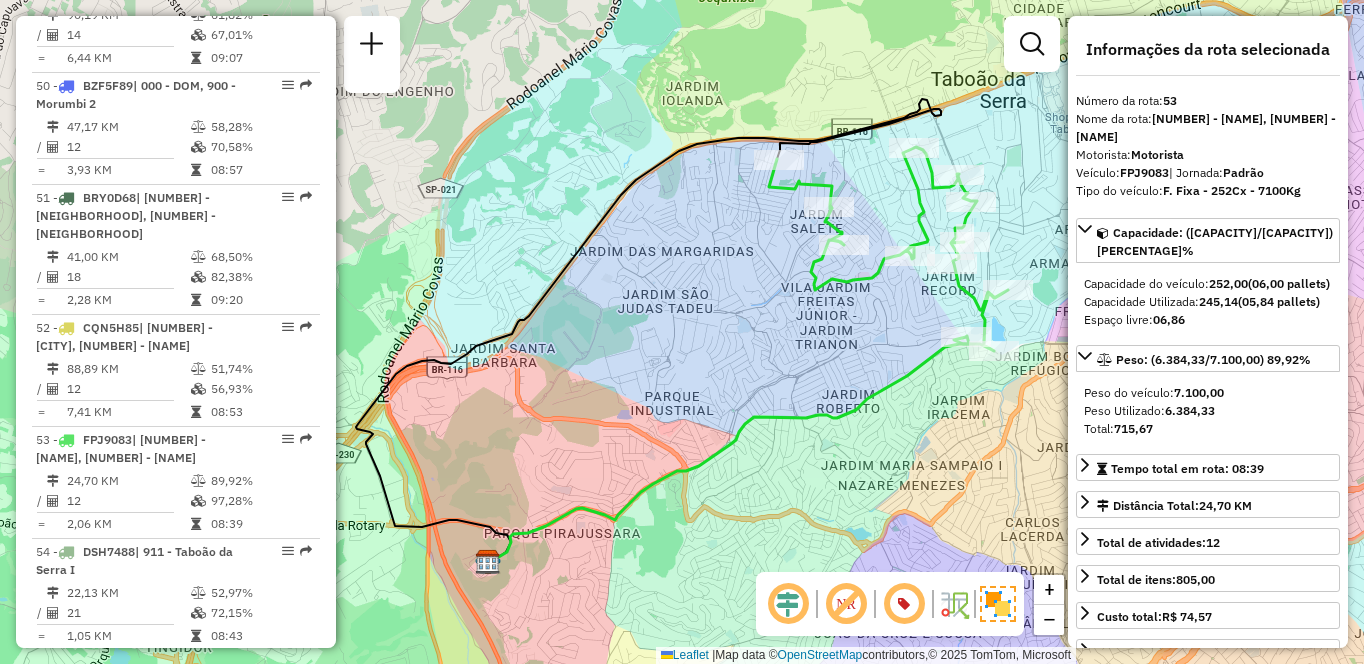 scroll, scrollTop: 6976, scrollLeft: 0, axis: vertical 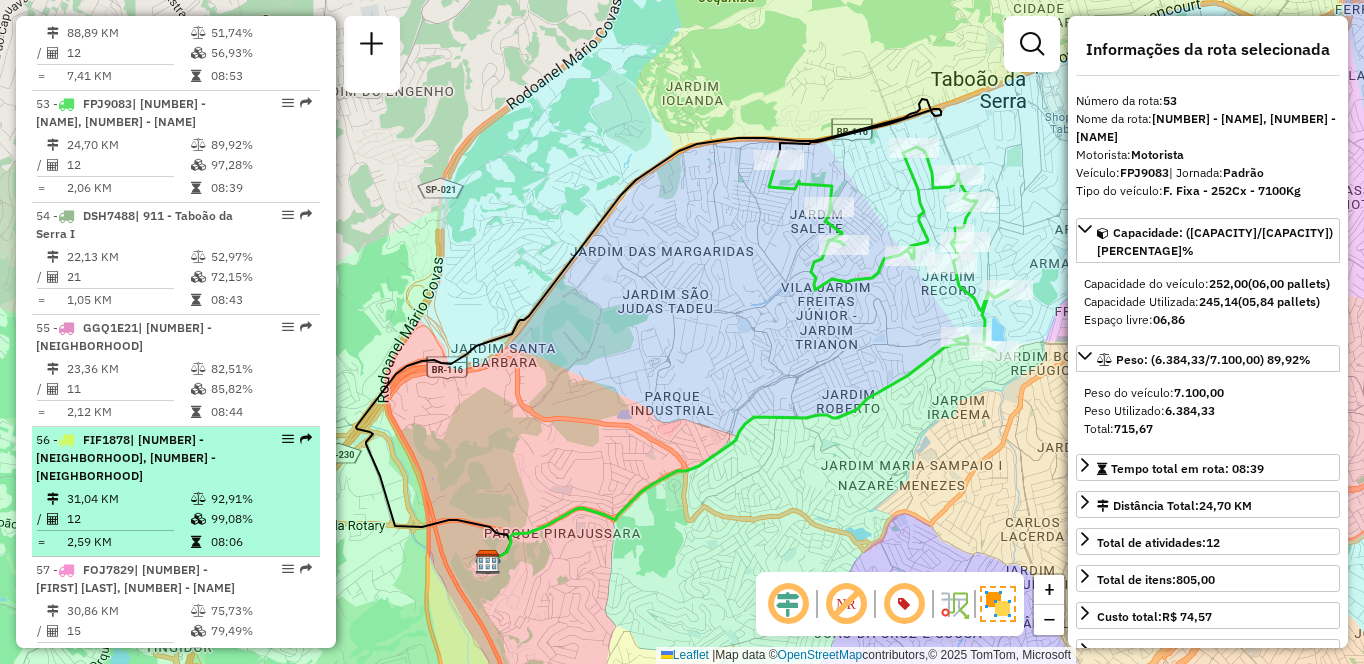 click at bounding box center (56, 499) 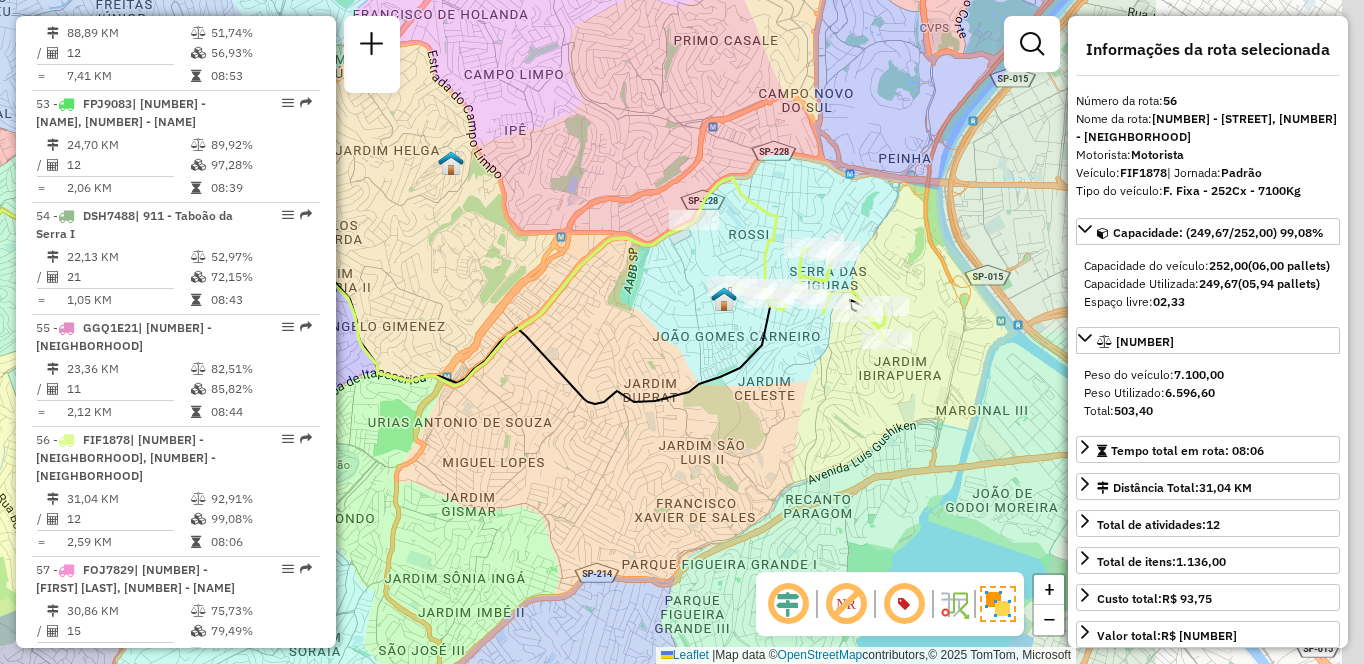 drag, startPoint x: 1024, startPoint y: 327, endPoint x: 682, endPoint y: 275, distance: 345.93063 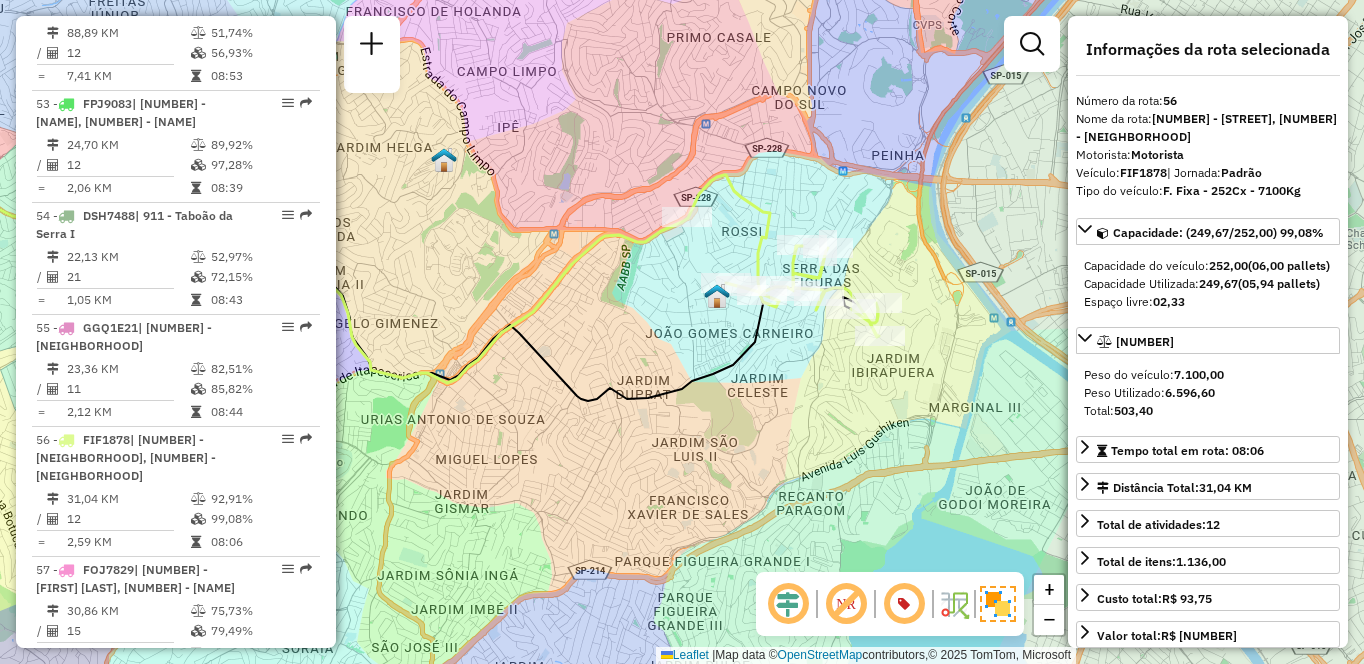 scroll, scrollTop: 6286, scrollLeft: 0, axis: vertical 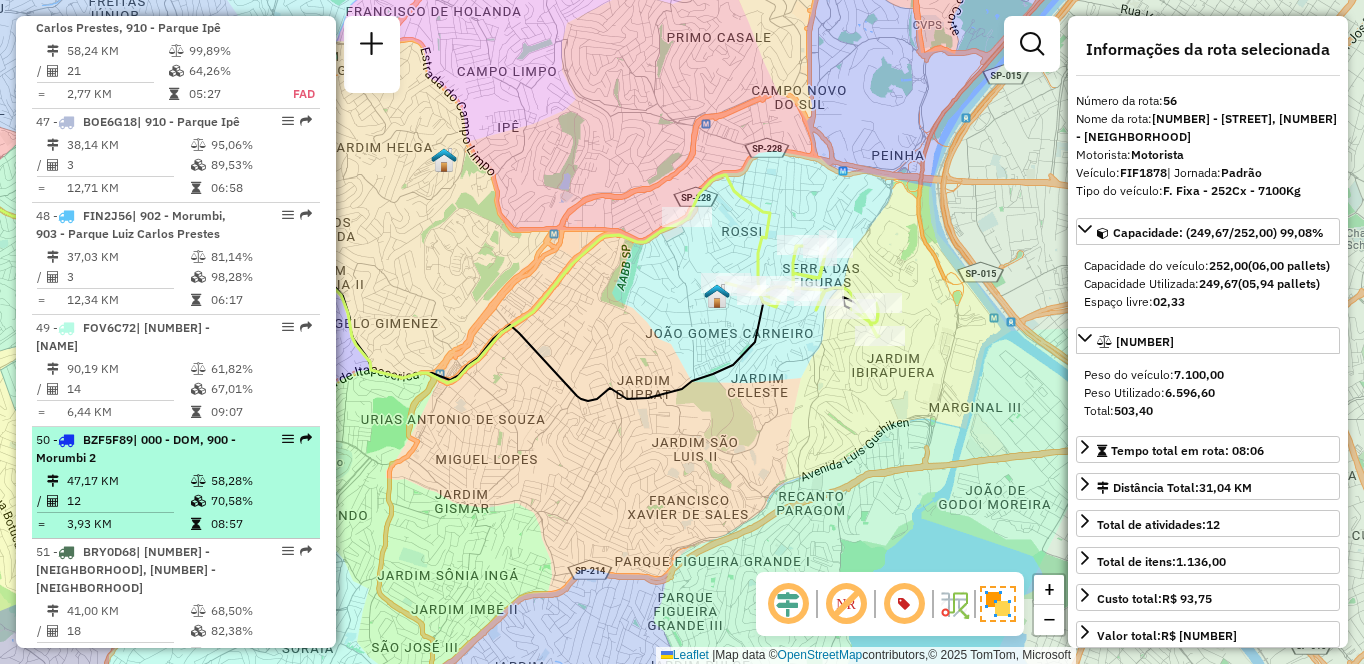 click on "58,28%" at bounding box center [260, 481] 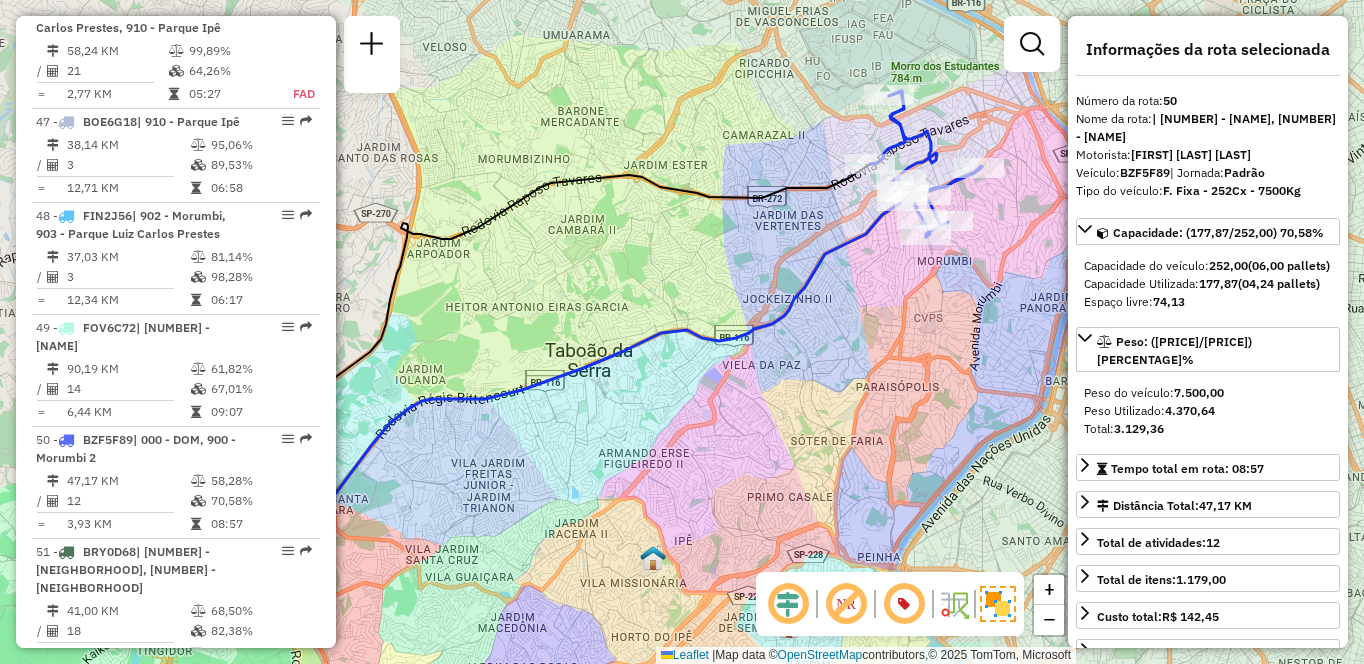 drag, startPoint x: 795, startPoint y: 206, endPoint x: 703, endPoint y: 230, distance: 95.07891 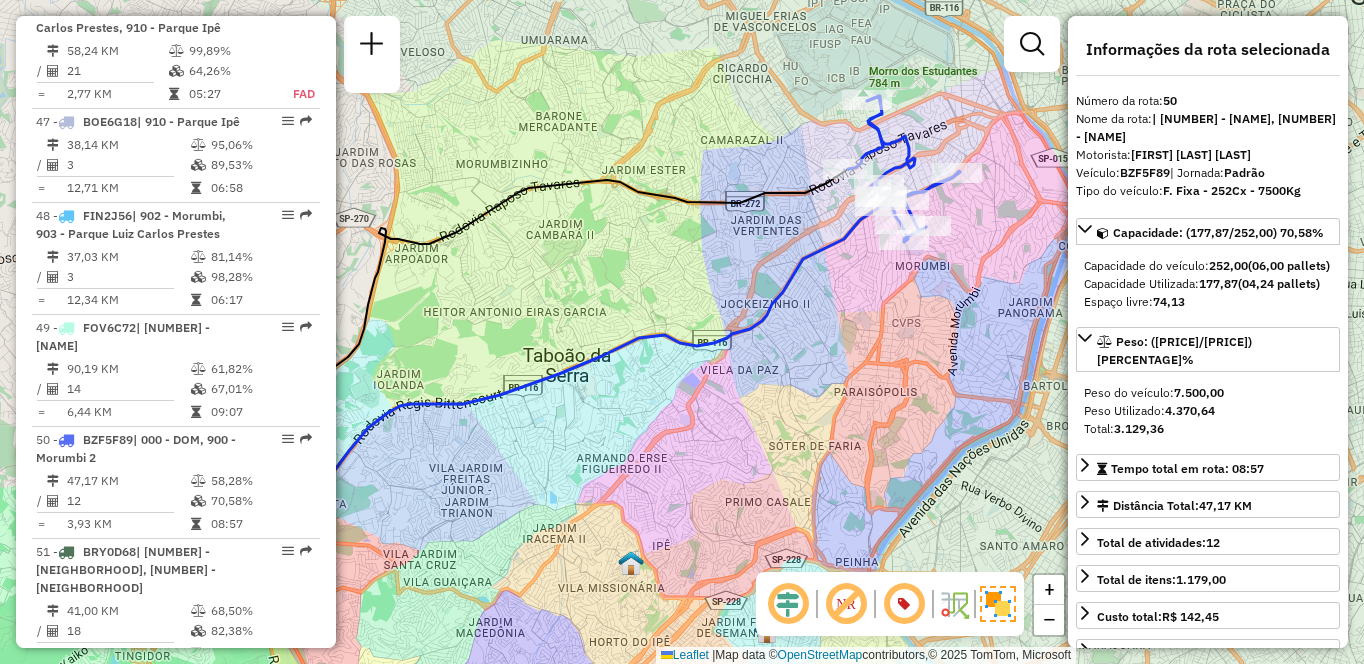 scroll, scrollTop: 3760, scrollLeft: 0, axis: vertical 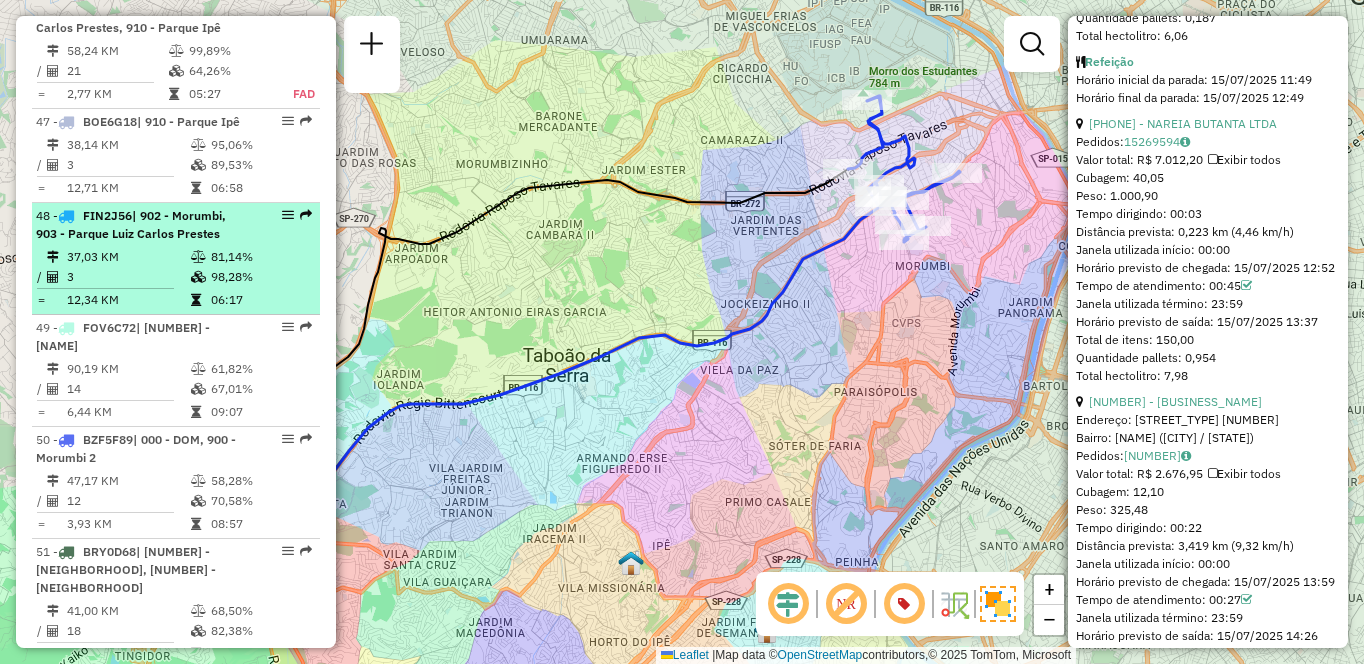 click on "| 902 - Morumbi, 903 - Parque Luiz Carlos Prestes" at bounding box center (131, 224) 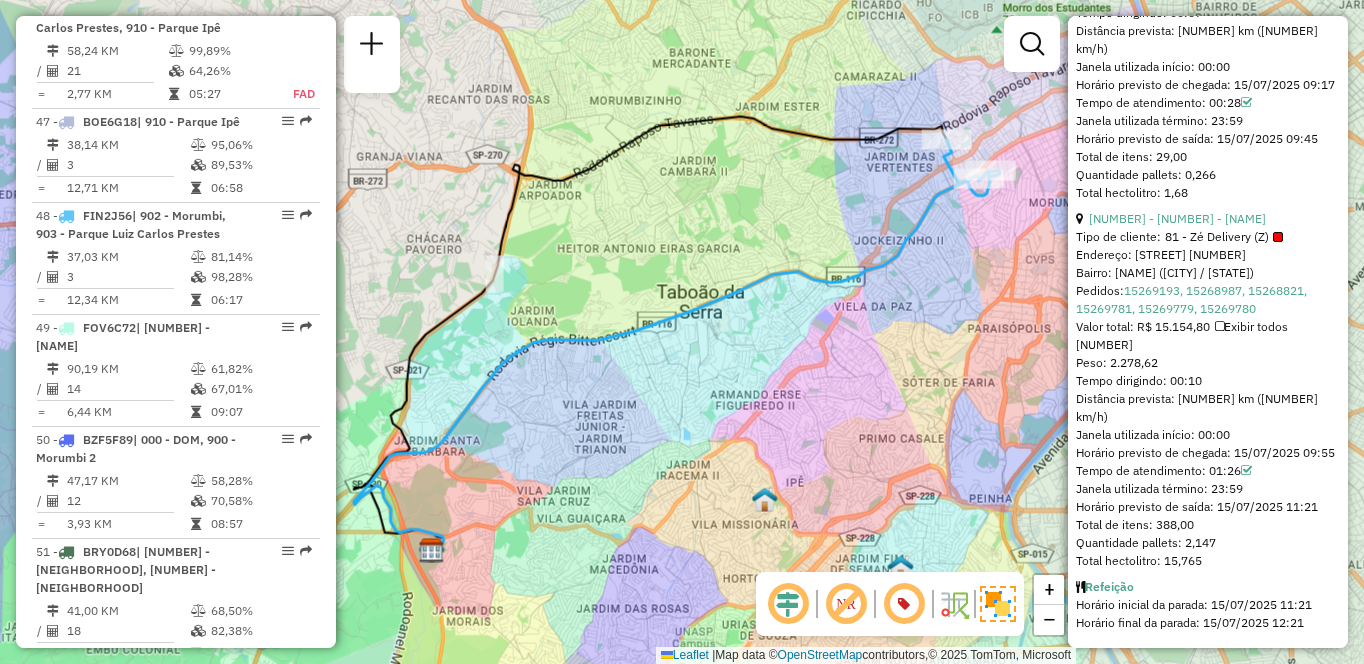 scroll, scrollTop: 1441, scrollLeft: 0, axis: vertical 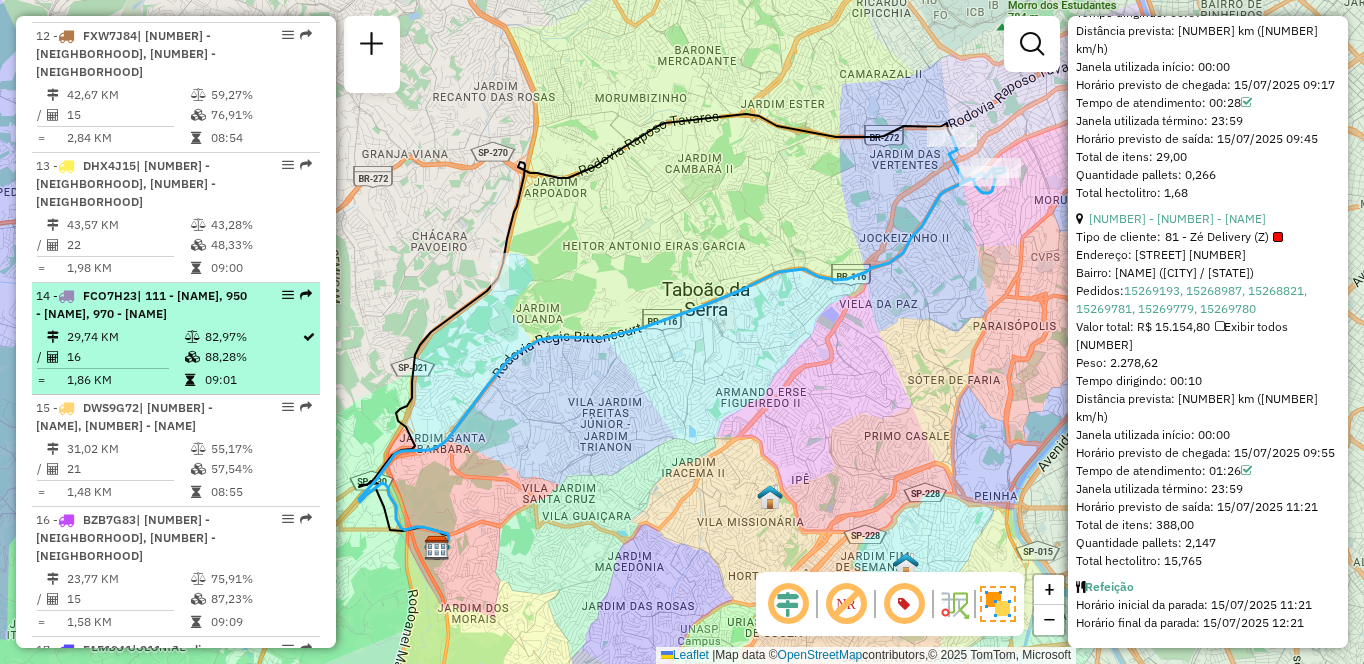 click on "[PLATE] | [NUMBER] - [NEIGHBORHOOD], [NUMBER] - [NEIGHBORHOOD], [NUMBER] - [NEIGHBORHOOD] [DISTANCE] KM [PERCENTAGE]% / [NUMBER] [PERCENTAGE]% = [DISTANCE] KM [TIME]" at bounding box center [176, 339] 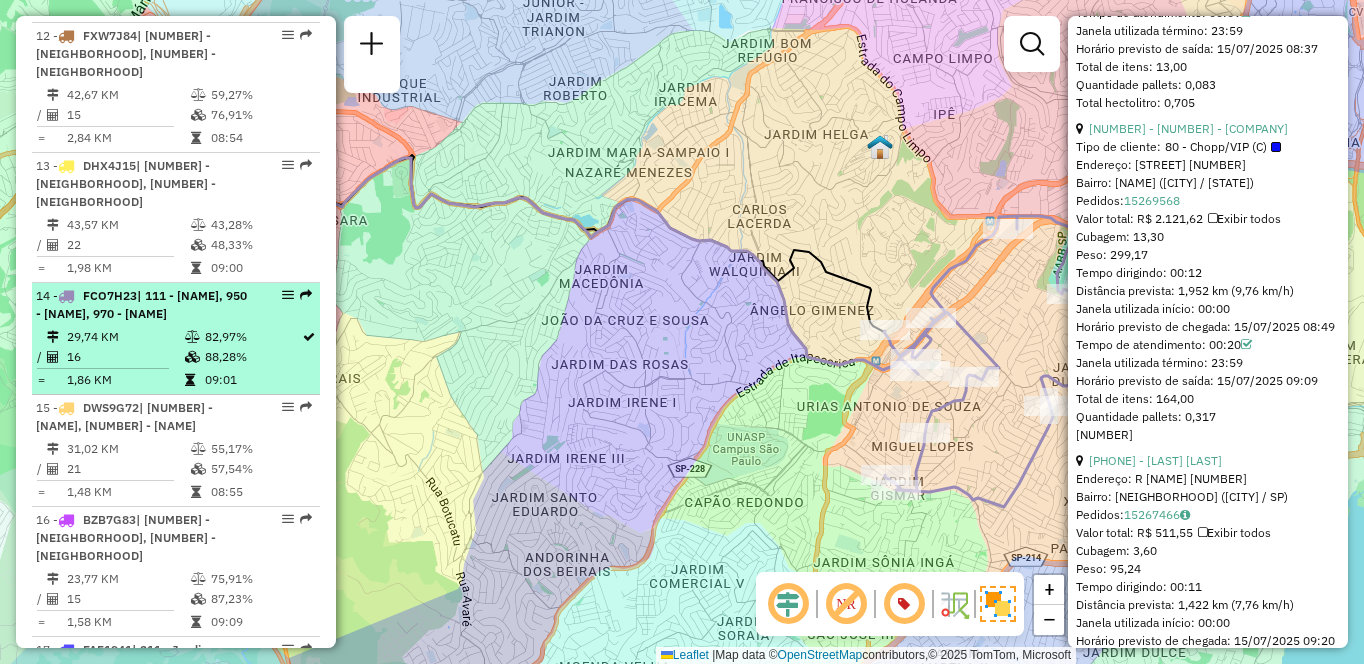 scroll, scrollTop: 3796, scrollLeft: 0, axis: vertical 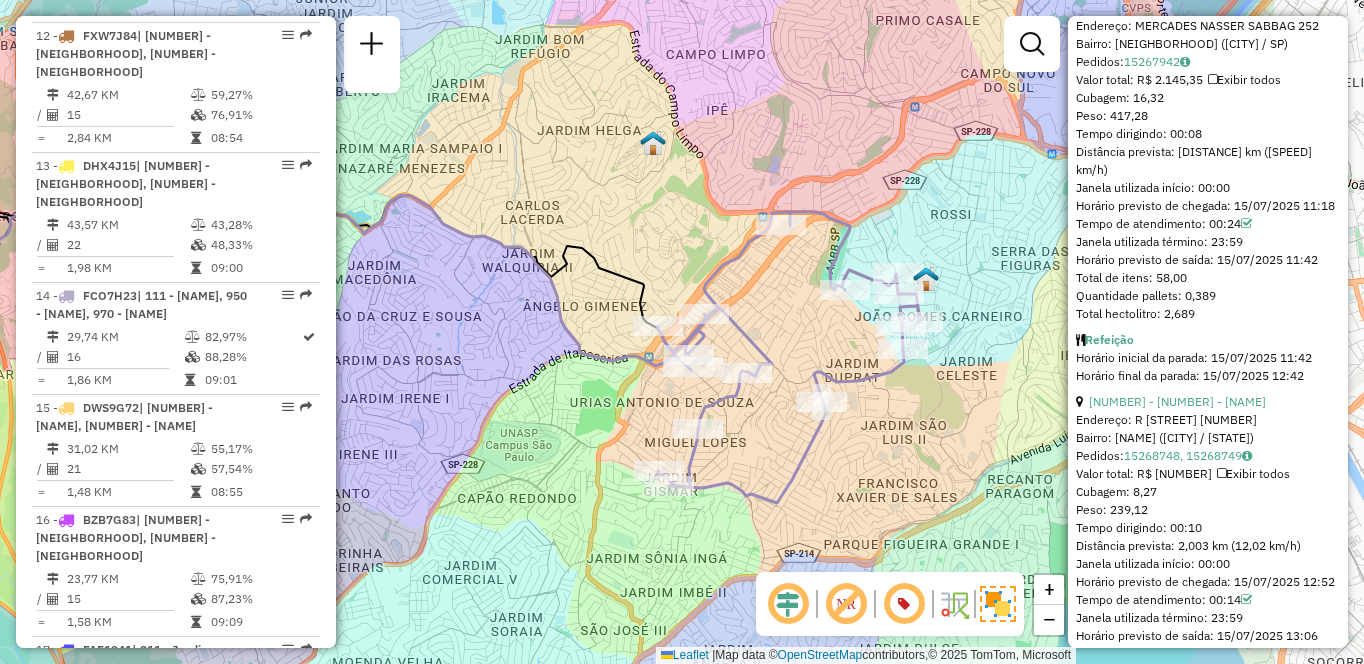 drag, startPoint x: 772, startPoint y: 208, endPoint x: 511, endPoint y: 186, distance: 261.92557 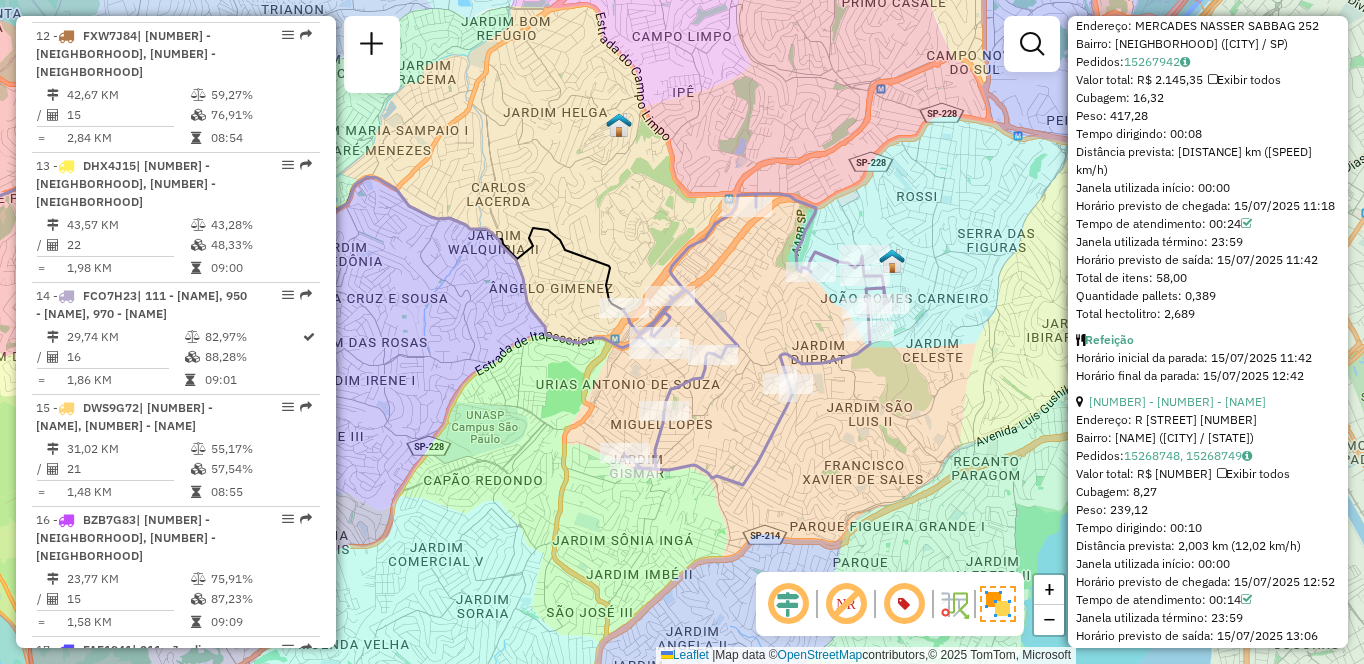 scroll, scrollTop: 2302, scrollLeft: 0, axis: vertical 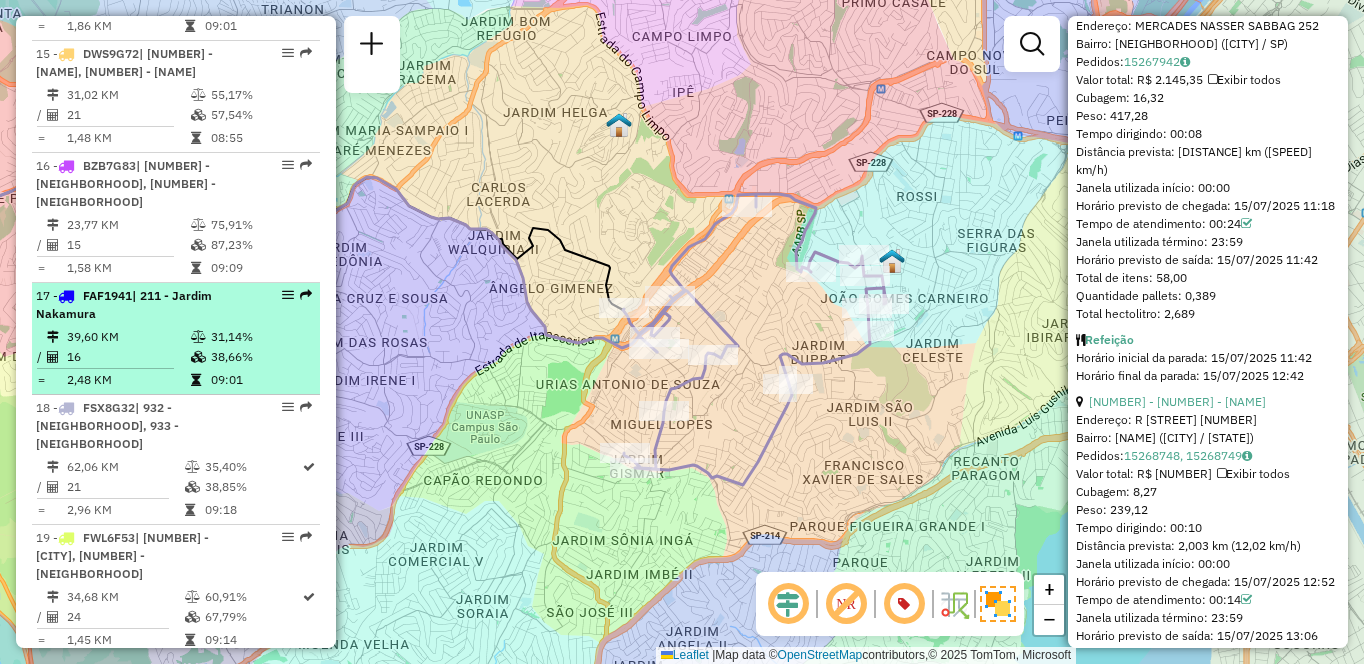 click on "[NUMBER] - [PLATE] | [NUMBER] - [STREET]" at bounding box center (142, 305) 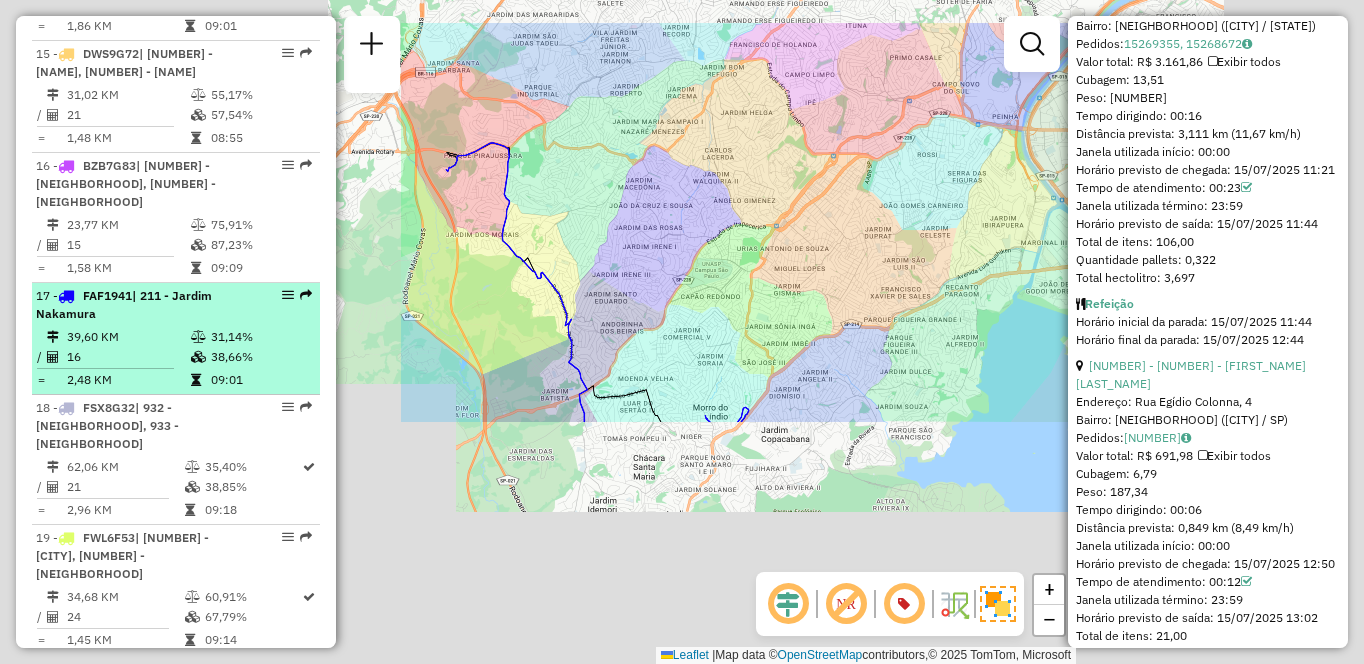 scroll, scrollTop: 3760, scrollLeft: 0, axis: vertical 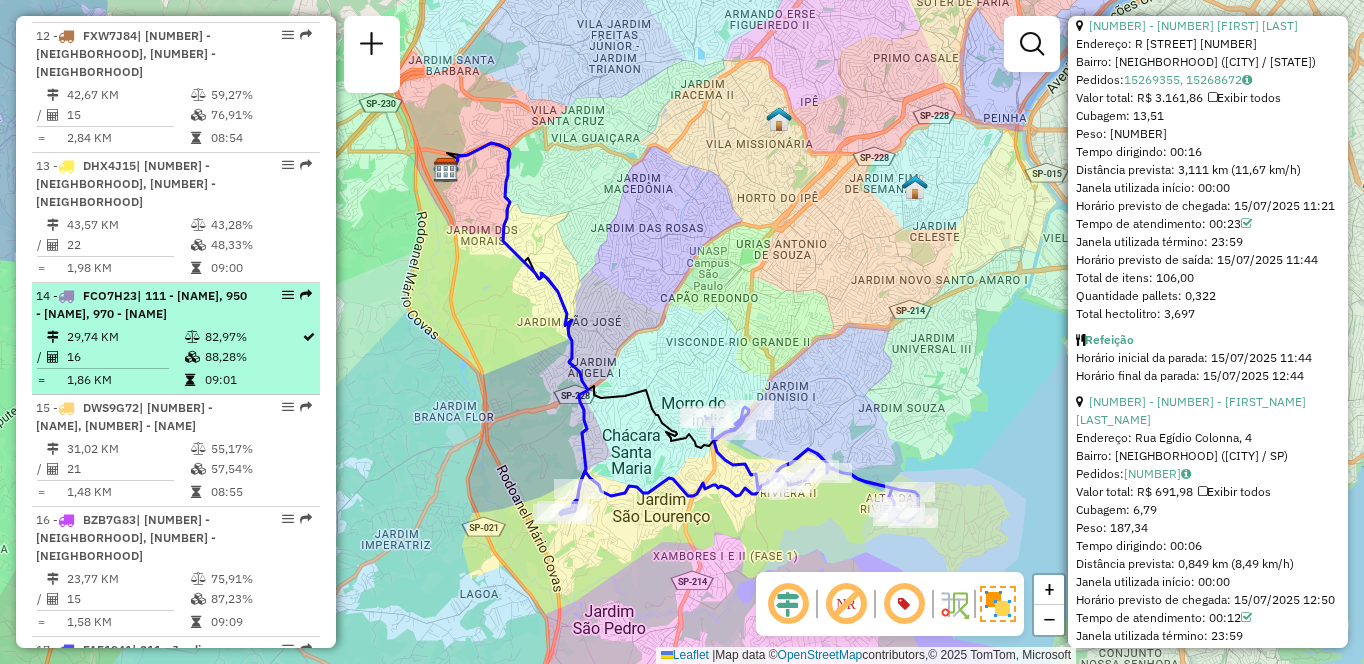 click on "14 -     FCO7H23   | 111 - [NAME], 950 - [NAME], 970 - [NAME]" at bounding box center [142, 305] 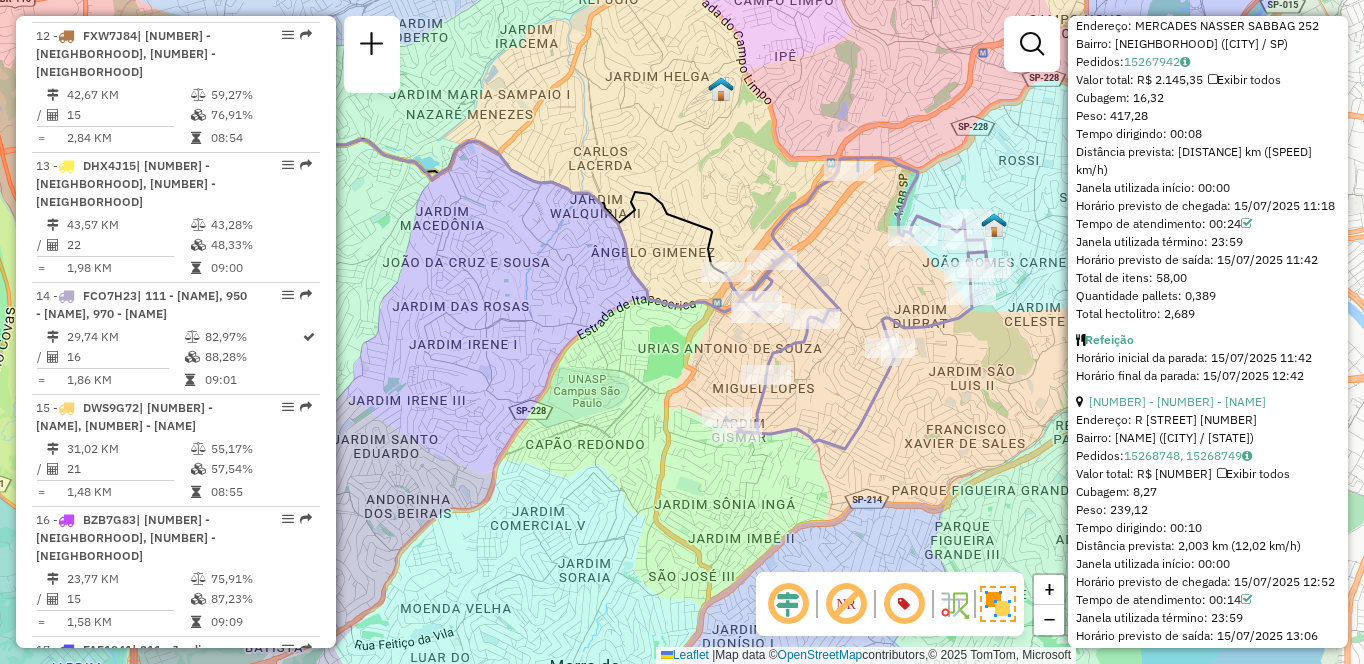 drag, startPoint x: 562, startPoint y: 365, endPoint x: 403, endPoint y: 307, distance: 169.24834 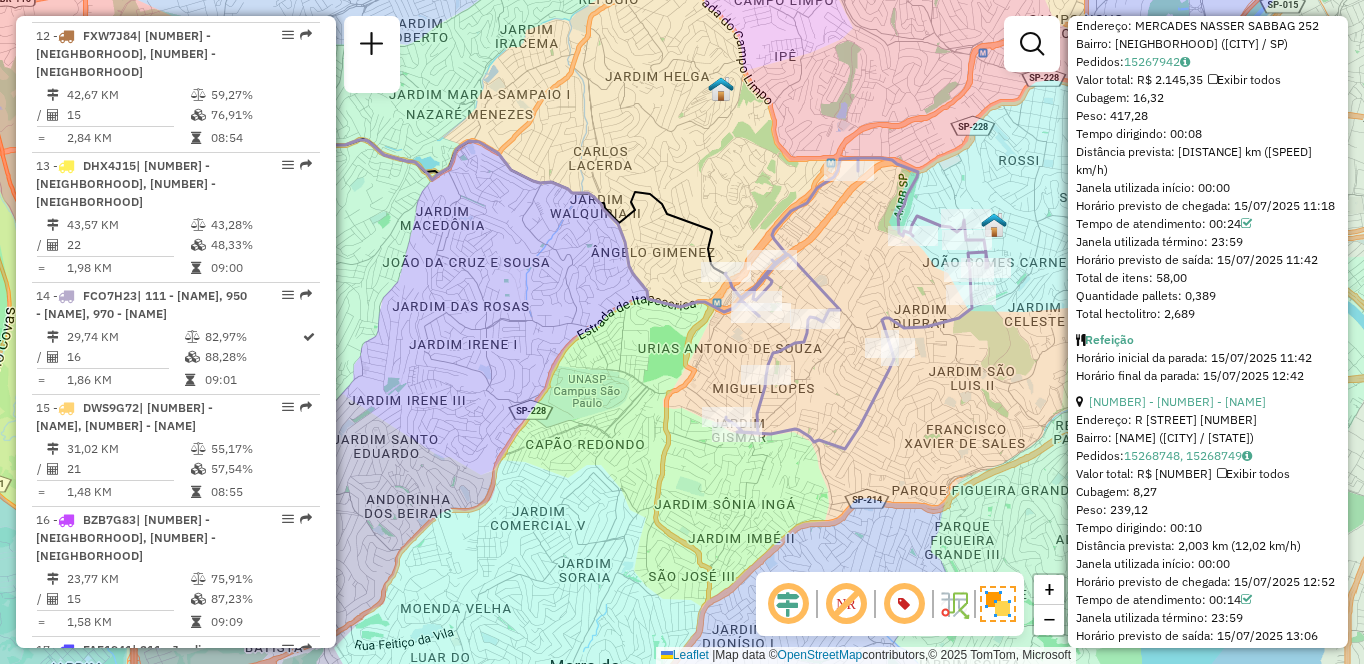 scroll, scrollTop: 6976, scrollLeft: 0, axis: vertical 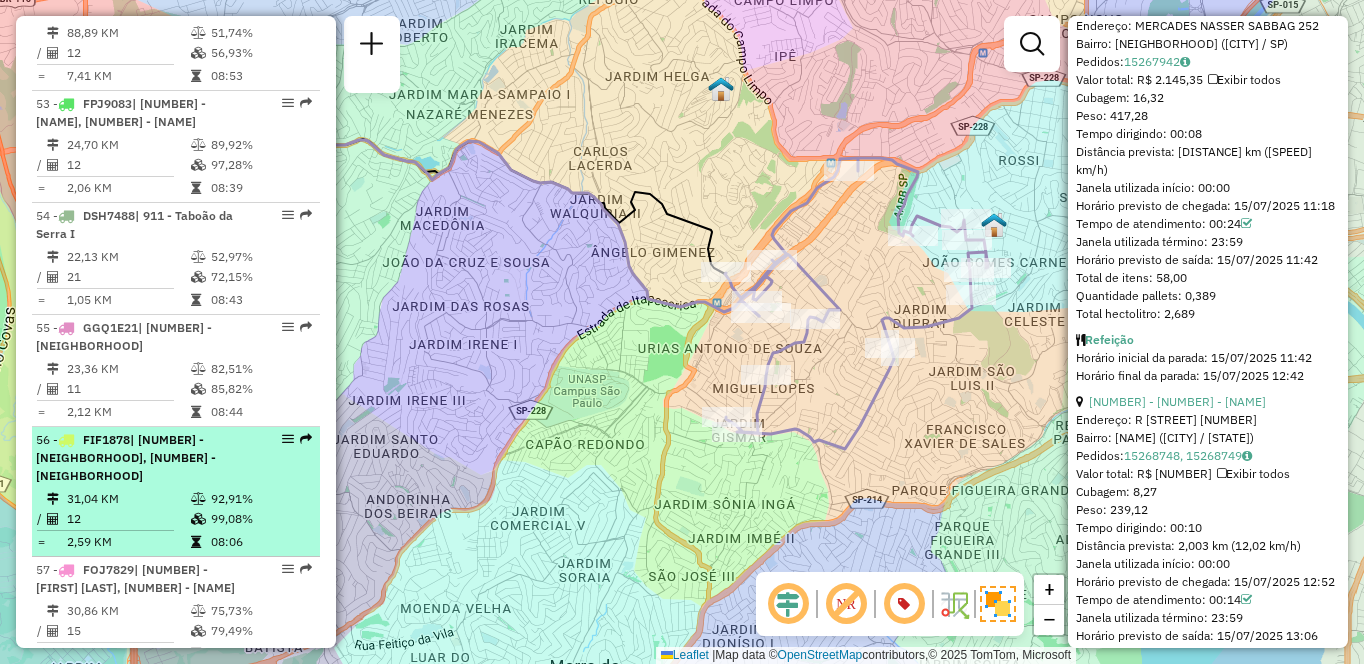 click on "08:06" at bounding box center (260, 542) 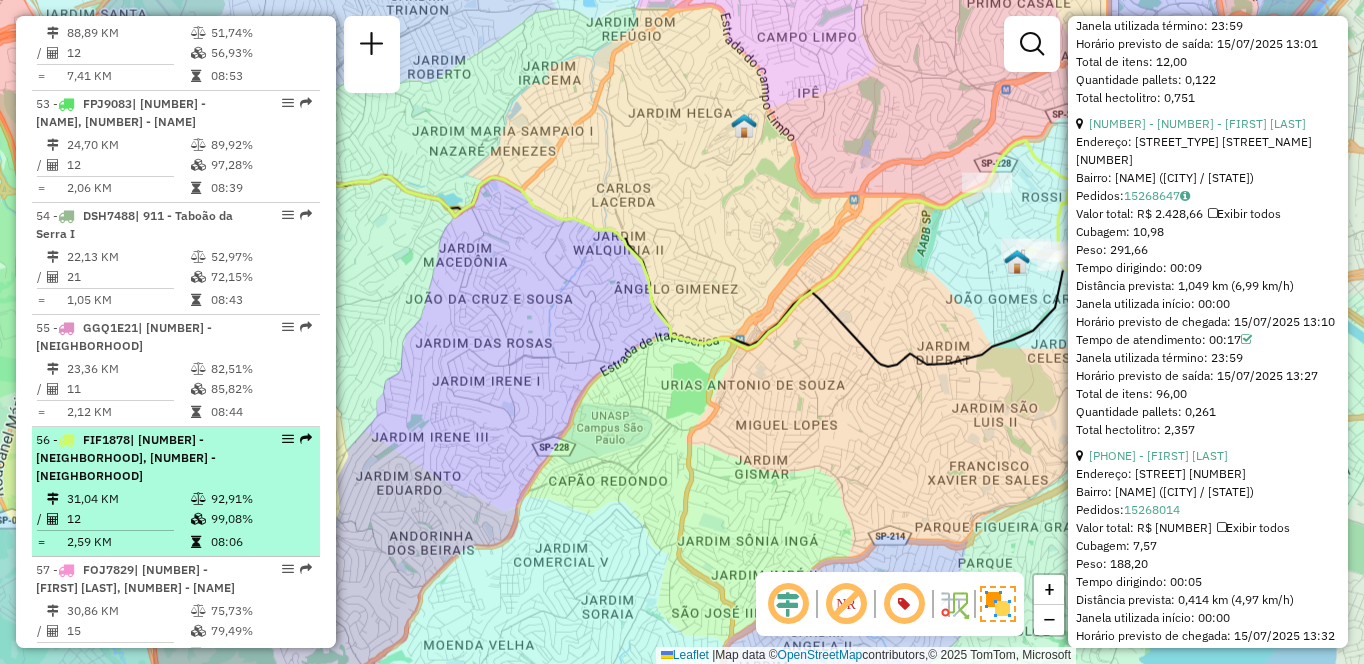 scroll, scrollTop: 3778, scrollLeft: 0, axis: vertical 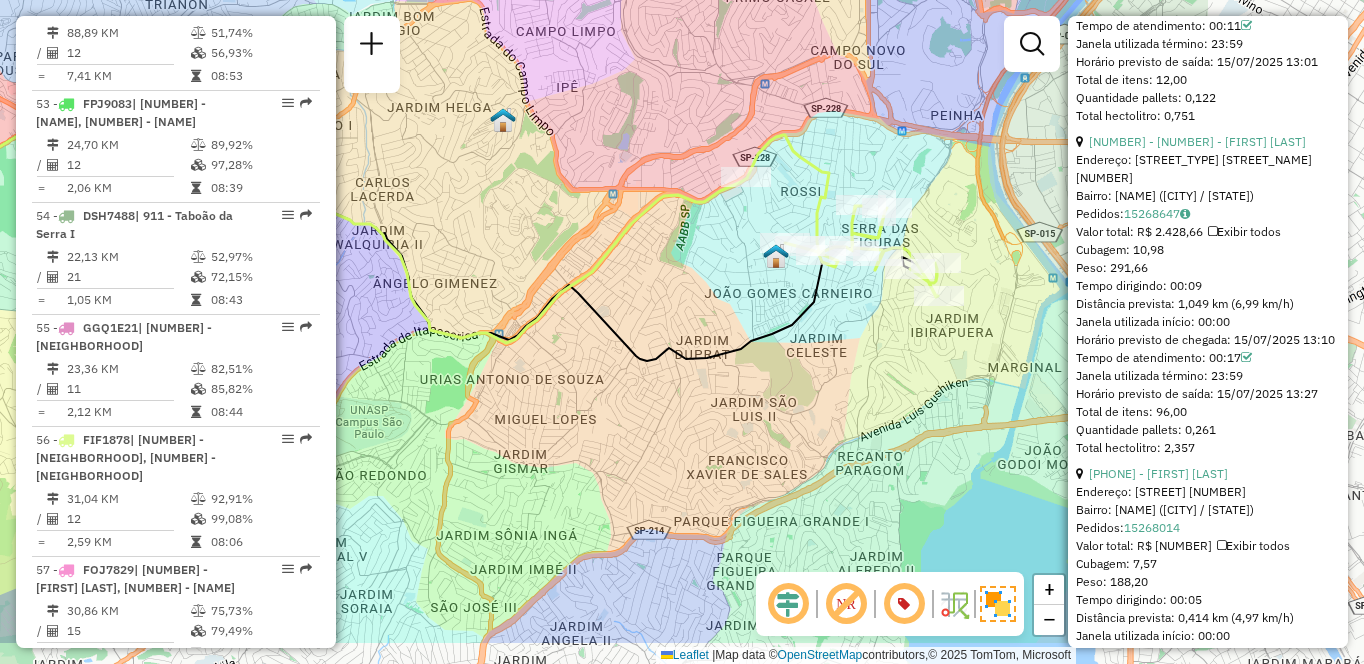 drag, startPoint x: 911, startPoint y: 310, endPoint x: 617, endPoint y: 223, distance: 306.60236 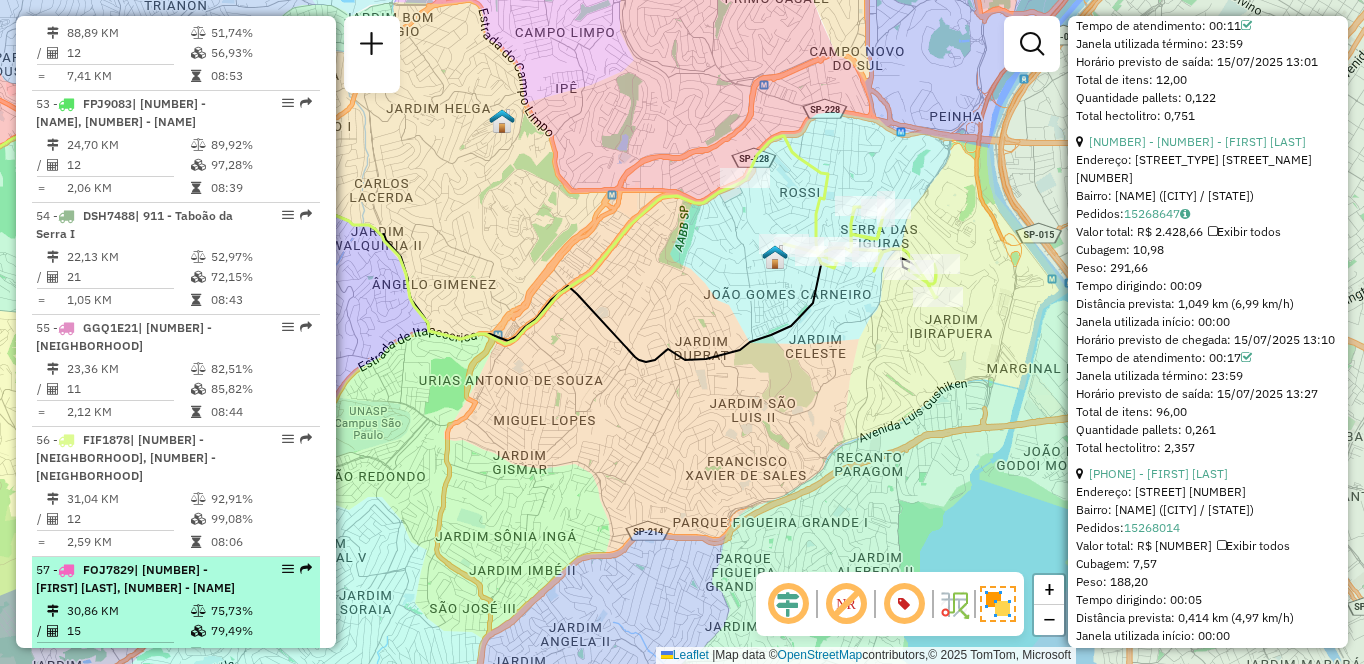 click on "[NUMBER] - [STREET], [NUMBER] - [NEIGHBORHOOD]" at bounding box center (142, 579) 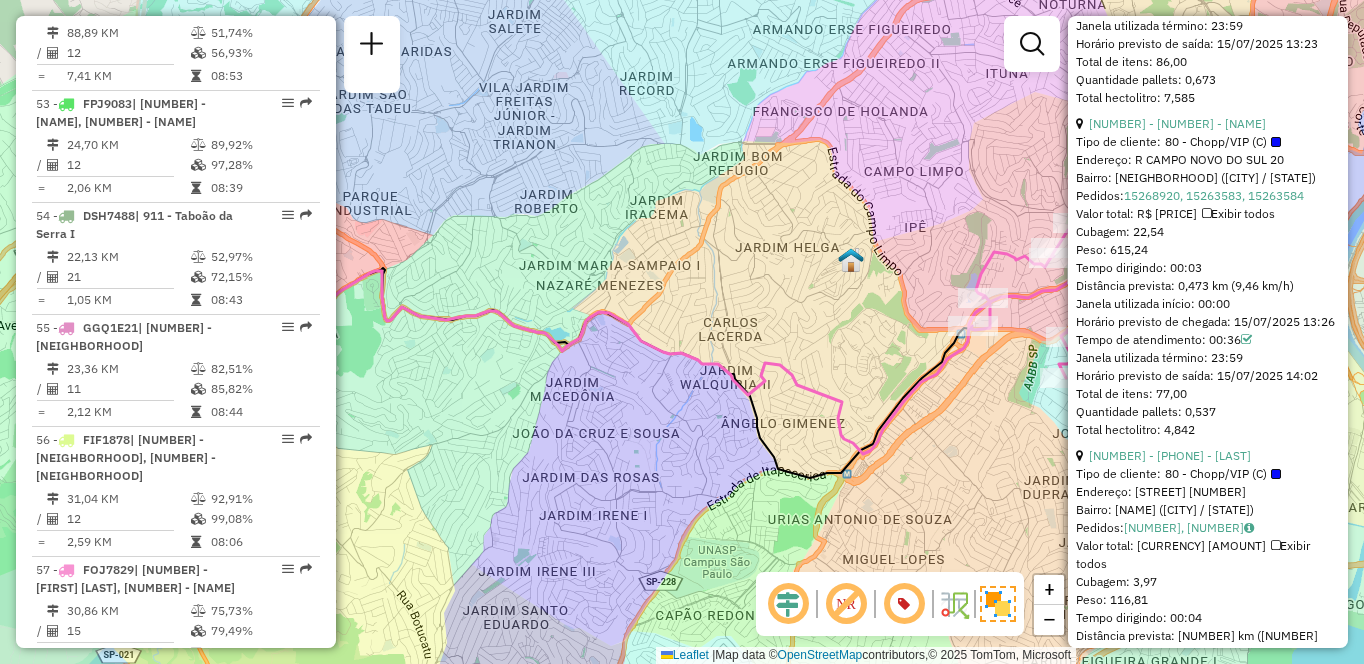 scroll, scrollTop: 2992, scrollLeft: 0, axis: vertical 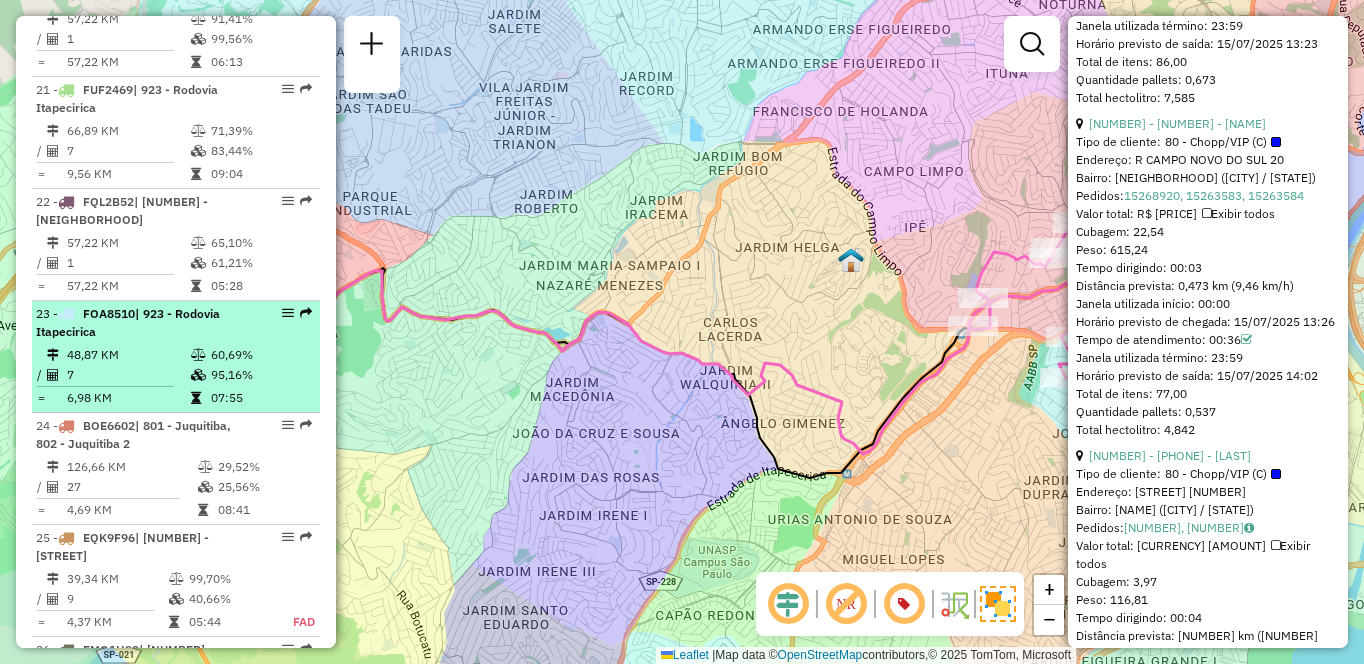 click at bounding box center (198, 355) 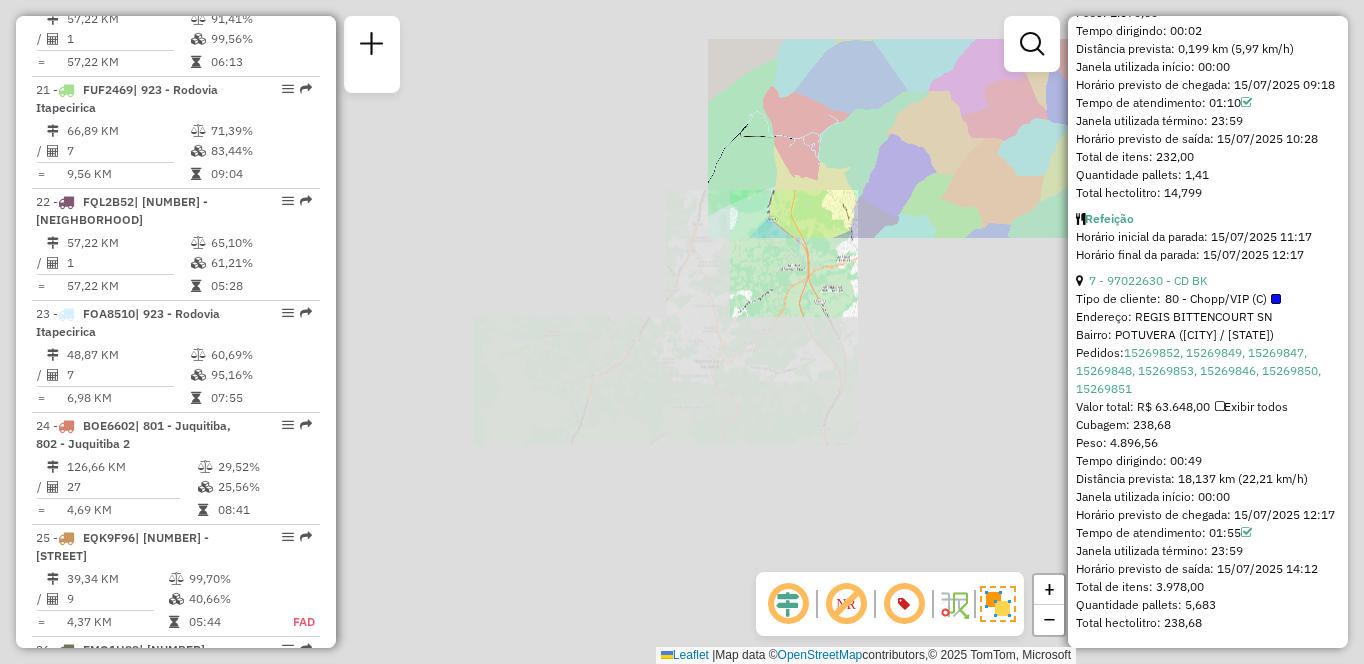 scroll, scrollTop: 2859, scrollLeft: 0, axis: vertical 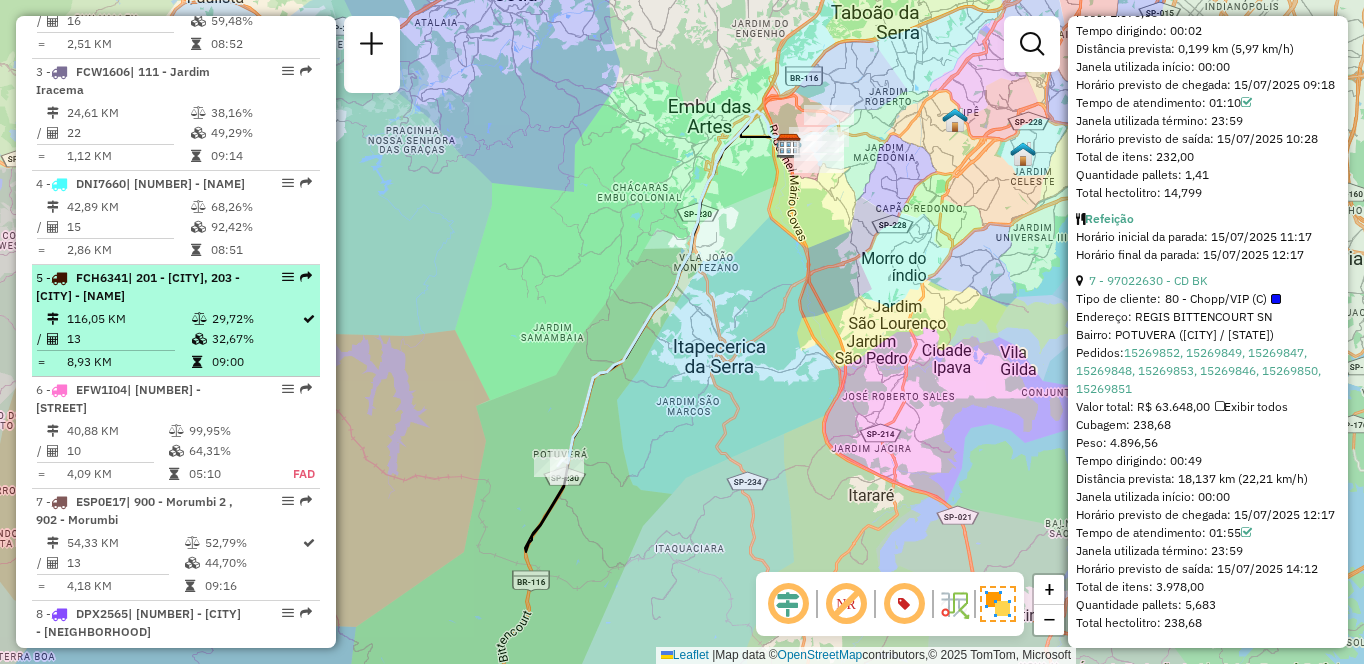 click on "116,05 KM" at bounding box center [128, 319] 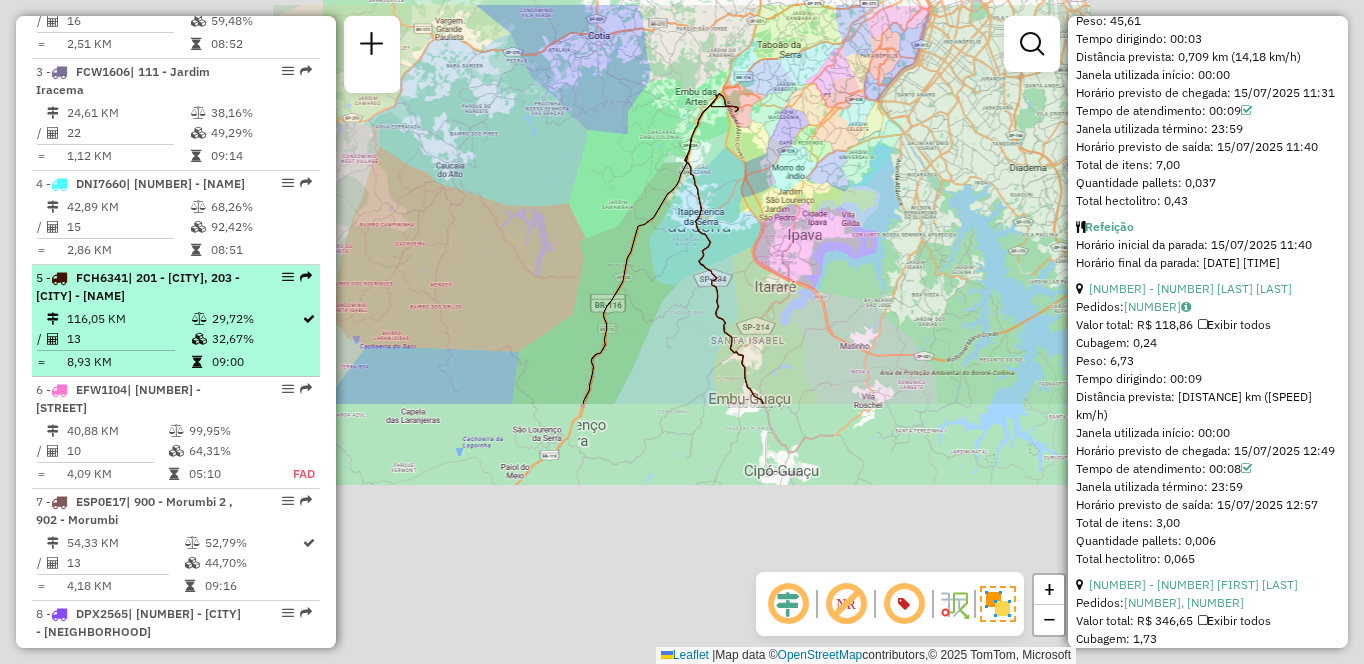 scroll, scrollTop: 3778, scrollLeft: 0, axis: vertical 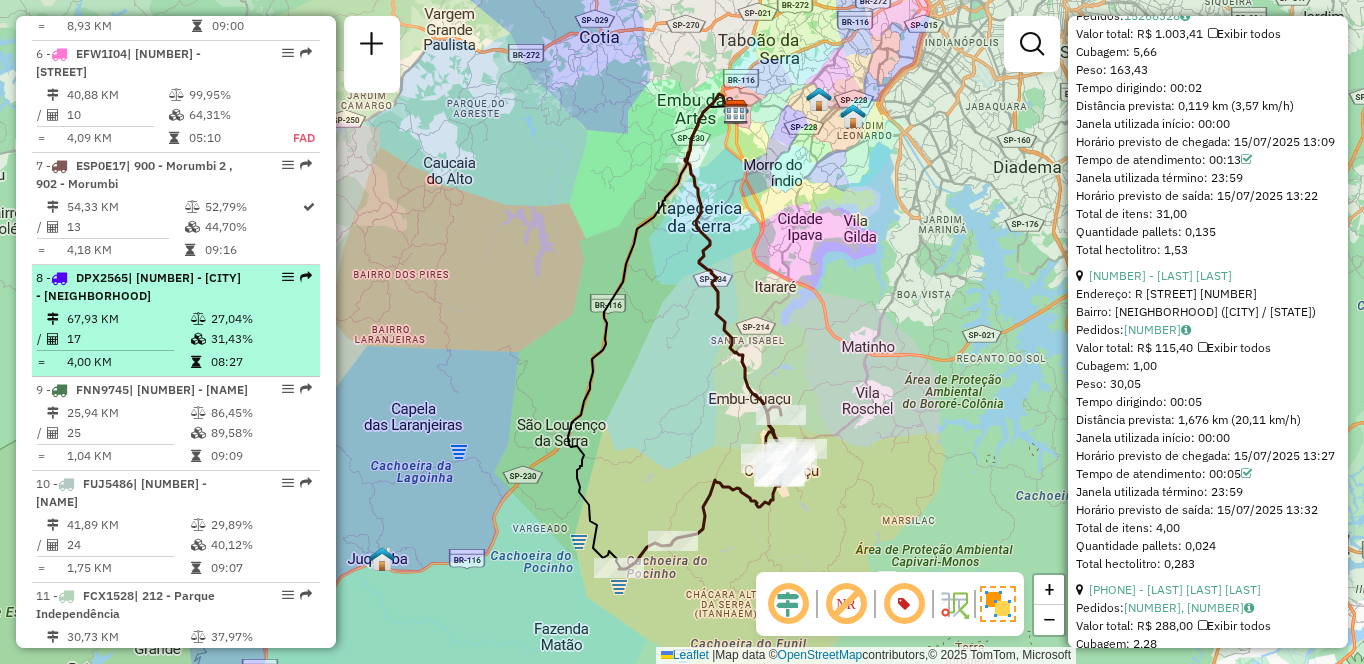 click on "| [NUMBER] - [CITY] - [NEIGHBORHOOD]" at bounding box center (138, 286) 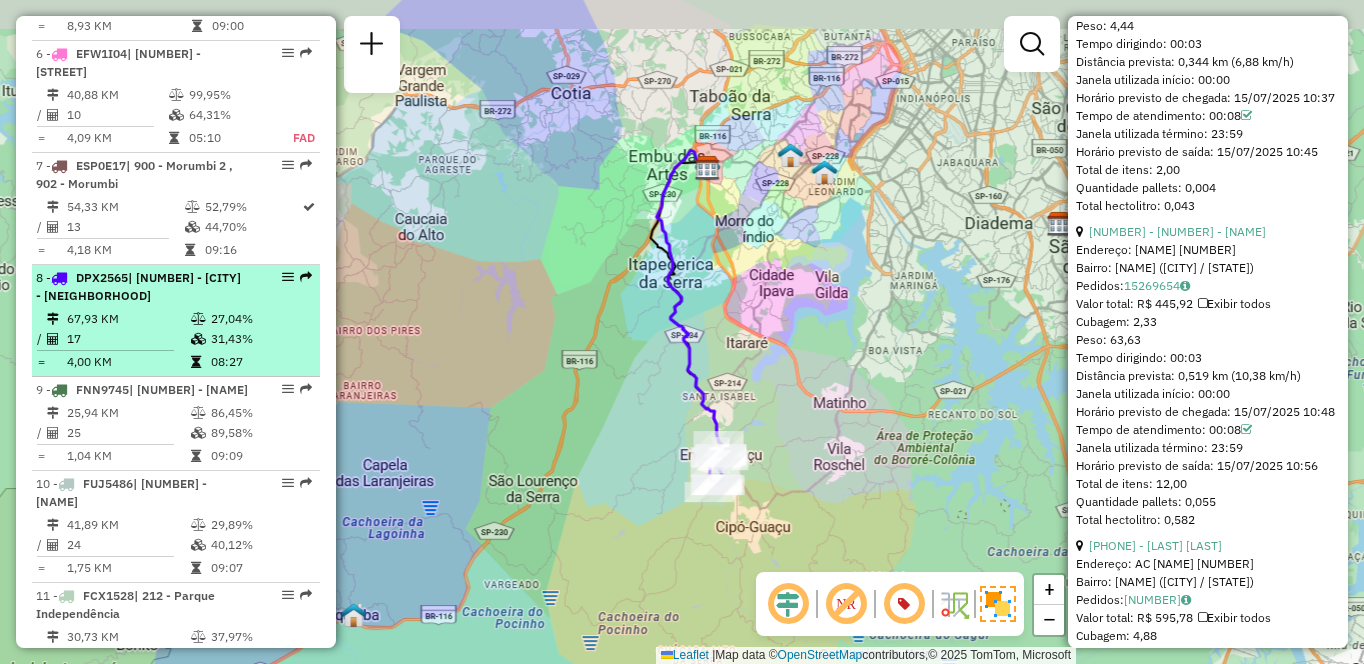 scroll, scrollTop: 3760, scrollLeft: 0, axis: vertical 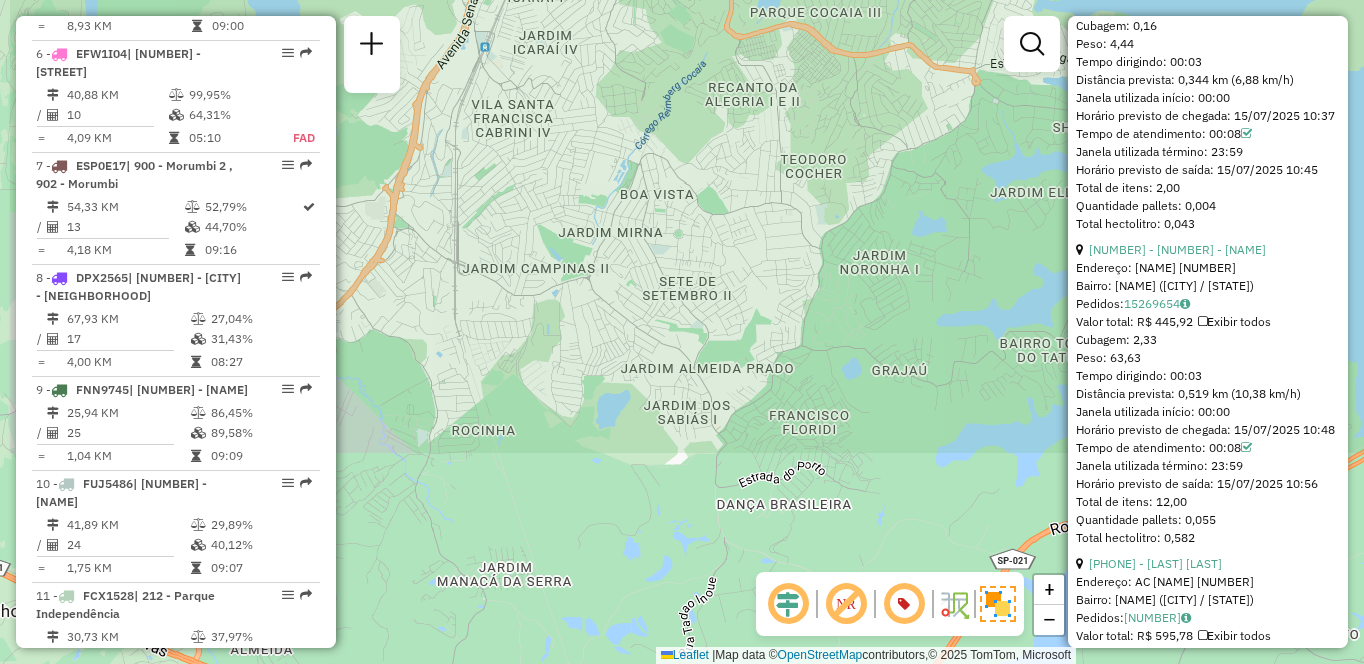 drag, startPoint x: 533, startPoint y: 554, endPoint x: 679, endPoint y: 276, distance: 314.00638 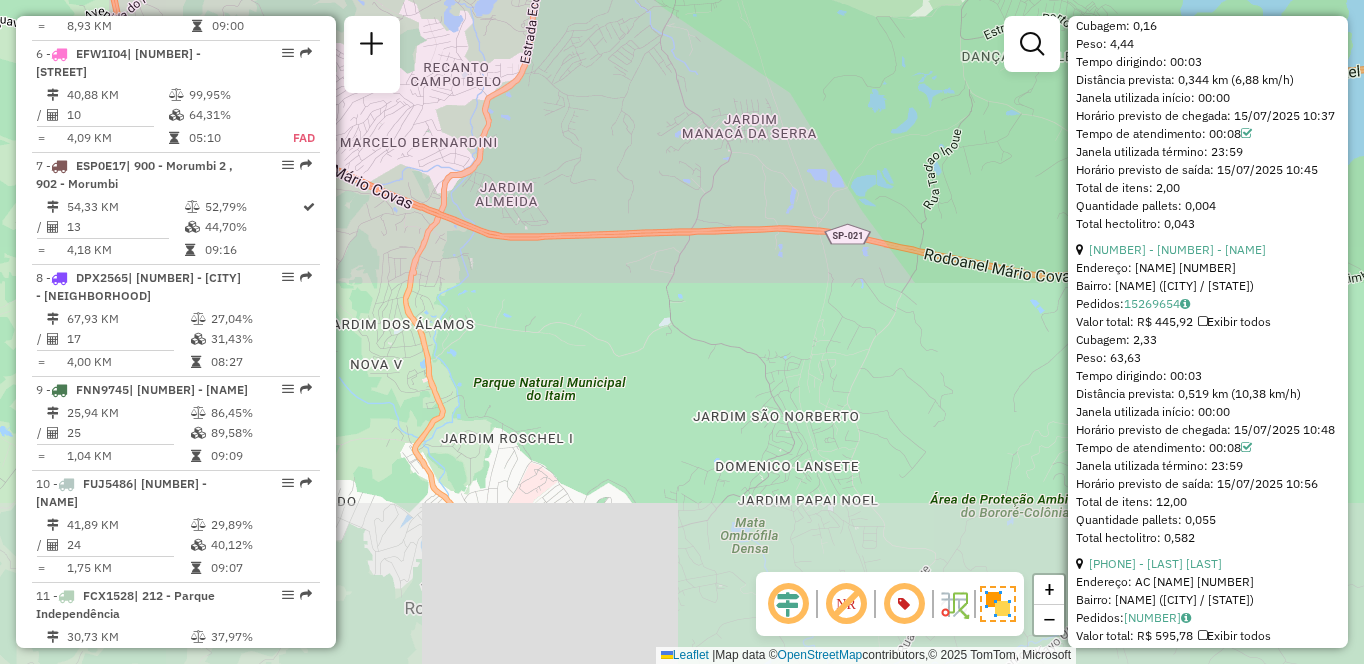 drag, startPoint x: 434, startPoint y: 483, endPoint x: 681, endPoint y: -28, distance: 567.565 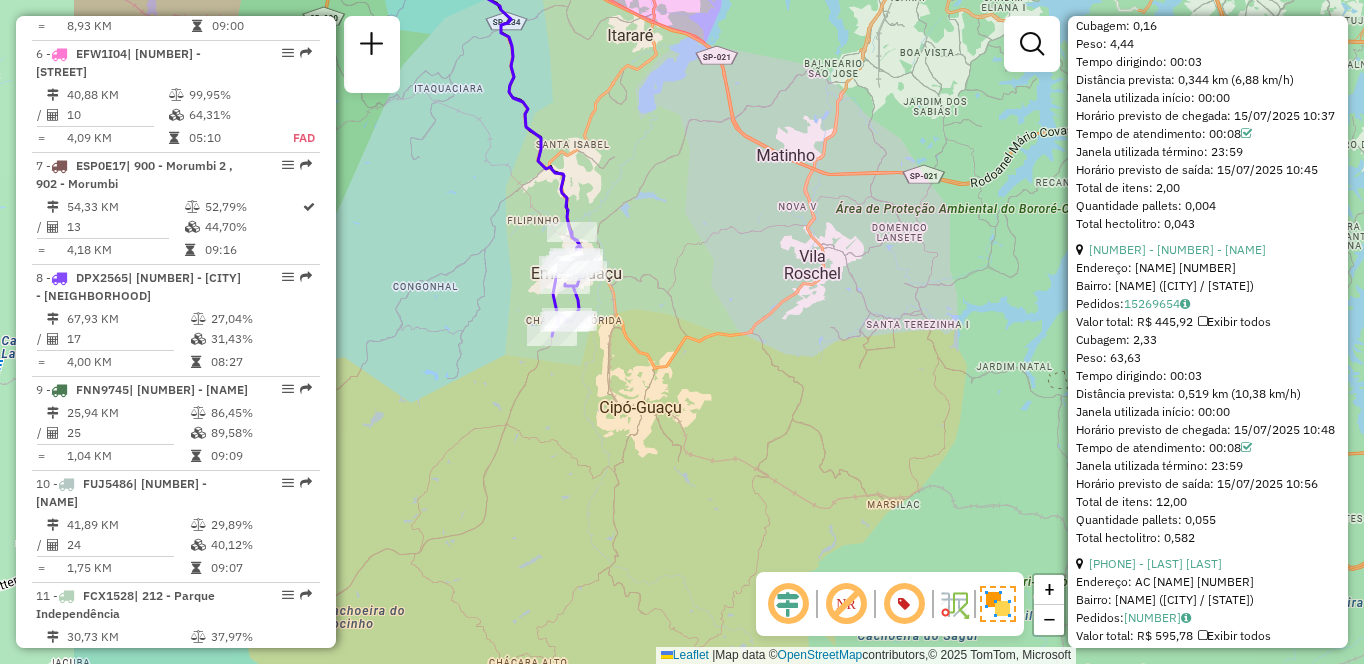 drag, startPoint x: 412, startPoint y: 329, endPoint x: 622, endPoint y: 300, distance: 211.99292 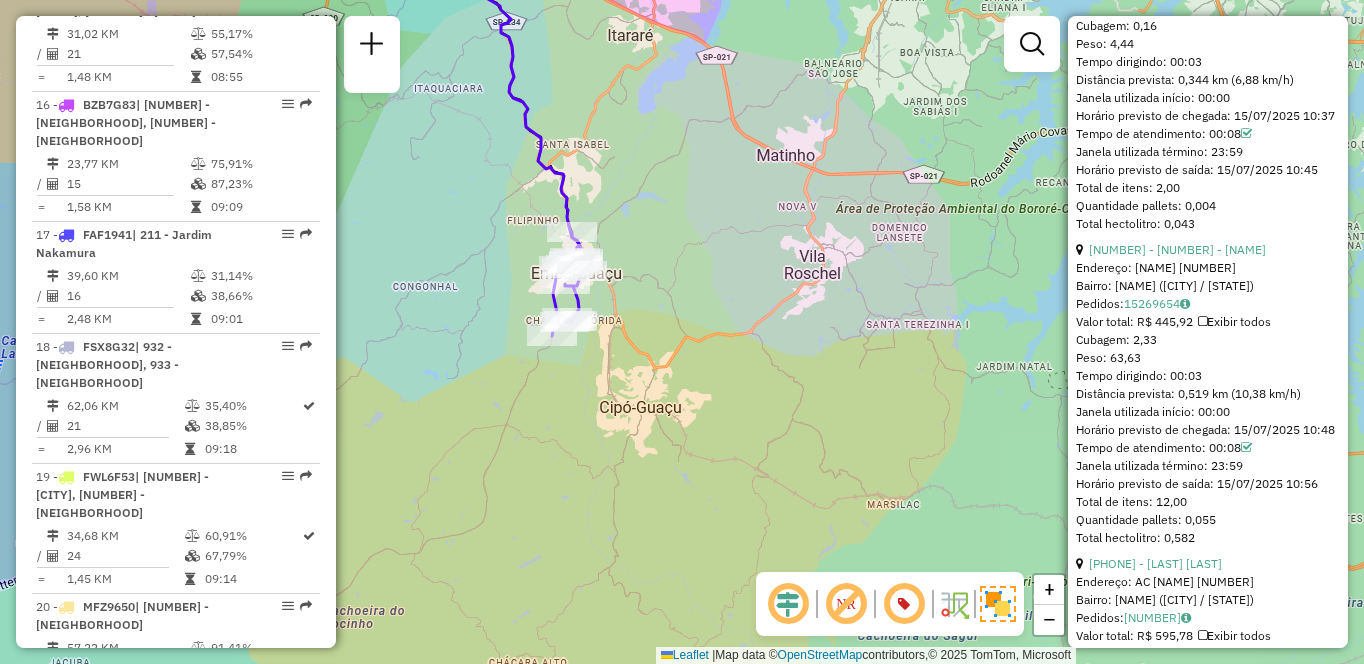 scroll, scrollTop: 940, scrollLeft: 0, axis: vertical 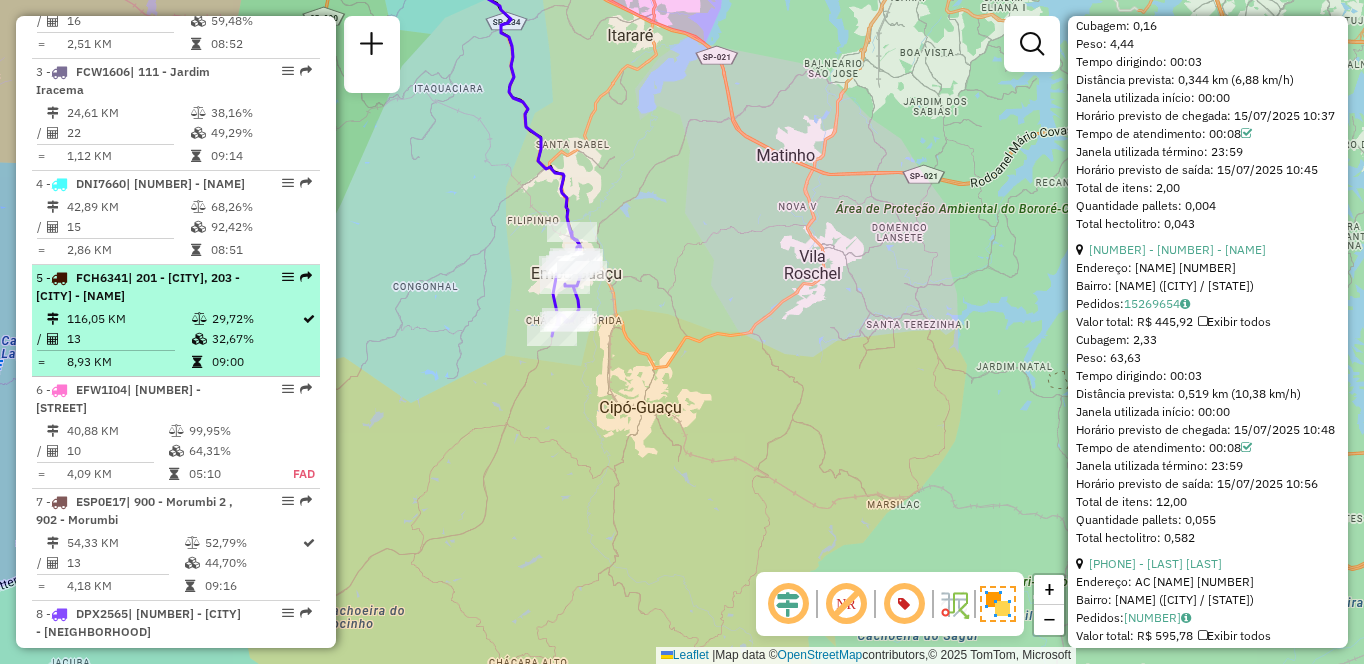 click on "09:00" at bounding box center (256, 362) 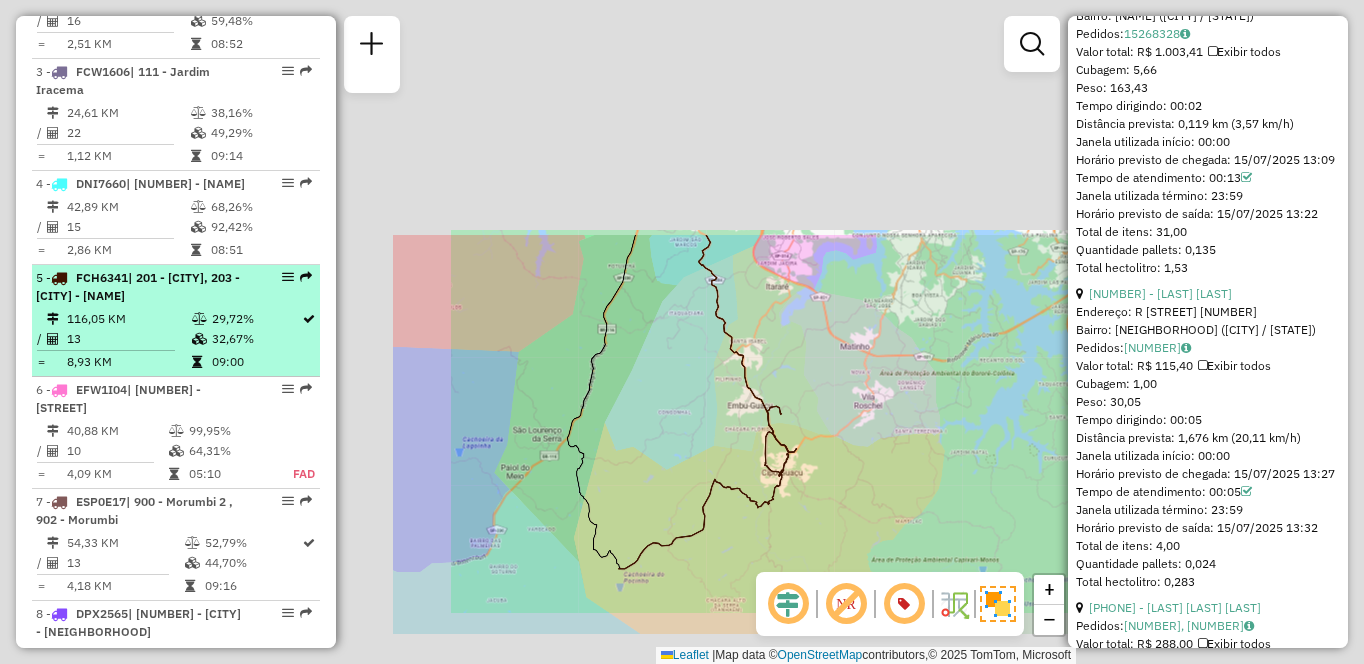 scroll, scrollTop: 3778, scrollLeft: 0, axis: vertical 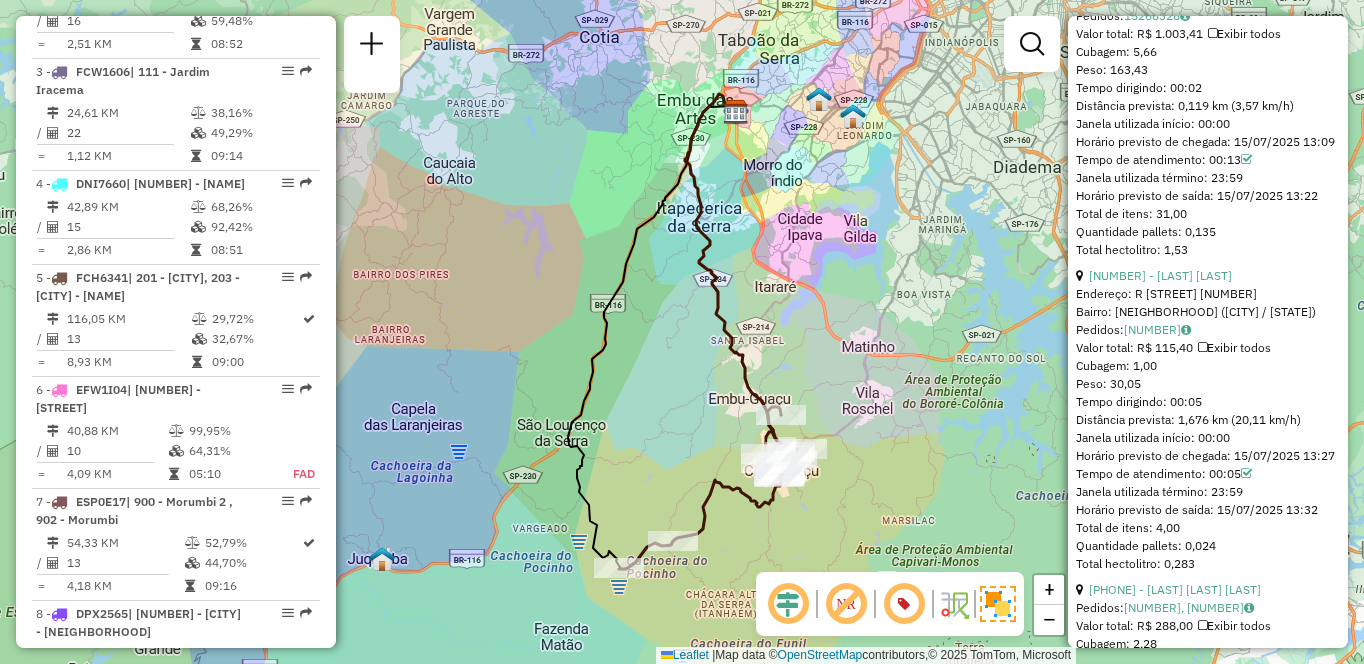 click on "Rota [NUMBER] - Placa [PLATE] [NUMBER] - [NAME] [NUMBER] Janela de atendimento Grade de atendimento Capacidade Transportadoras Veículos Cliente Pedidos  Rotas Selecione os dias de semana para filtrar as janelas de atendimento  Seg   Ter   Qua   Qui   Sex   Sáb   Dom  Informe o período da janela de atendimento: De: Até:  Filtrar exatamente a janela do cliente  Considerar janela de atendimento padrão  Selecione os dias de semana para filtrar as grades de atendimento  Seg   Ter   Qua   Qui   Sex   Sáb   Dom   Considerar clientes sem dia de atendimento cadastrado  Clientes fora do dia de atendimento selecionado Filtrar as atividades entre os valores definidos abaixo:  Peso mínimo:   Peso máximo:   Cubagem mínima:   Cubagem máxima:   De:   Até:  Filtrar as atividades entre o tempo de atendimento definido abaixo:  De:   Até:   Considerar capacidade total dos clientes não roteirizados Transportadora: Selecione um ou mais itens Tipo de veículo: Selecione um ou mais itens Veículo: De:" 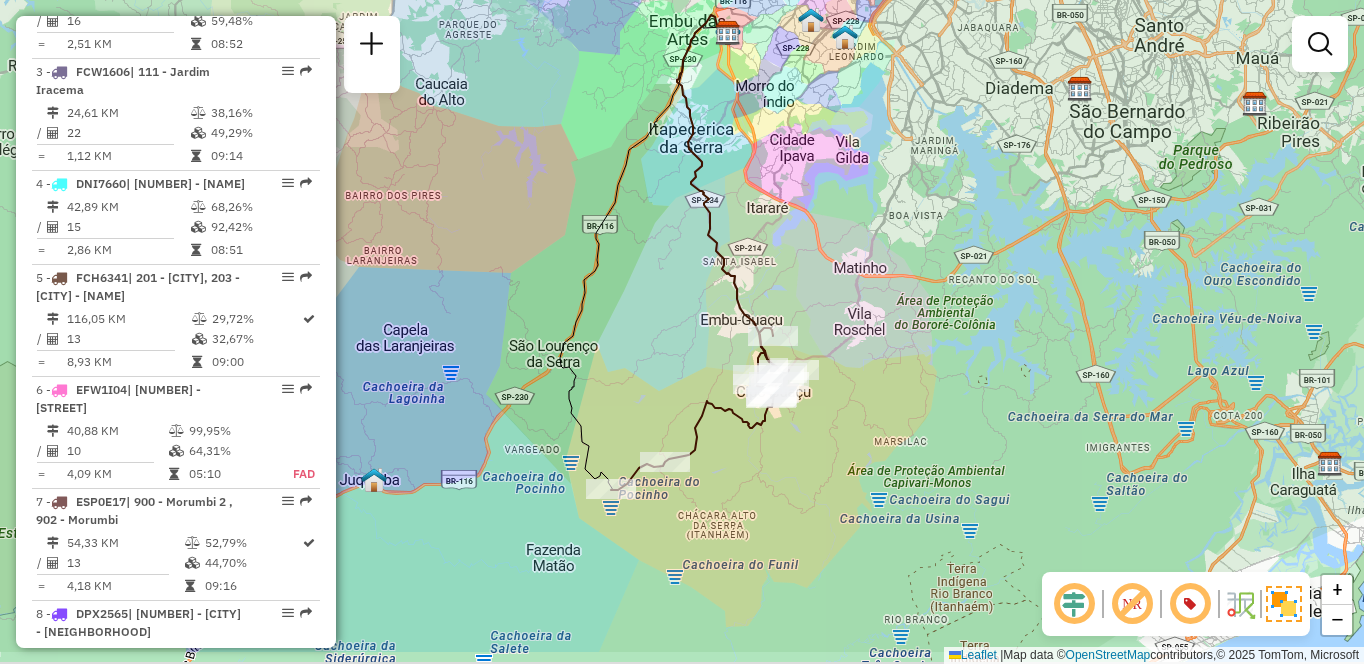 drag, startPoint x: 608, startPoint y: 493, endPoint x: 598, endPoint y: 411, distance: 82.607506 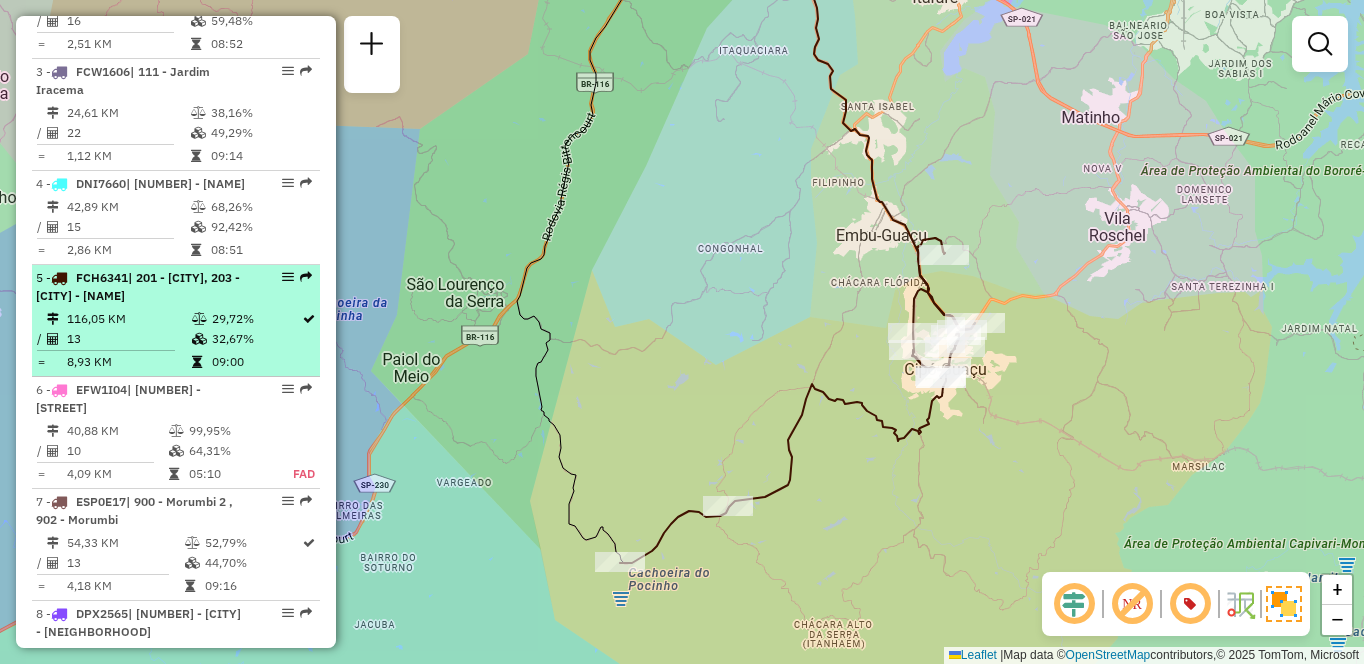 click on "| 201 - [CITY], 203 - [CITY] - [NAME]" at bounding box center (138, 286) 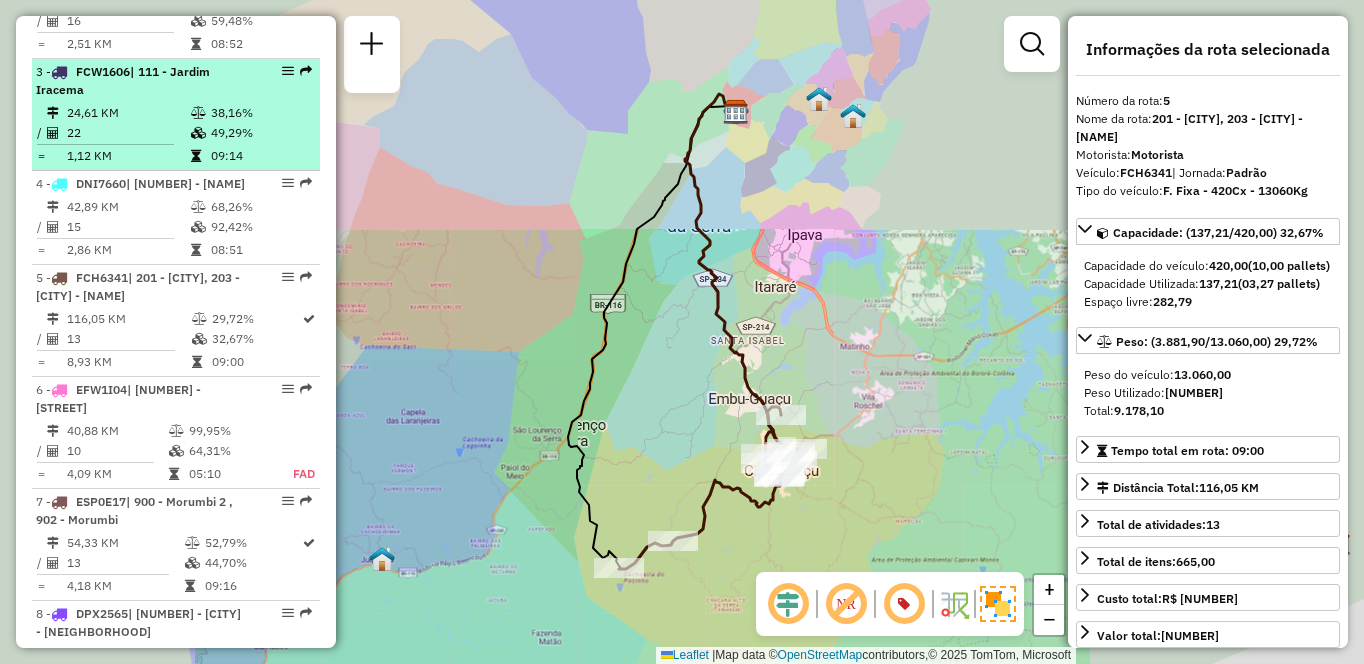 drag, startPoint x: 159, startPoint y: 263, endPoint x: 169, endPoint y: 192, distance: 71.70077 